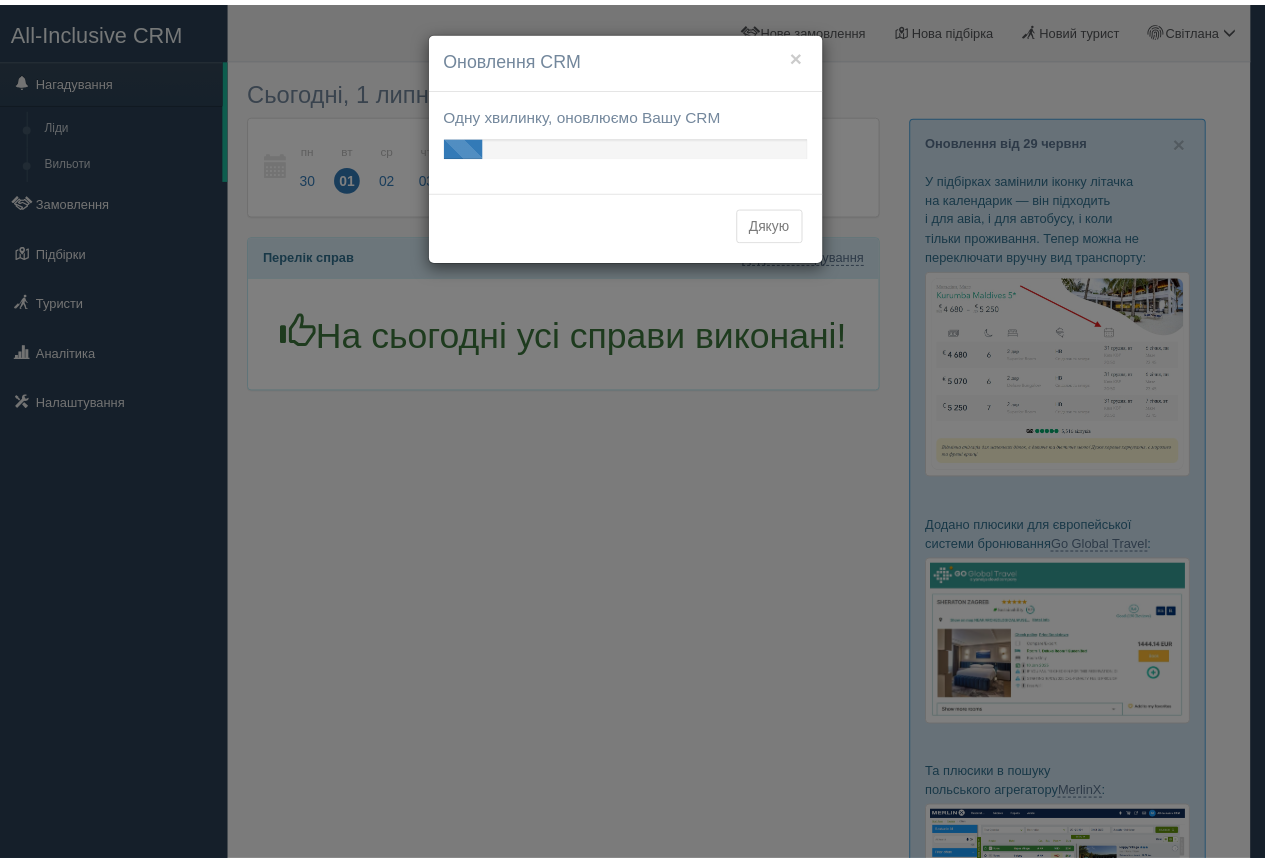 scroll, scrollTop: 0, scrollLeft: 0, axis: both 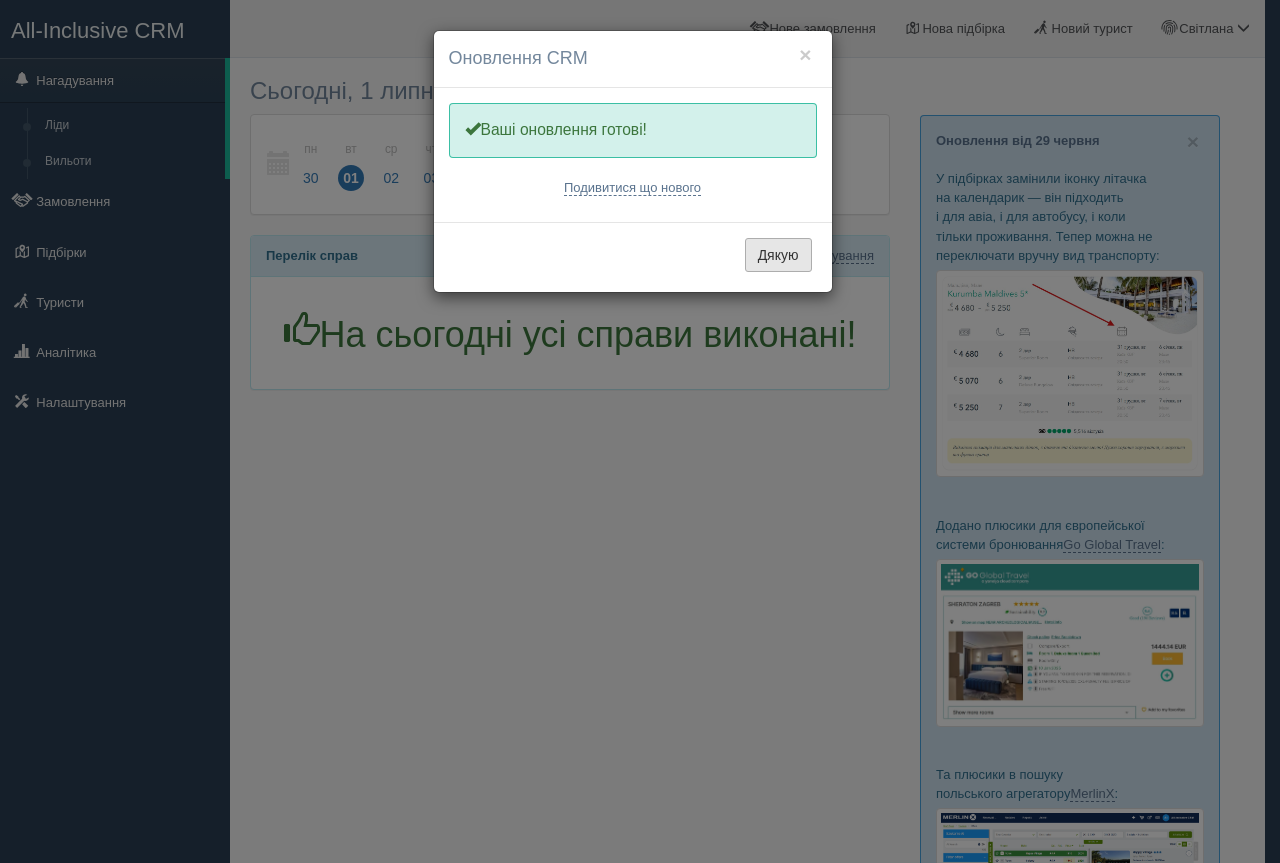 click on "Дякую" at bounding box center (778, 255) 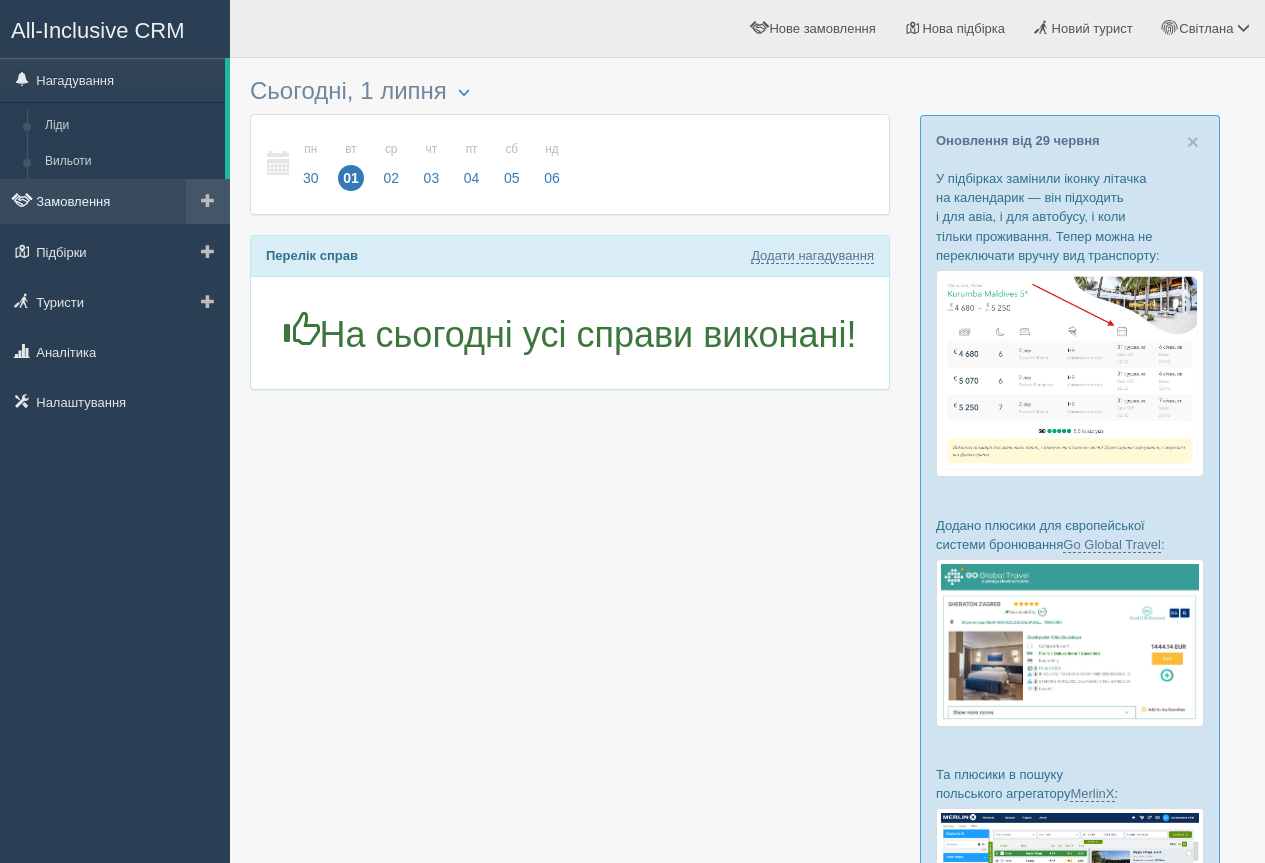click on "Замовлення" at bounding box center (115, 201) 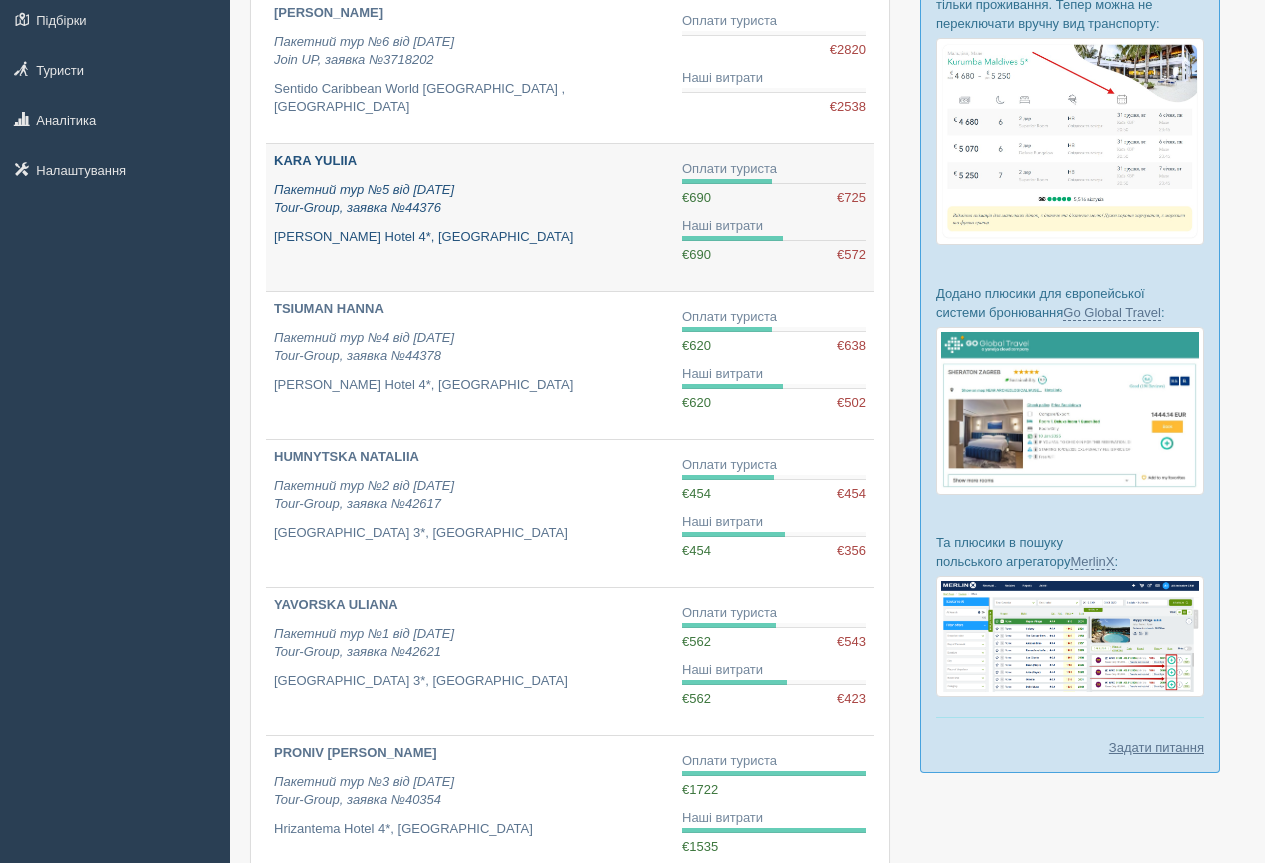 scroll, scrollTop: 300, scrollLeft: 0, axis: vertical 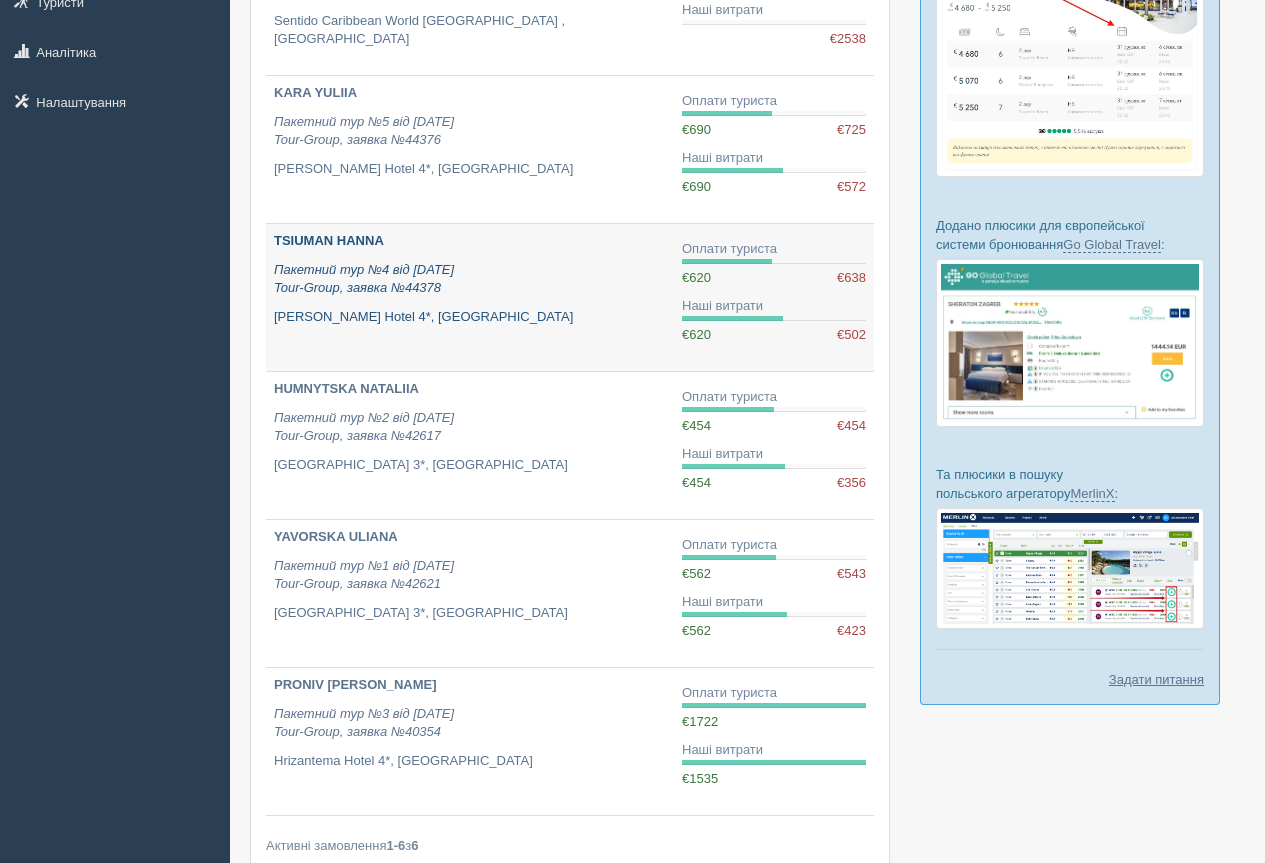 click on "TSIUMAN [PERSON_NAME]
Пакетний тур №4 від [DATE]
Tour-Group, заявка №44378
[PERSON_NAME][GEOGRAPHIC_DATA]*, [GEOGRAPHIC_DATA]" at bounding box center [470, 279] 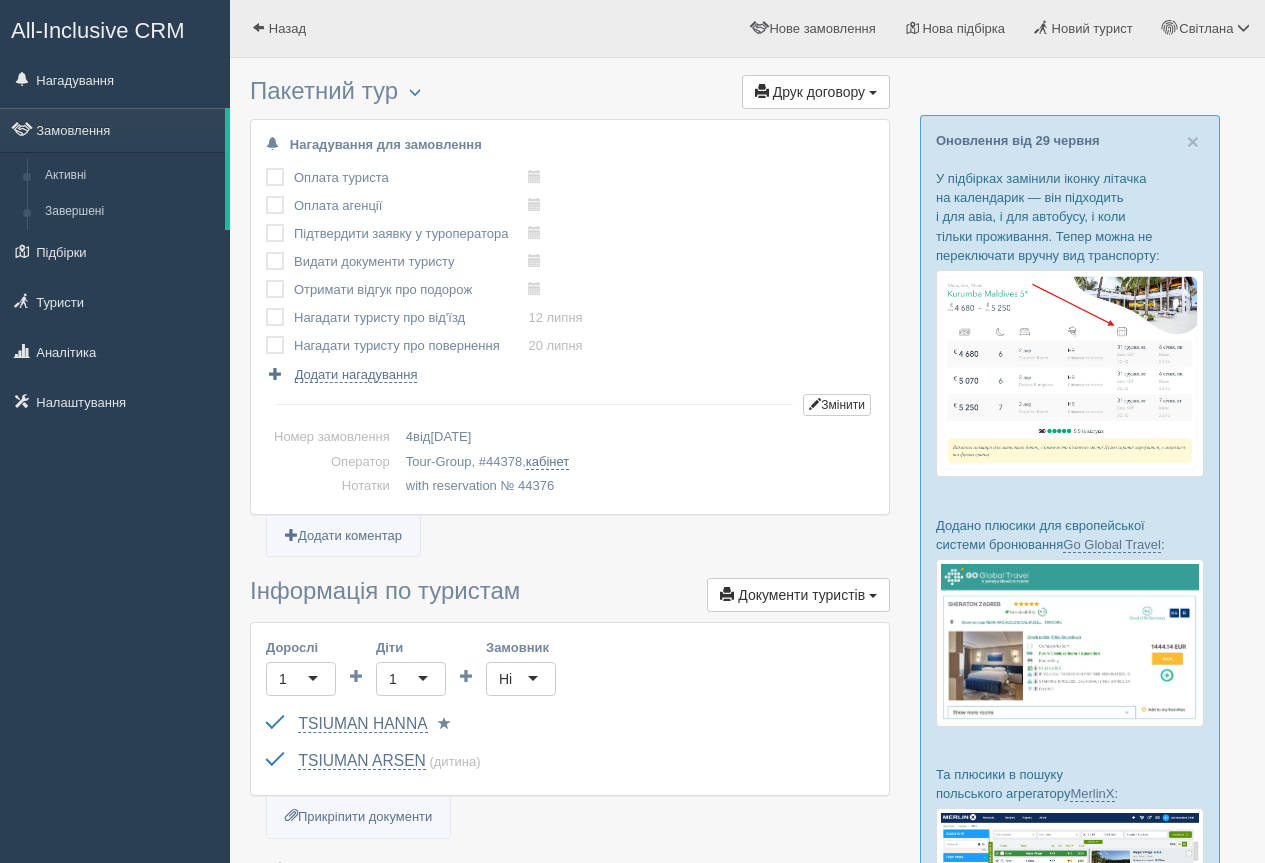 scroll, scrollTop: 0, scrollLeft: 0, axis: both 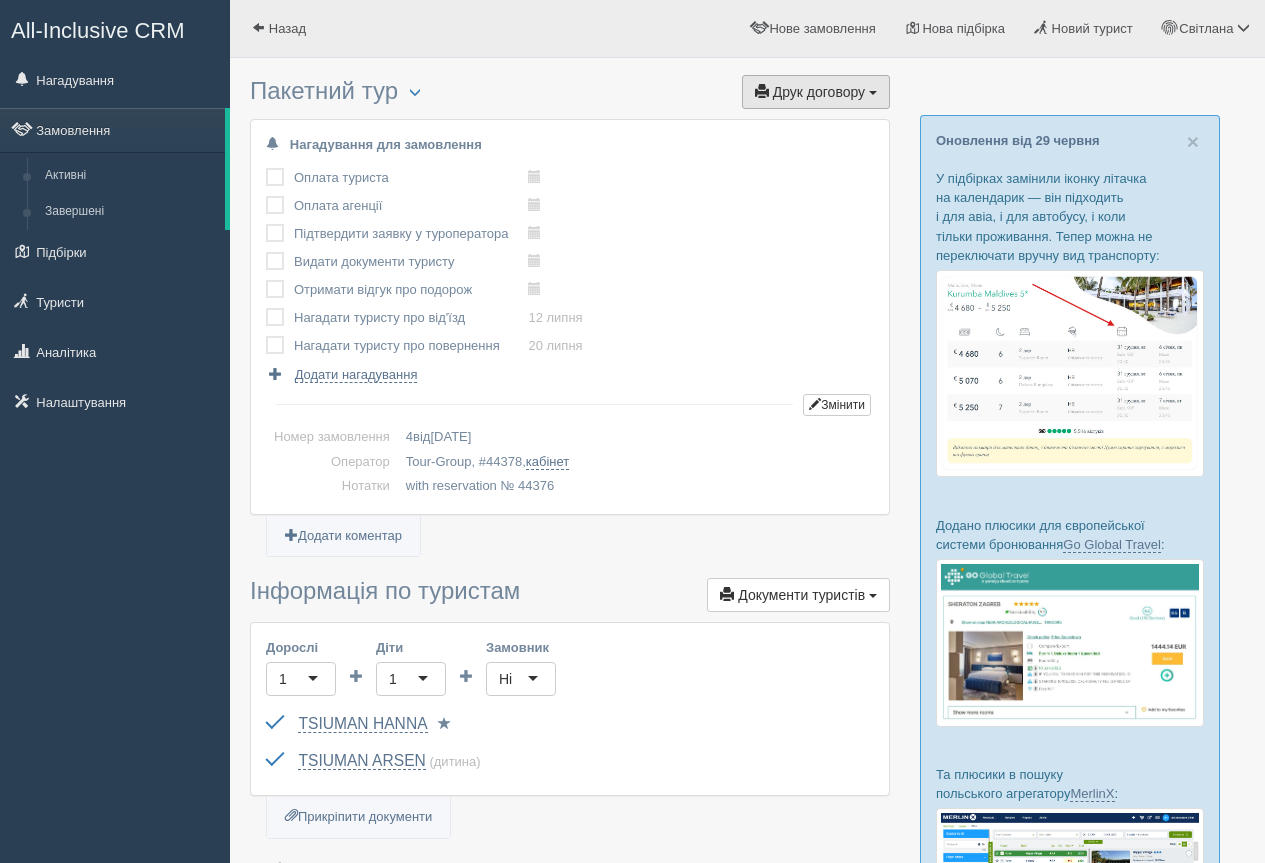 click on "Друк договору" at bounding box center [819, 92] 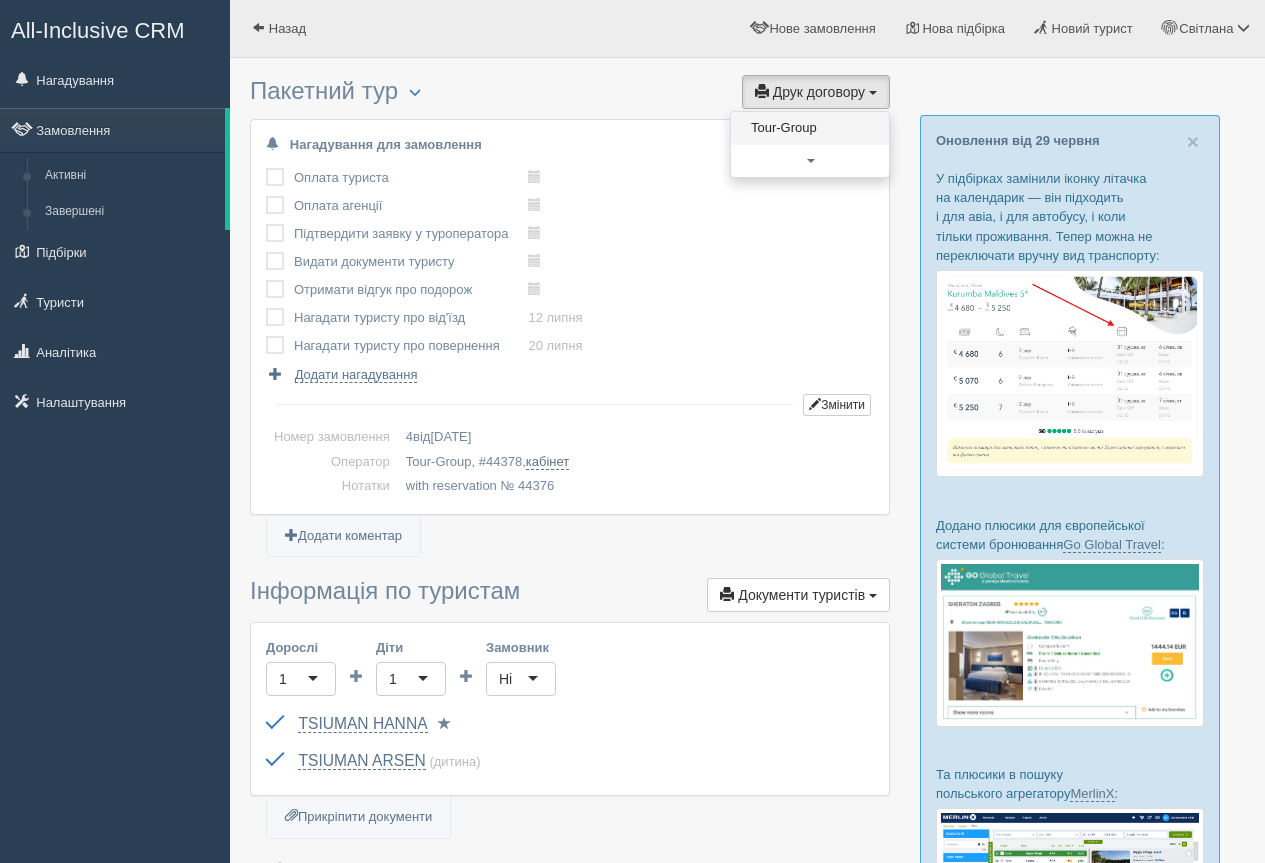 click on "Tour-Group" at bounding box center (810, 128) 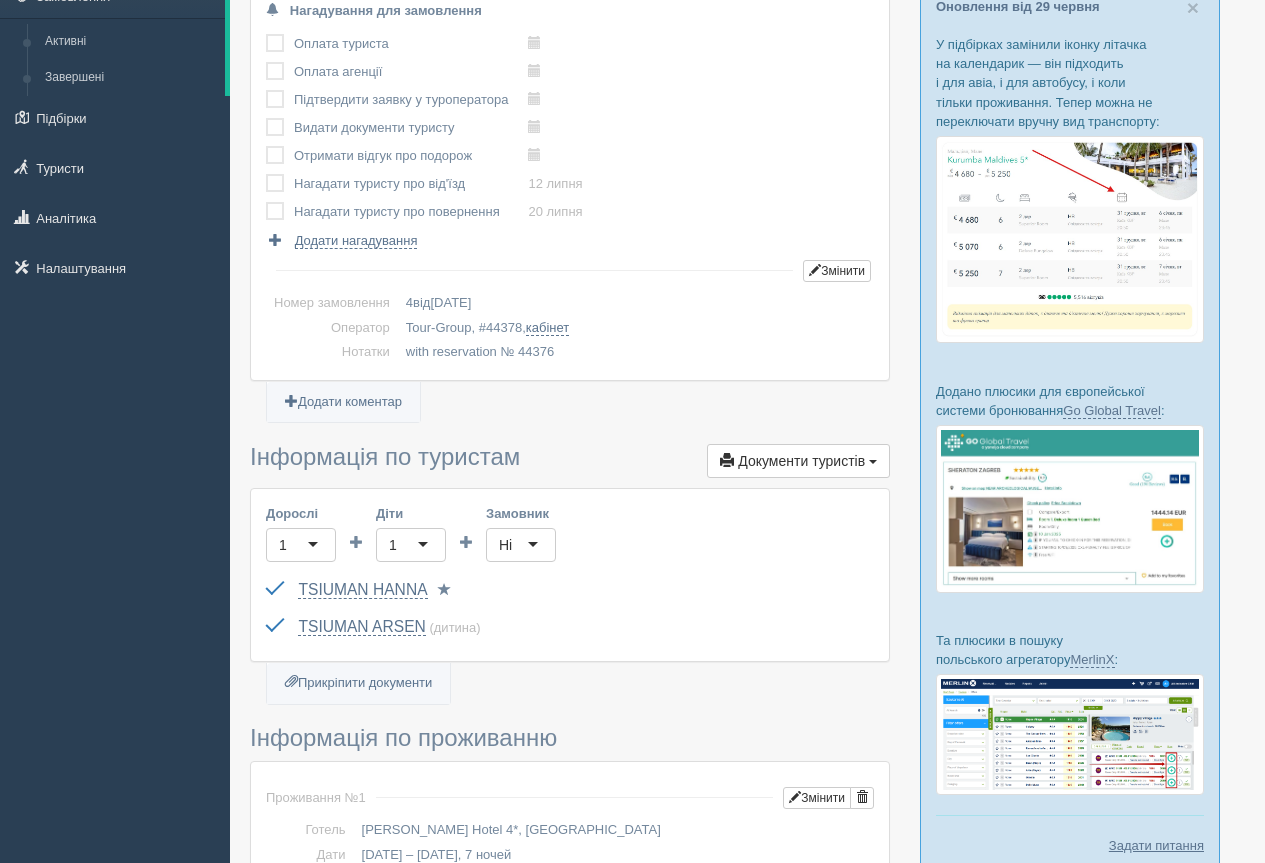 scroll, scrollTop: 200, scrollLeft: 0, axis: vertical 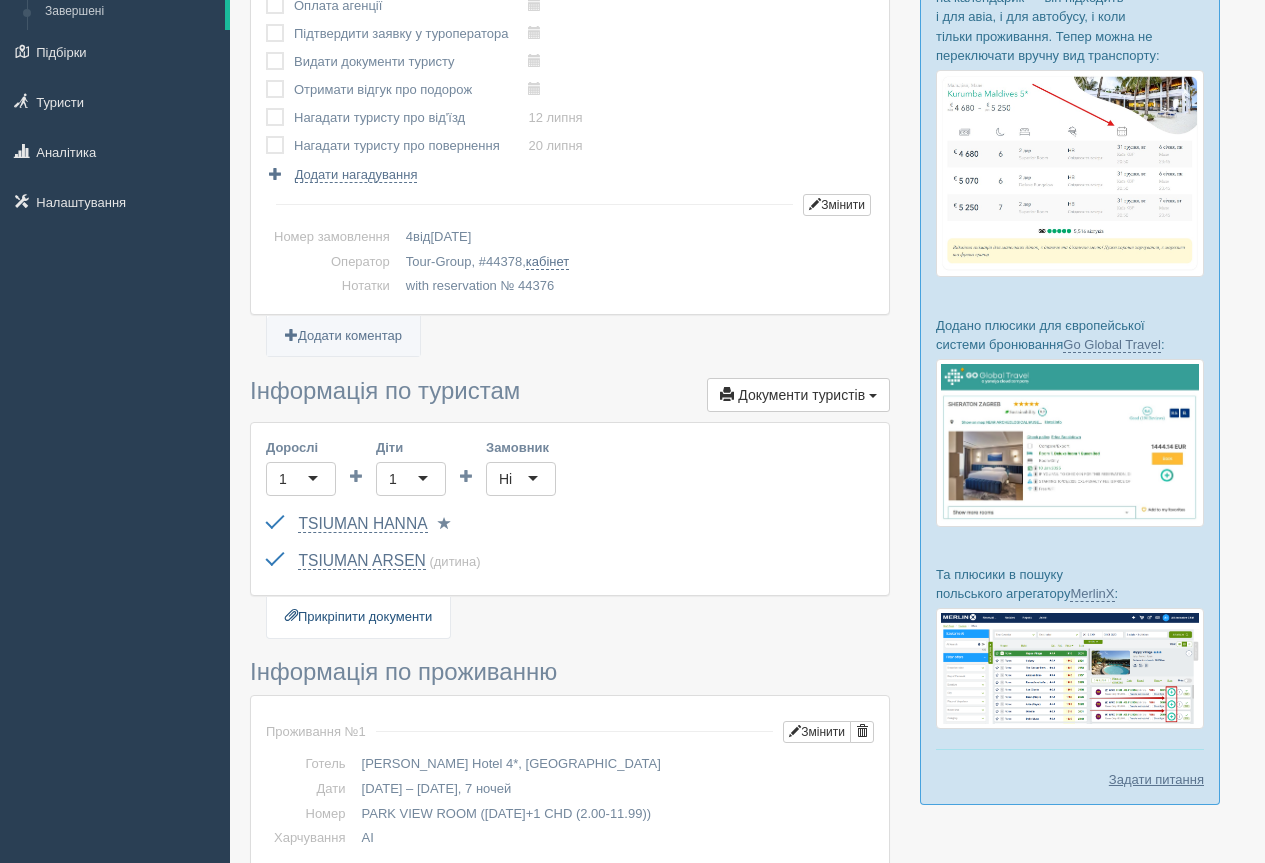 click on "Прикріпити документи" at bounding box center [358, 617] 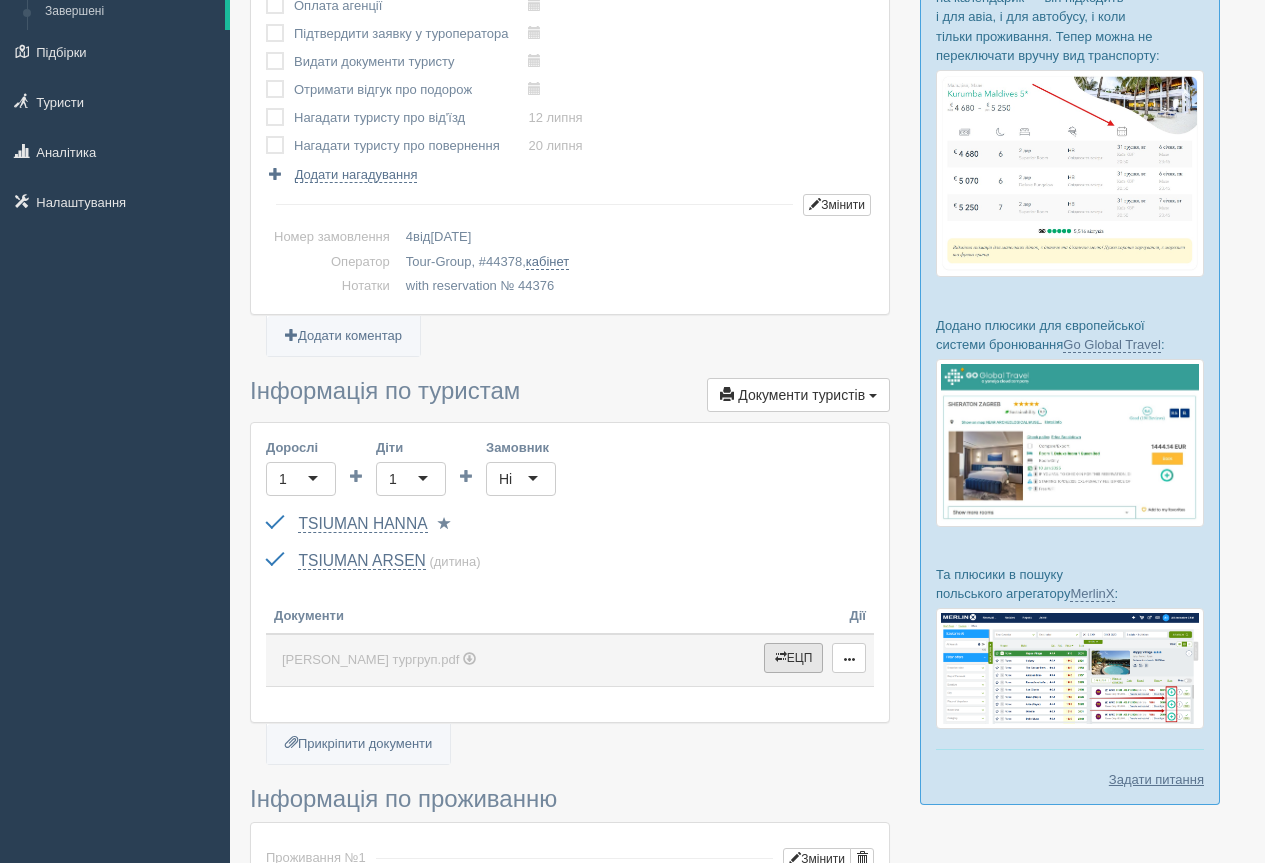 click on "ЕЦП" at bounding box center [794, 658] 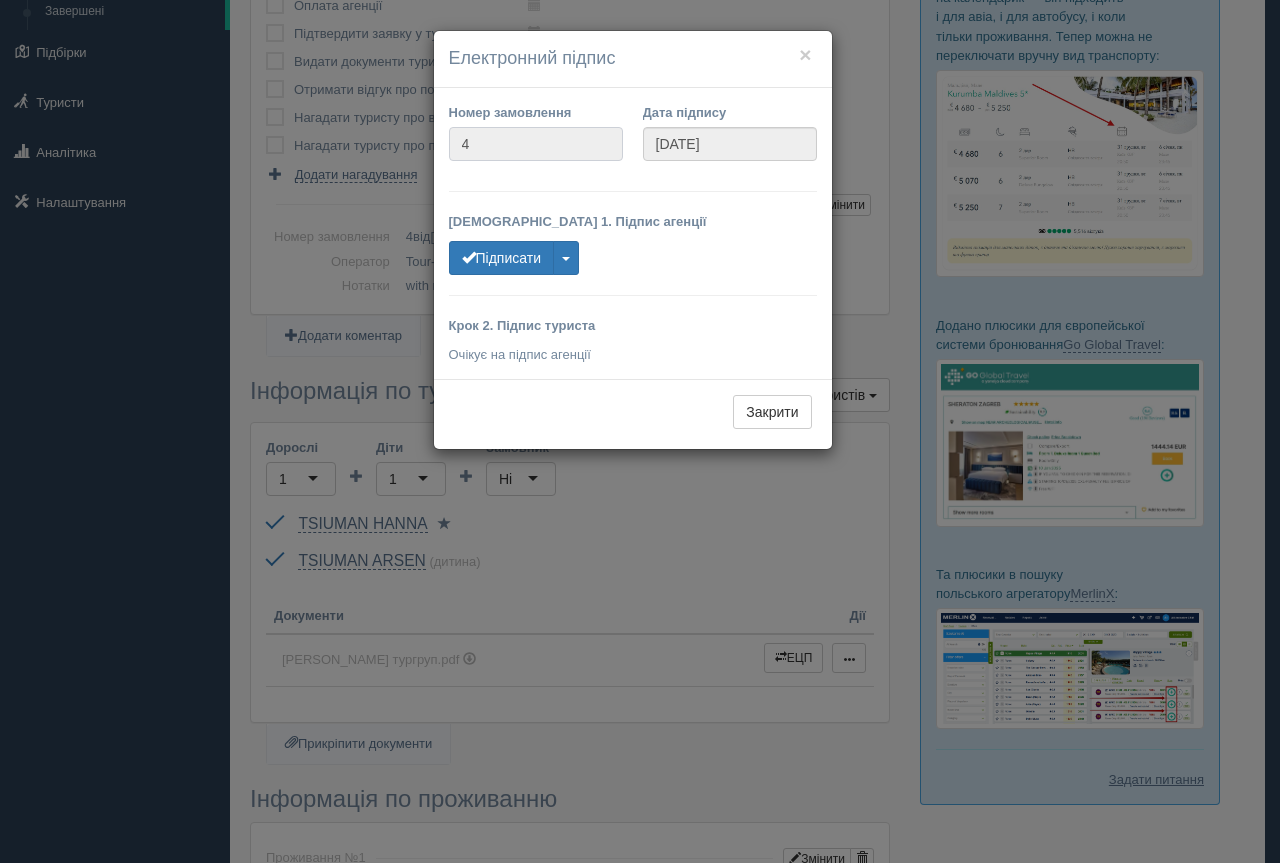 drag, startPoint x: 492, startPoint y: 146, endPoint x: 450, endPoint y: 150, distance: 42.190044 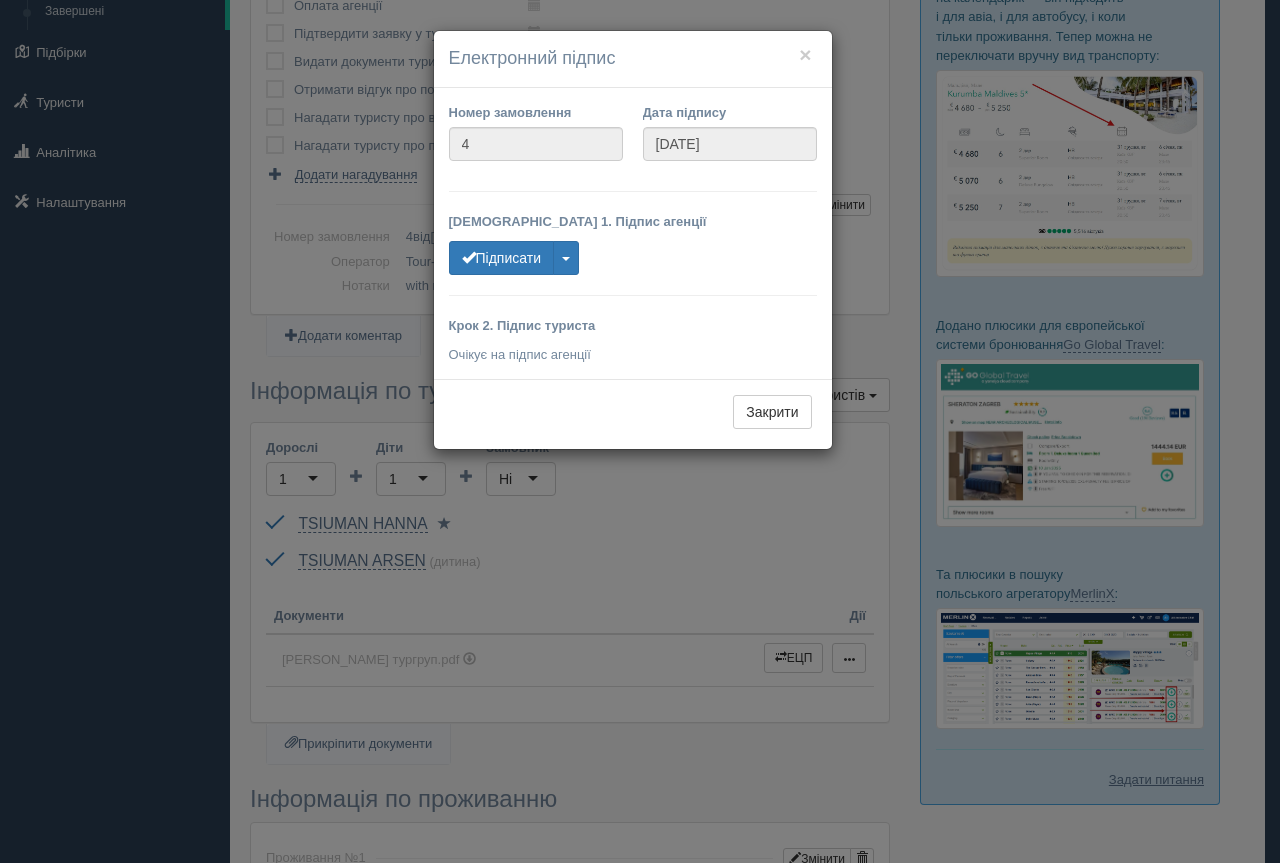 click on "Номер замовлення
4
Дата підпису
20.06.2025
Крок 1. Підпис агенції
Підписати
Без нашого підпису
Не вдалось обробити документ =(
Крок 2. Підпис туриста
Очікує на підпис агенції" at bounding box center [633, 233] 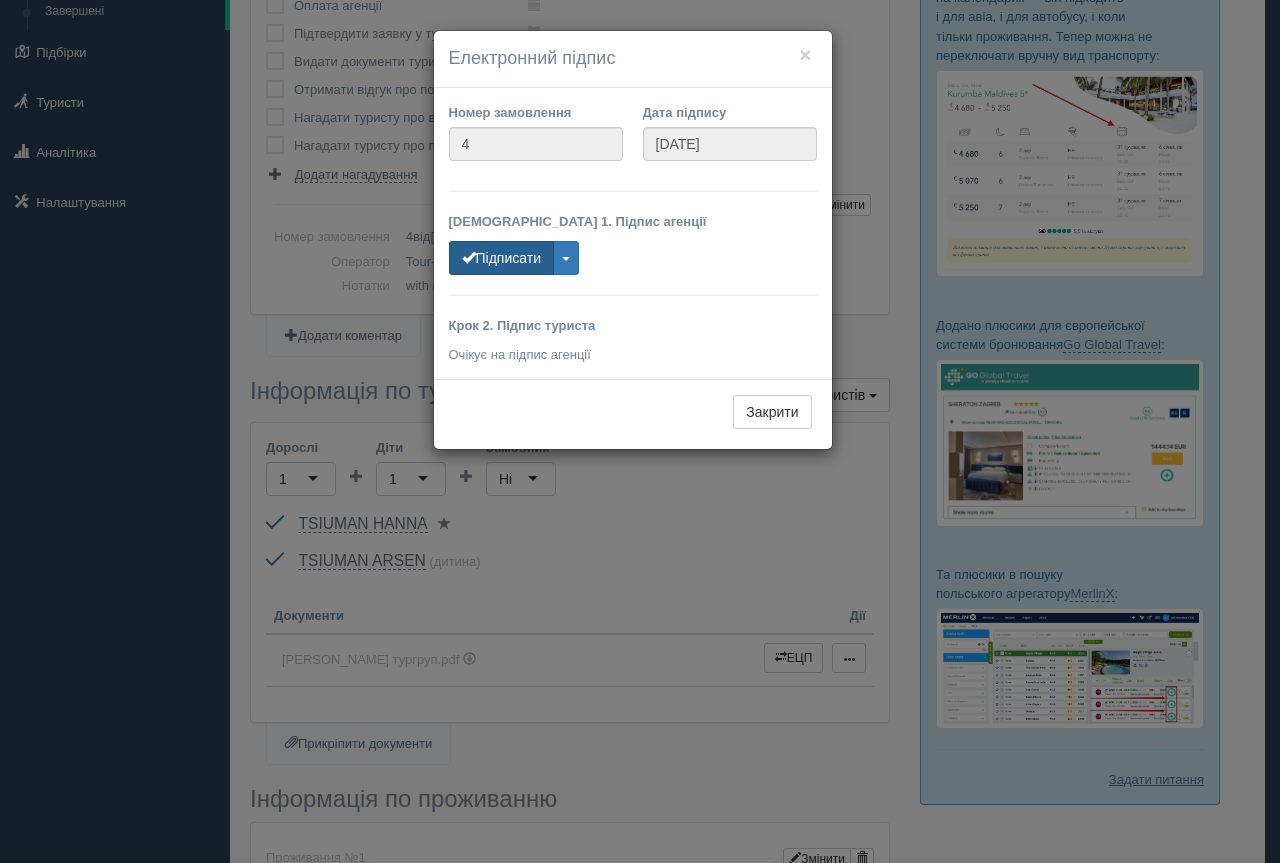 click on "Підписати" at bounding box center [501, 258] 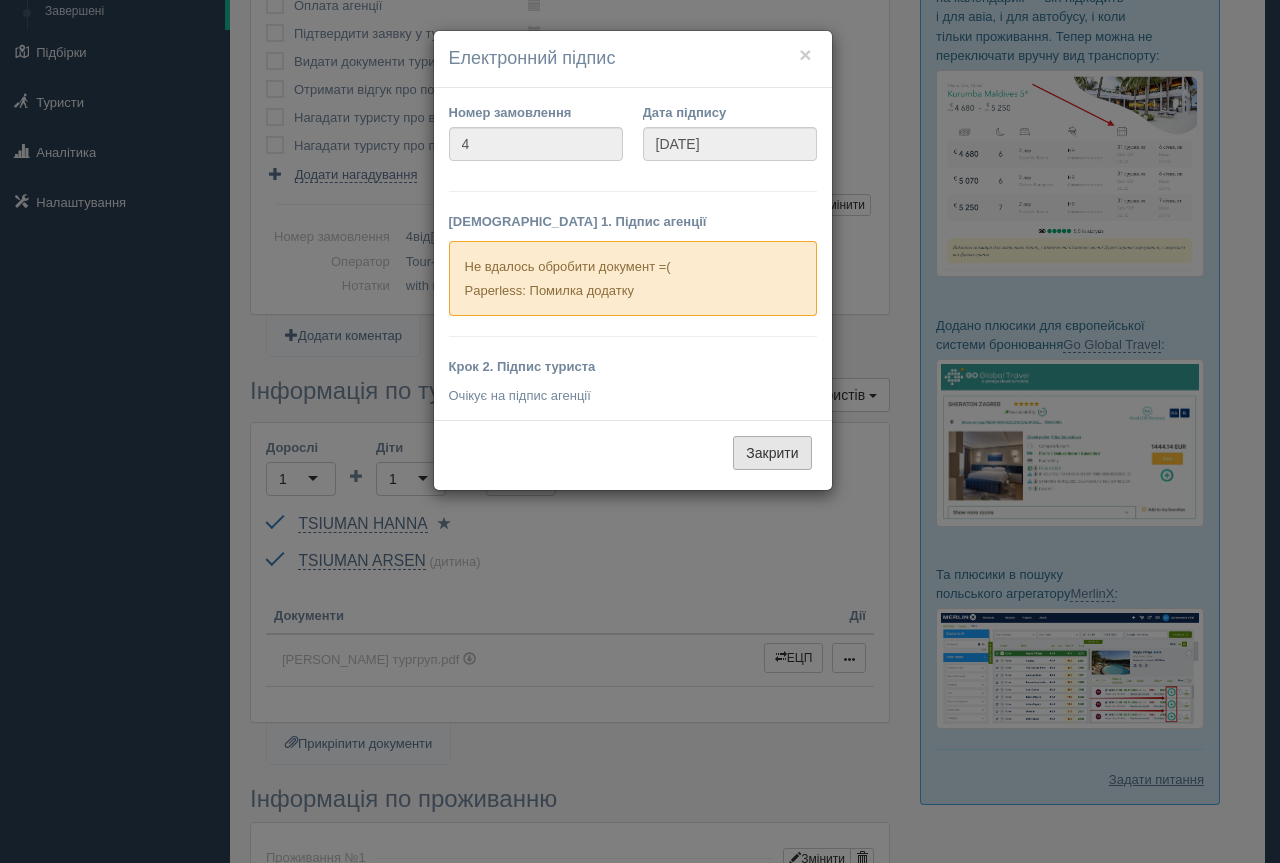 click on "Закрити" at bounding box center [772, 453] 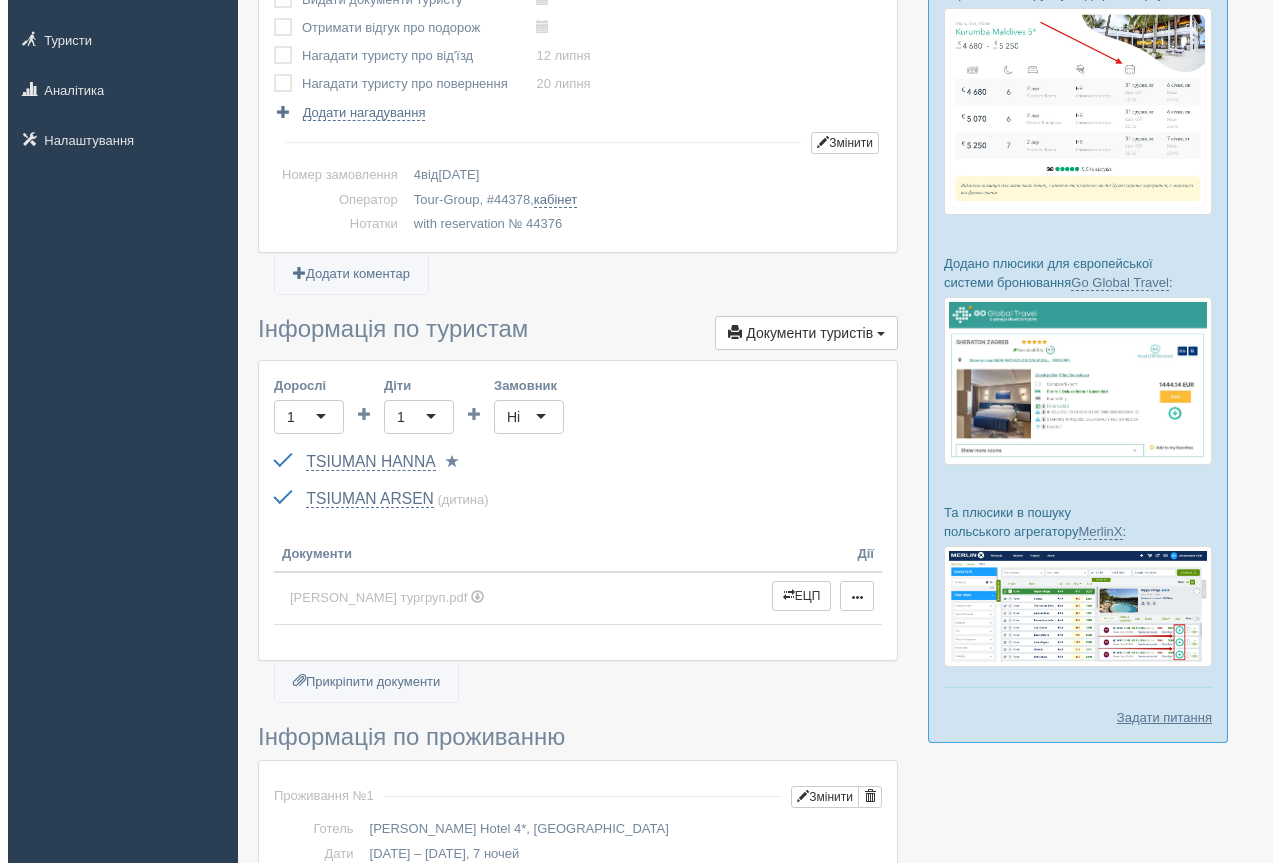 scroll, scrollTop: 300, scrollLeft: 0, axis: vertical 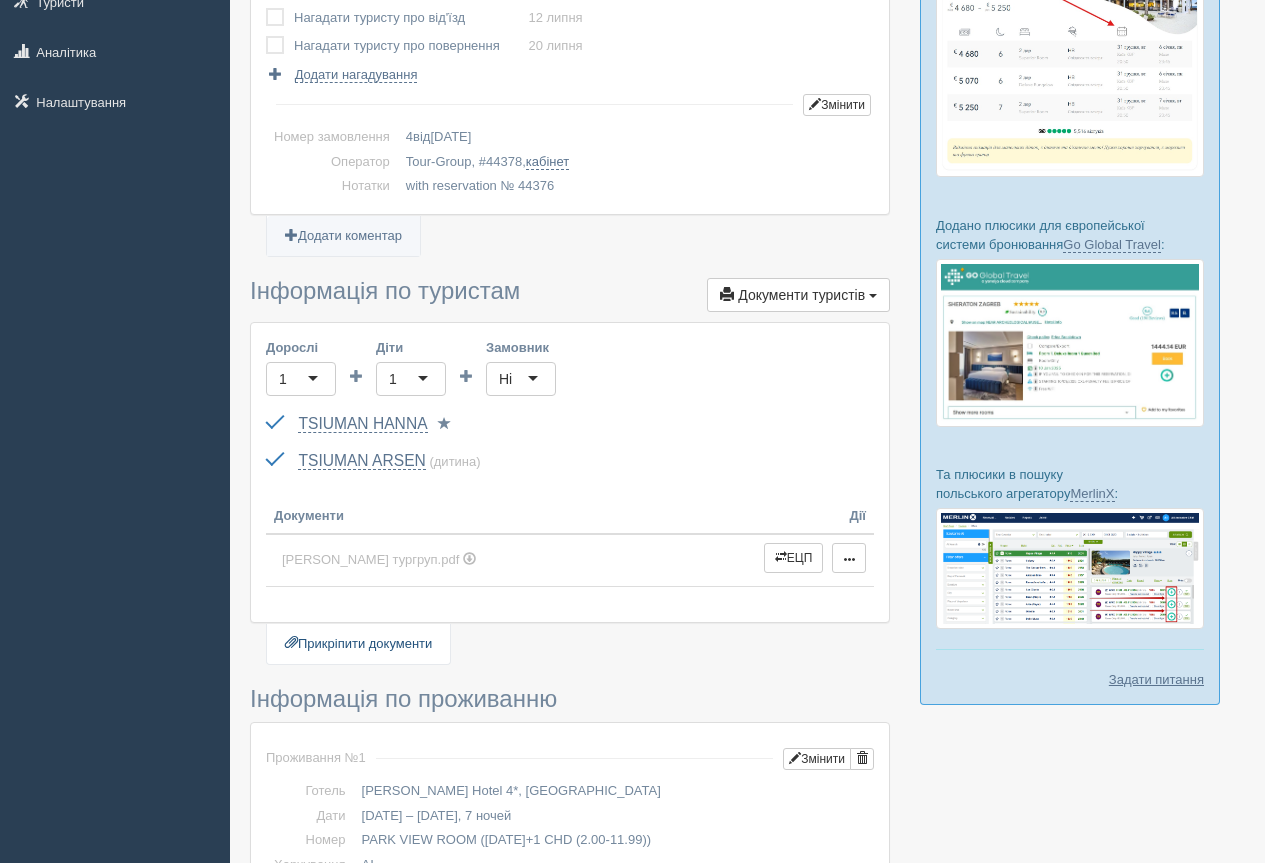 click on "Прикріпити документи" at bounding box center [358, 644] 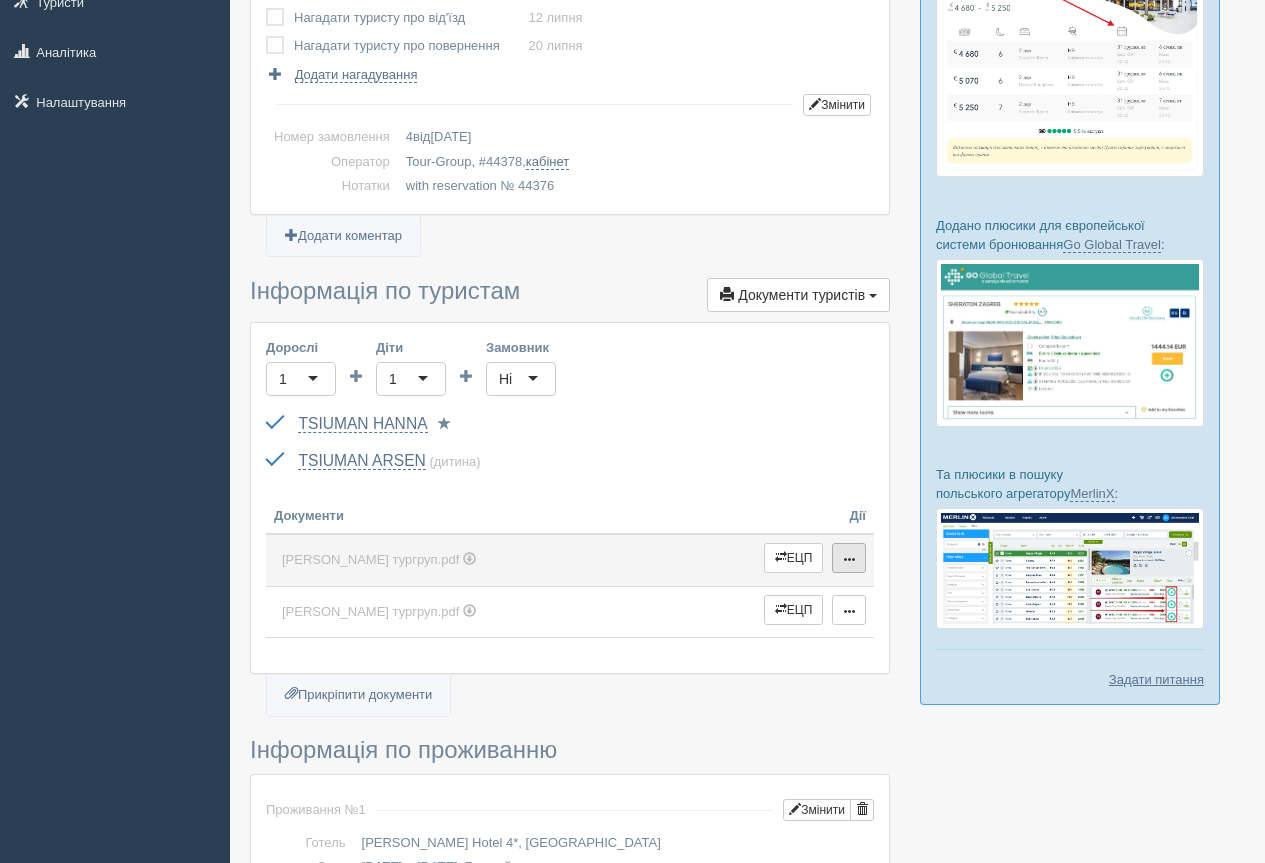 click at bounding box center [849, 558] 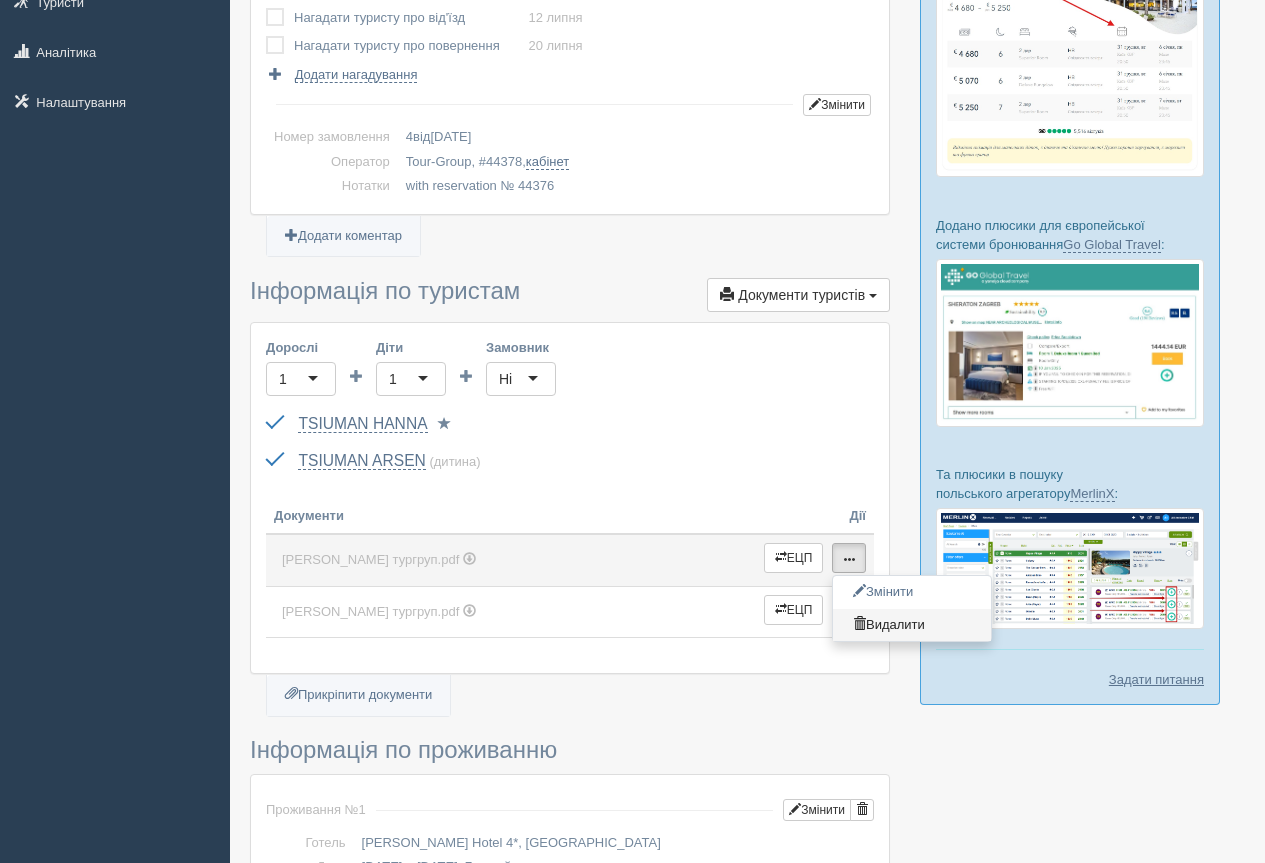 click on "Видалити" at bounding box center [912, 625] 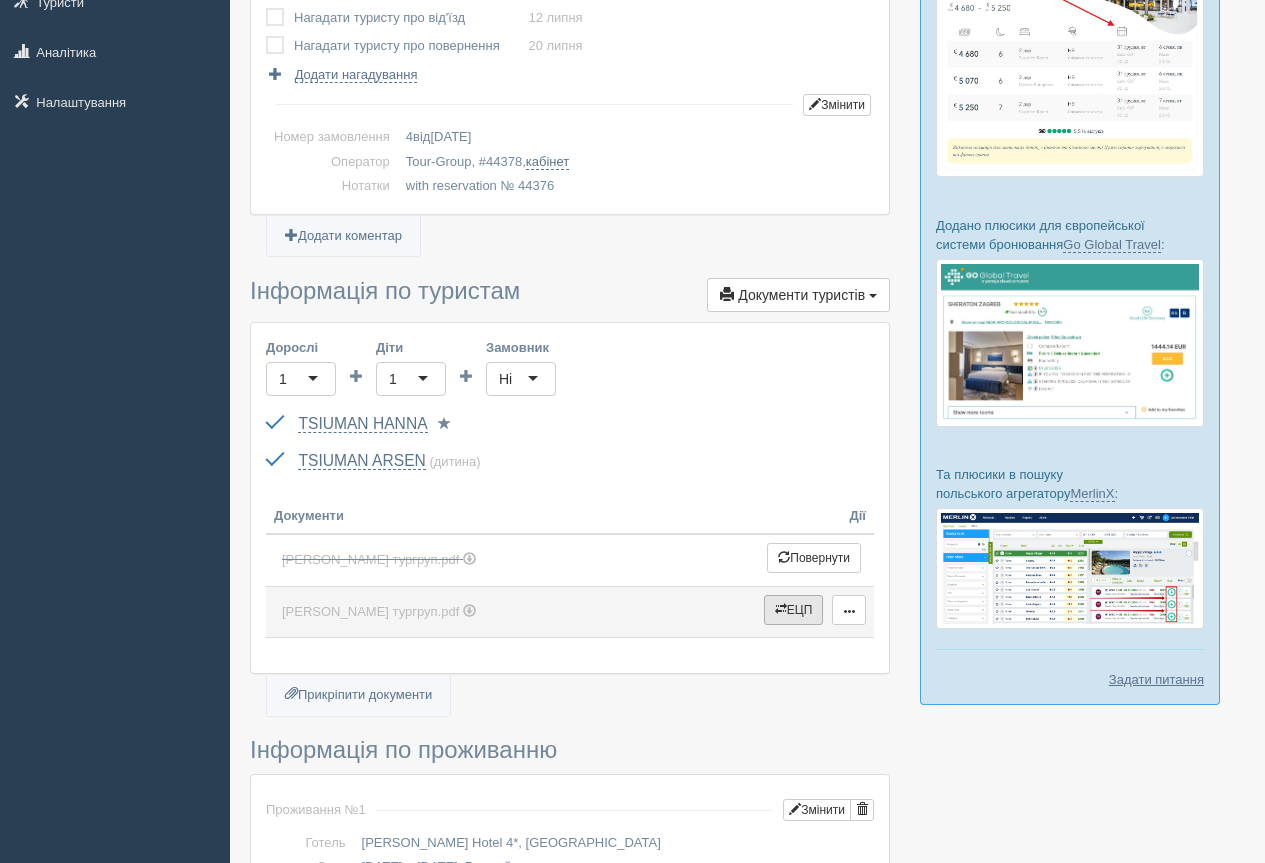 click on "ЕЦП" at bounding box center (794, 610) 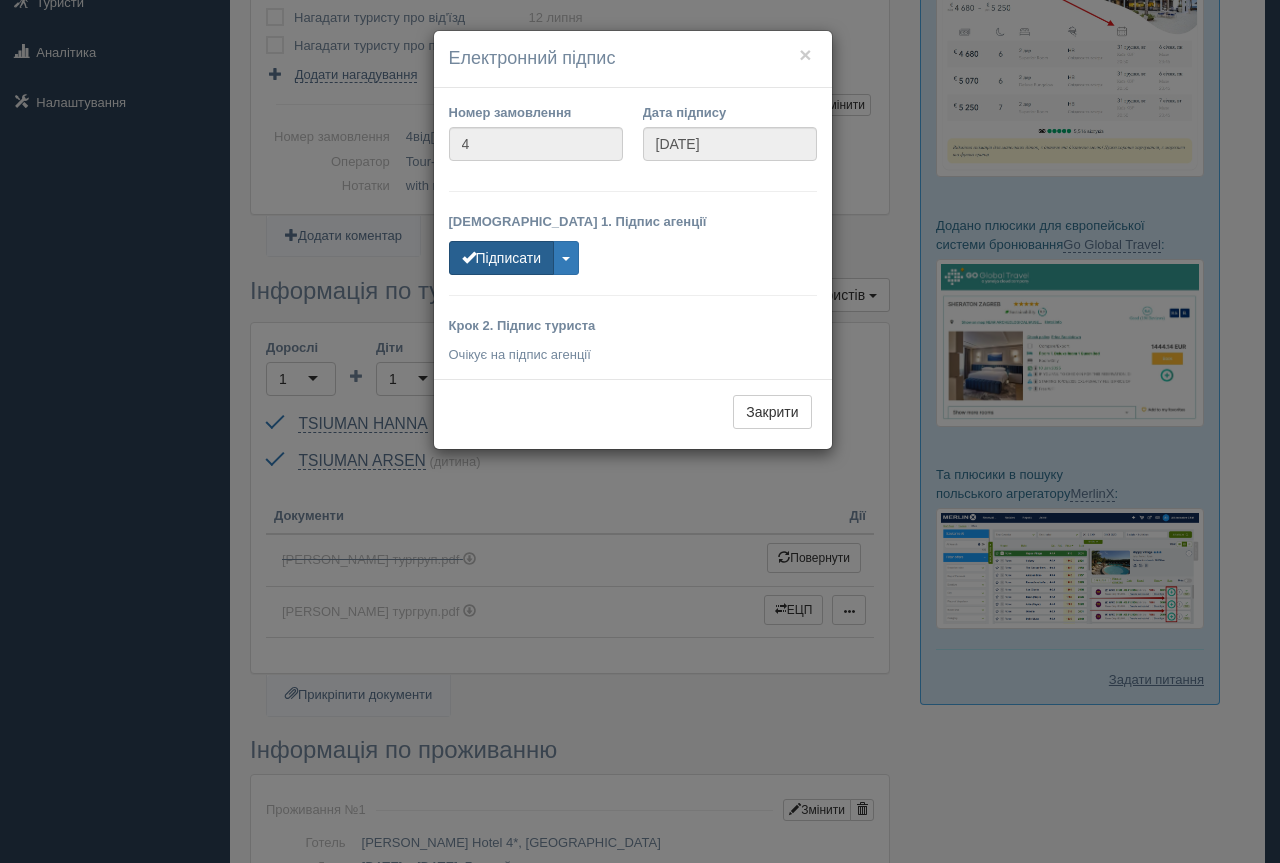 click on "Підписати" at bounding box center [501, 258] 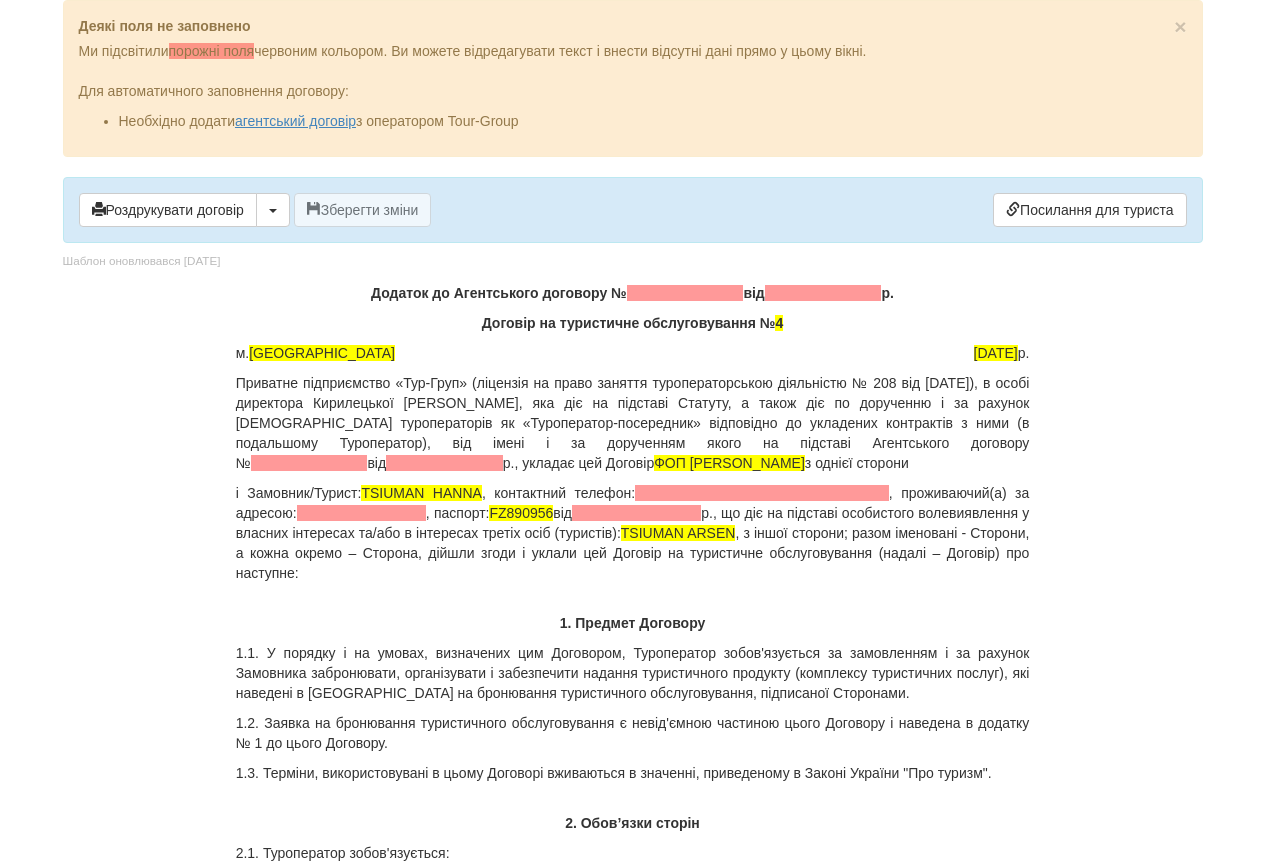 scroll, scrollTop: 0, scrollLeft: 0, axis: both 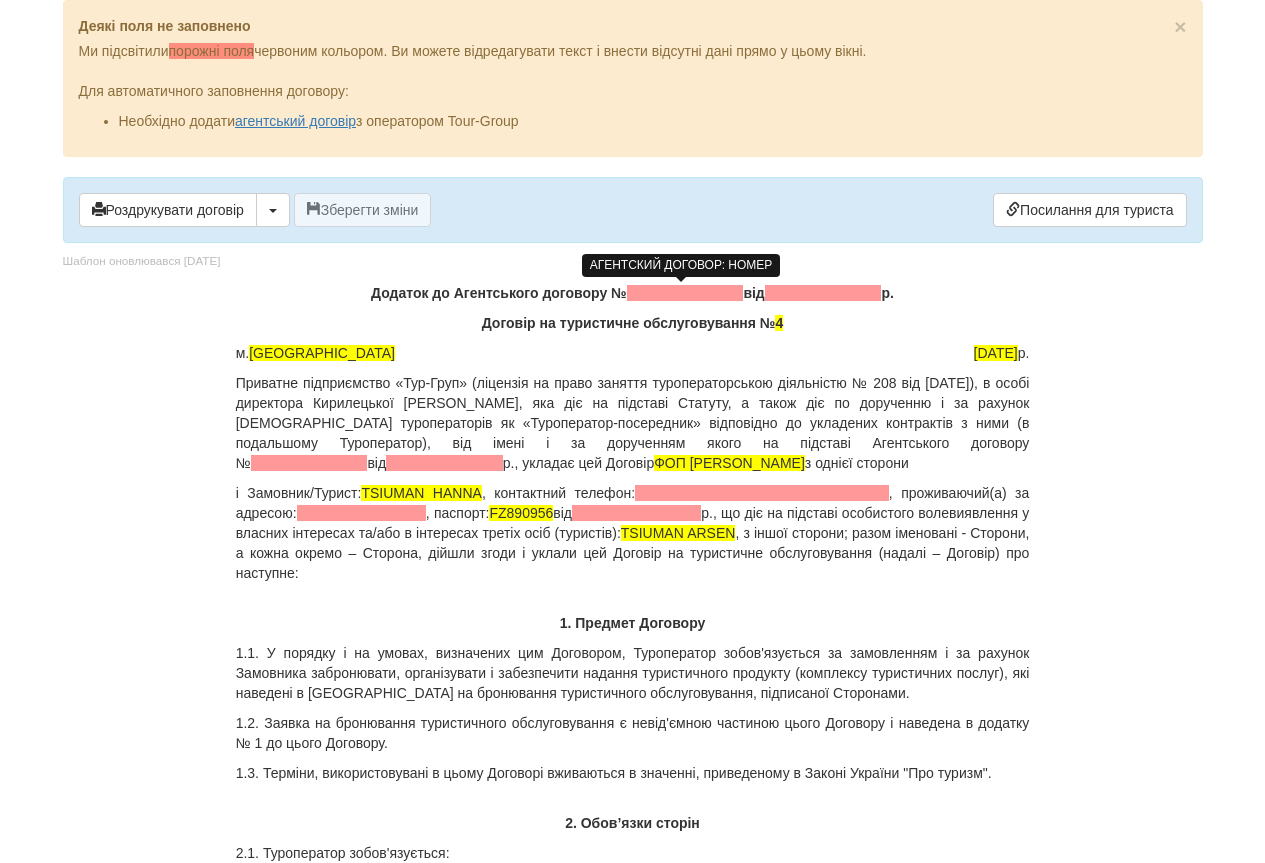 click at bounding box center (685, 293) 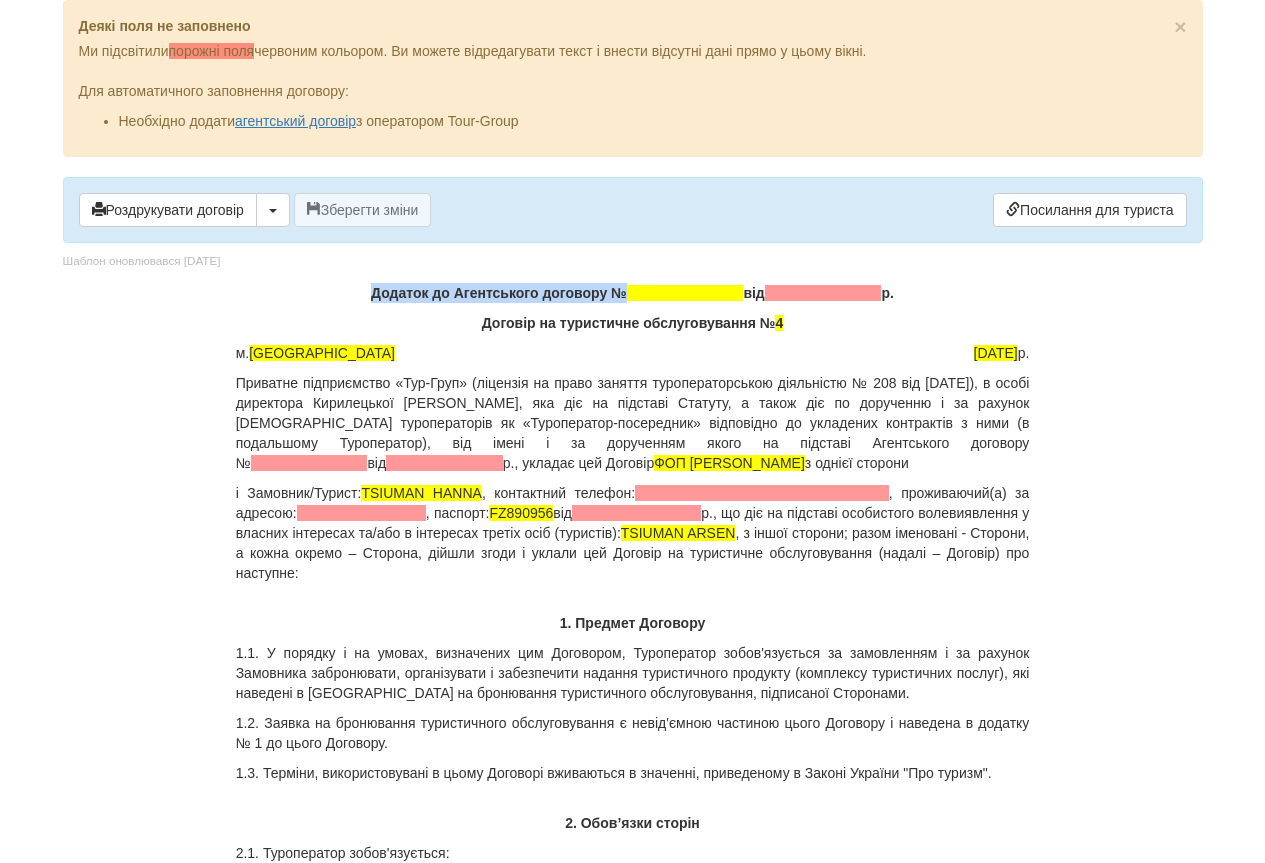 type 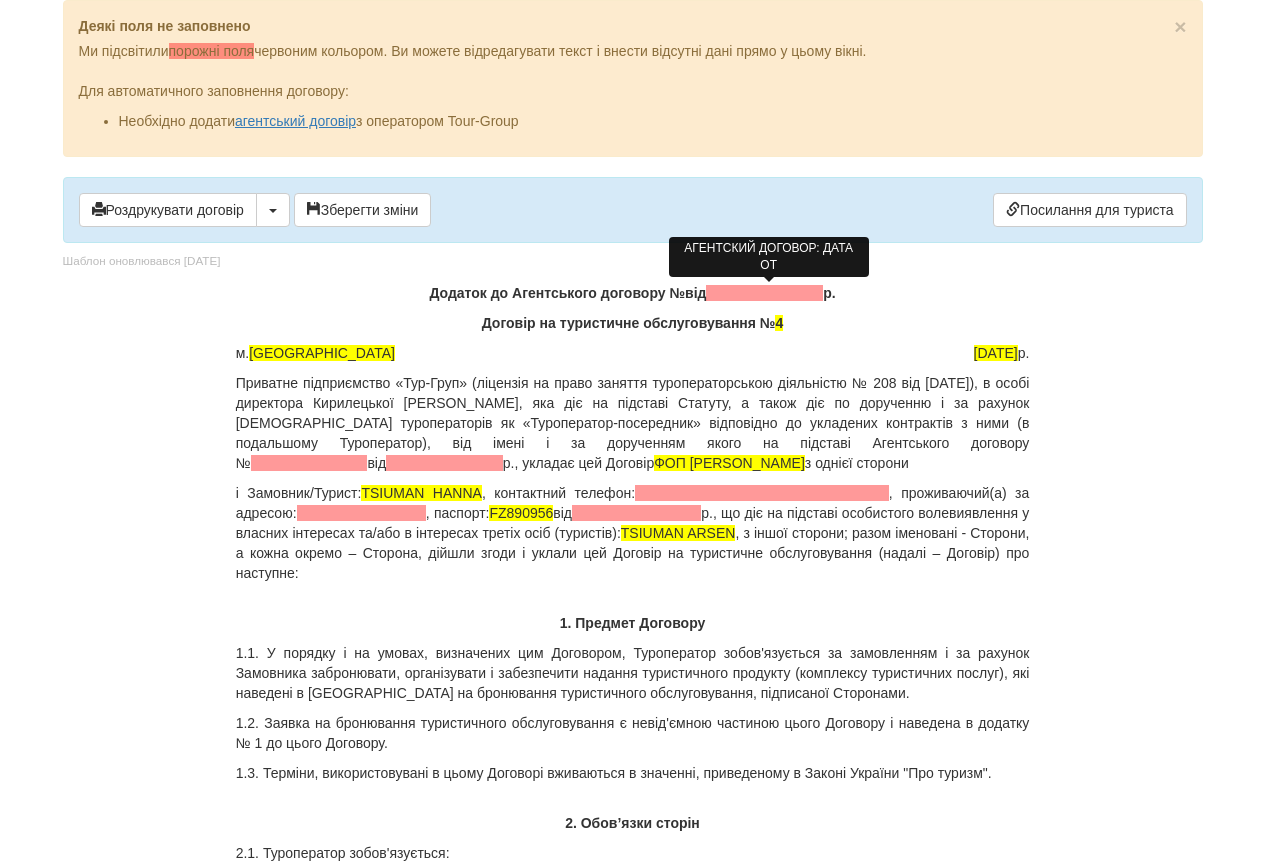 click at bounding box center [764, 293] 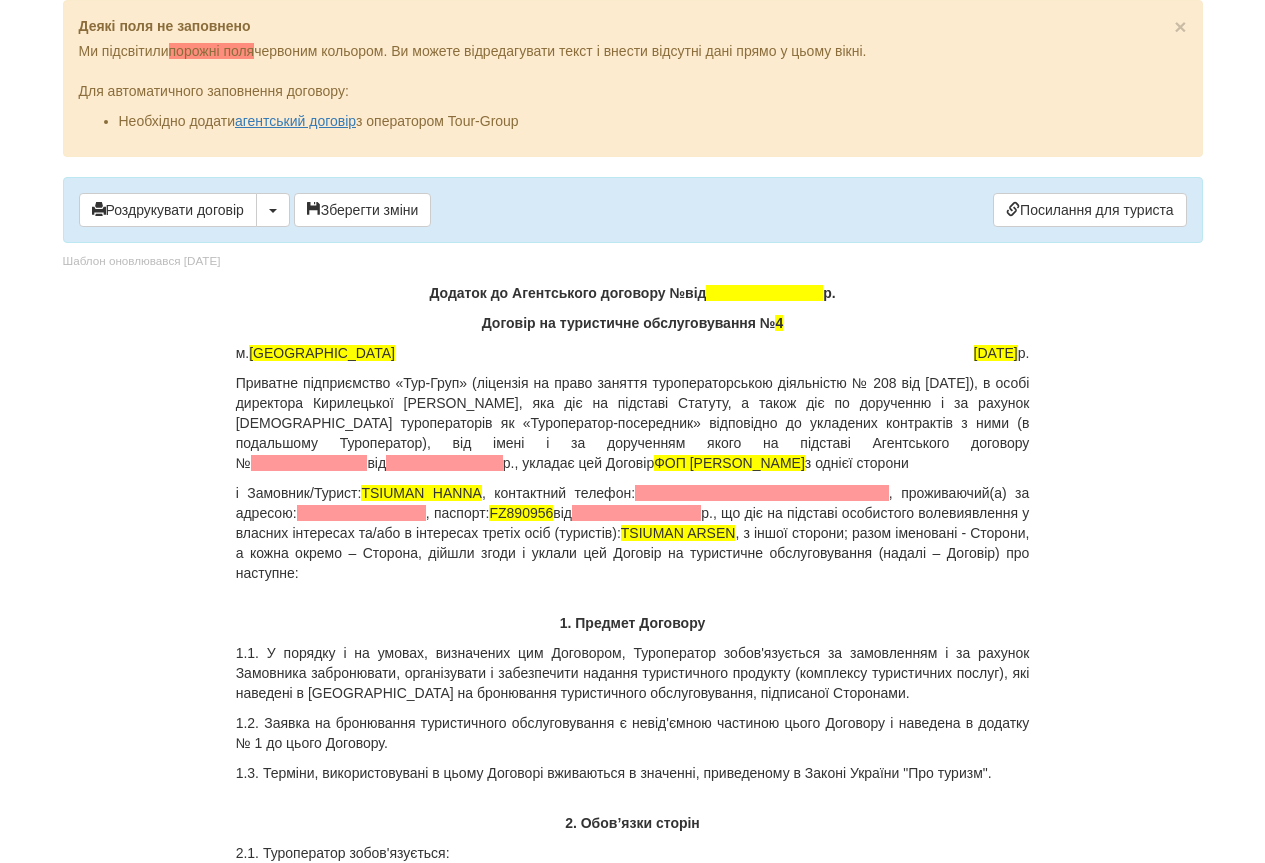 drag, startPoint x: 678, startPoint y: 290, endPoint x: 731, endPoint y: 331, distance: 67.00746 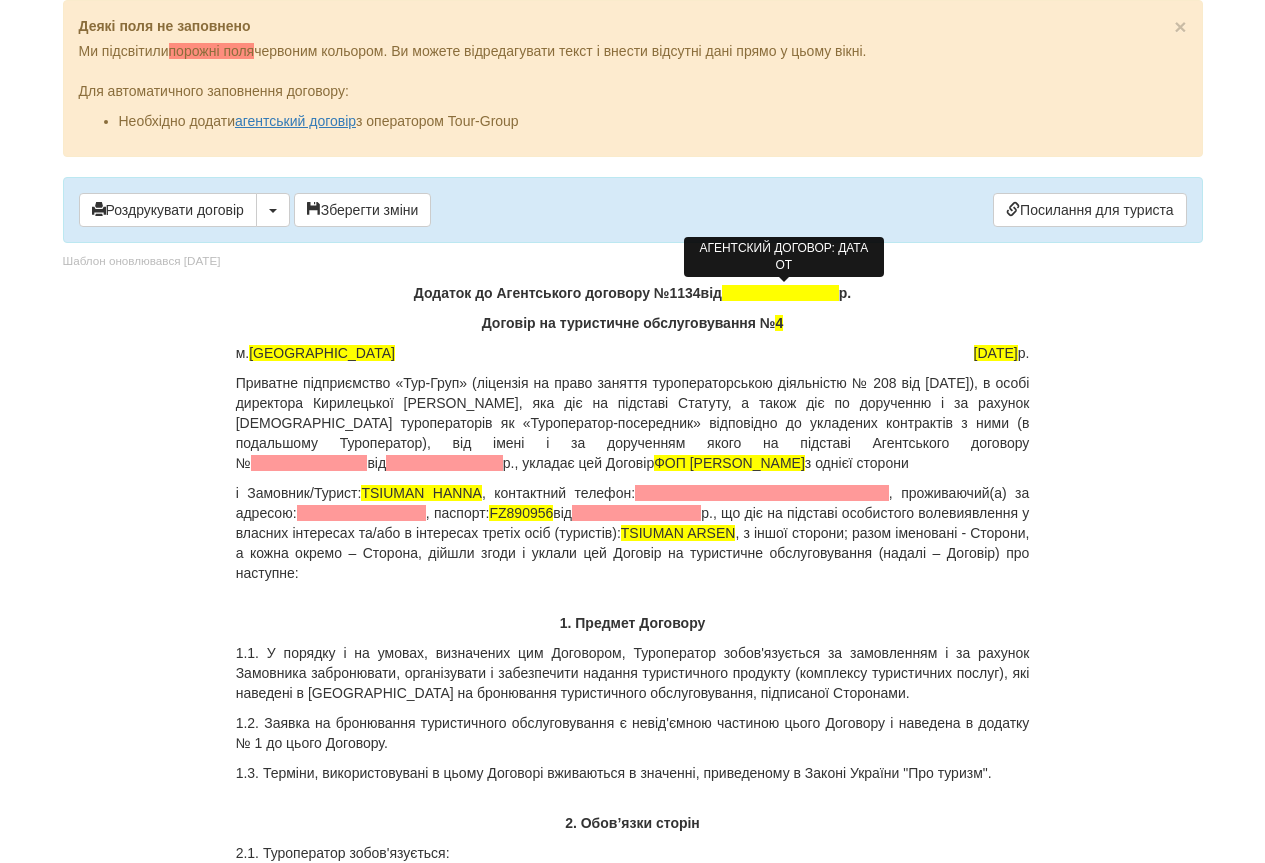 click at bounding box center (780, 293) 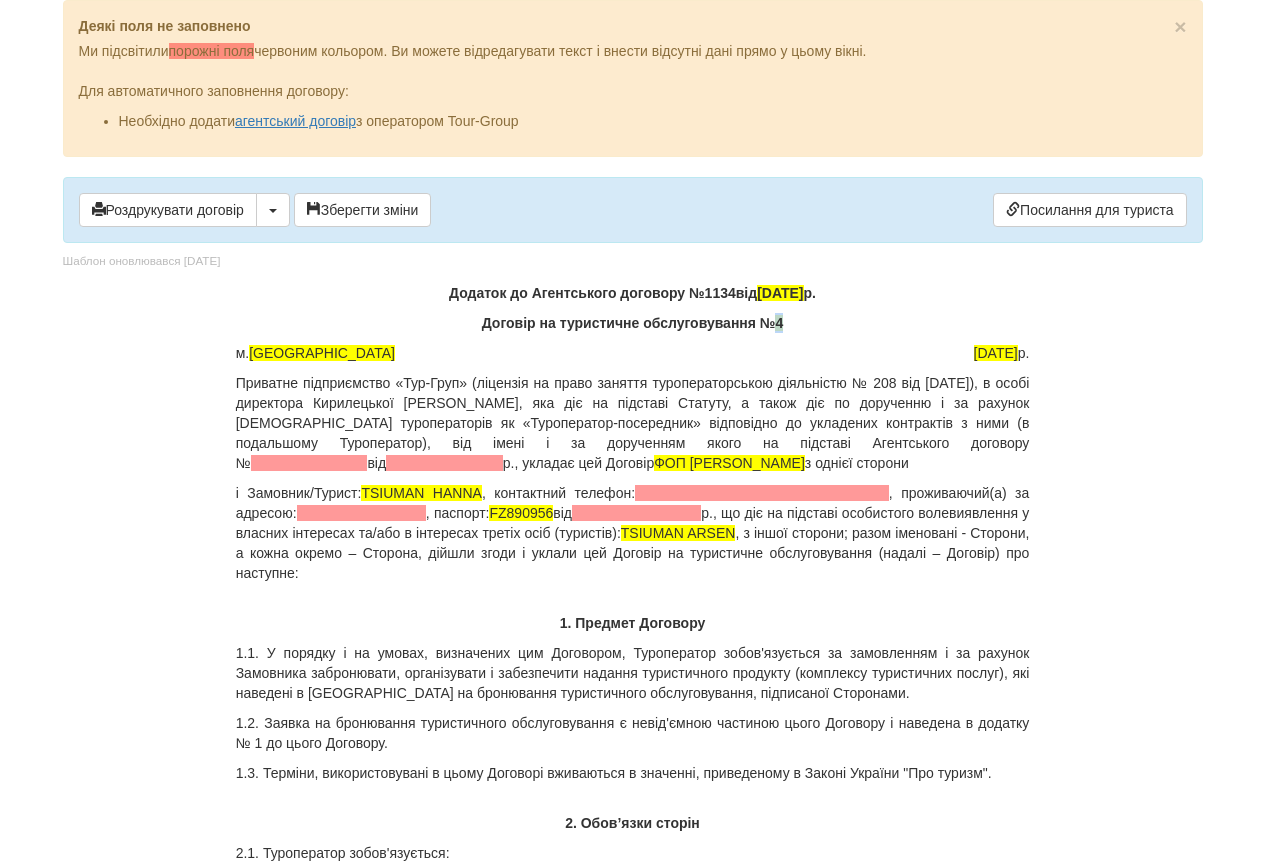 drag, startPoint x: 779, startPoint y: 328, endPoint x: 790, endPoint y: 326, distance: 11.18034 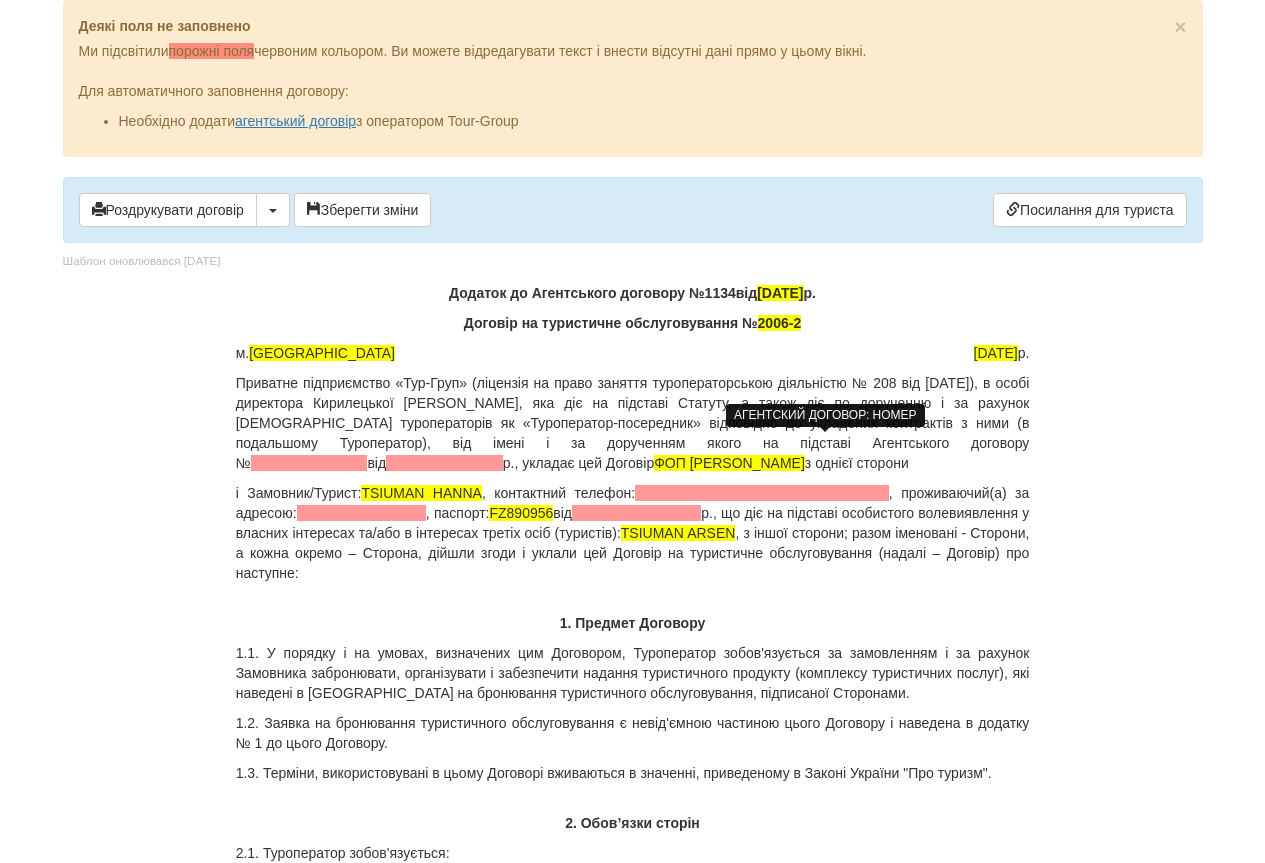 click at bounding box center (309, 463) 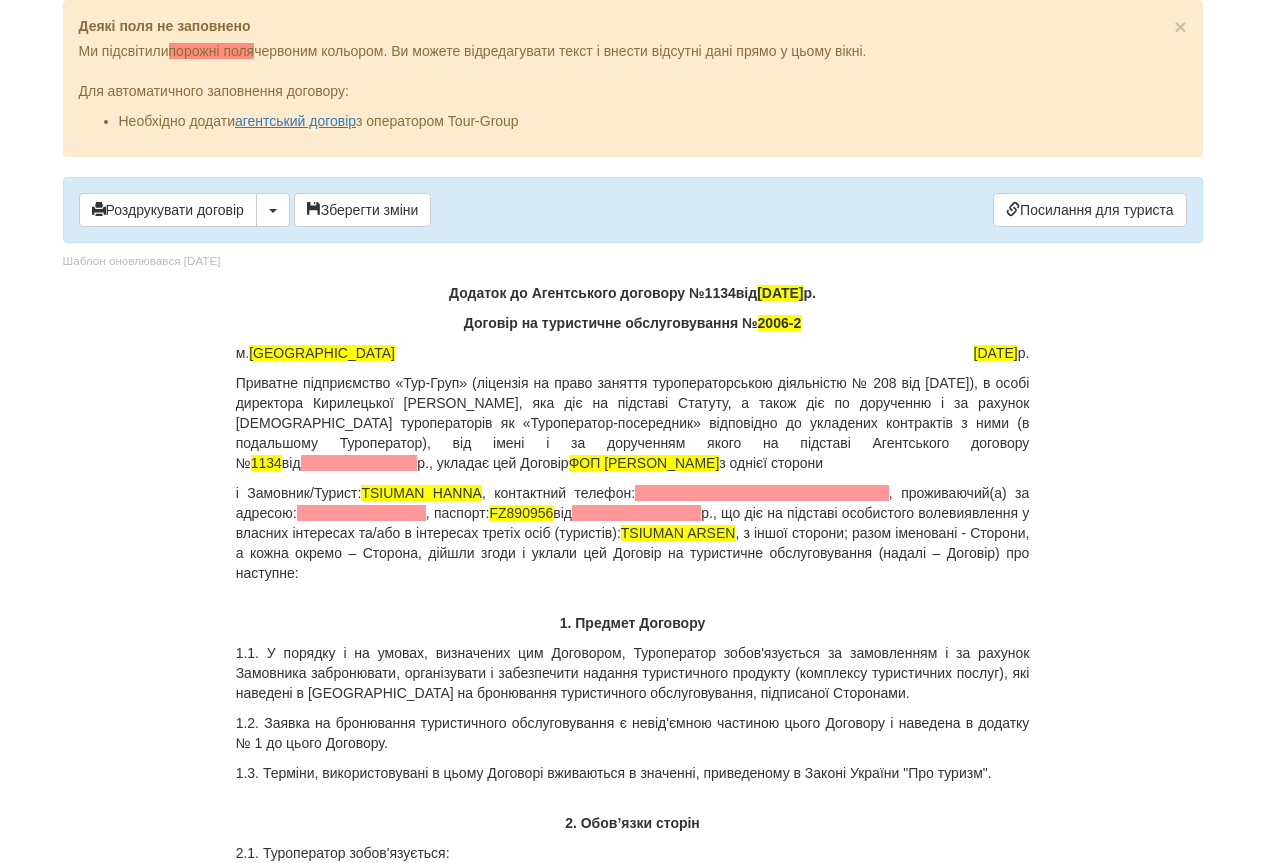 click on "Приватне підприємство «Тур-Груп» (ліцензія на право заняття туроператорською діяльністю № 208 від 09.02.2016 р.), в особі директора Кирилецької Анастасії Іванівни, яка діє на підставі Статуту, а також діє по дорученню і за рахунок іноземних туроператорів як «Туроператор-посередник» відповідно до укладених контрактів з ними (в подальшому  Туроператор),
від імені і за дорученням якого на підставі Агентського договору № 1134  від                                  р., укладає цей Договір  ФОП Радзіх С.П.  з однієї сторони" at bounding box center (633, 423) 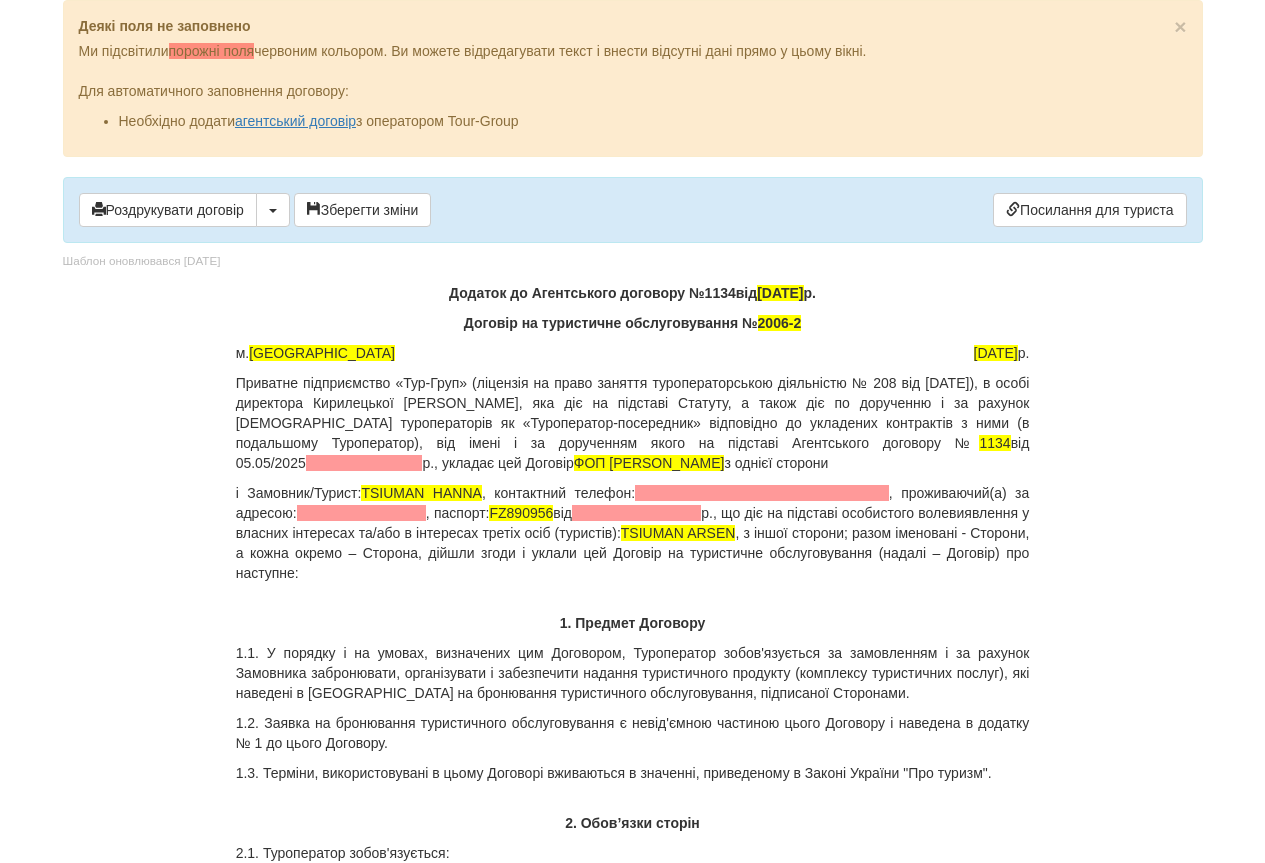 click on "Приватне підприємство «Тур-Груп» (ліцензія на право заняття туроператорською діяльністю № 208 від 09.02.2016 р.), в особі директора Кирилецької Анастасії Іванівни, яка діє на підставі Статуту, а також діє по дорученню і за рахунок іноземних туроператорів як «Туроператор-посередник» відповідно до укладених контрактів з ними (в подальшому  Туроператор),
від імені і за дорученням якого на підставі Агентського договору № 1134  від 05.05/2025                                 р., укладає цей Договір  ФОП Радзіх С.П.  з однієї сторони" at bounding box center (633, 423) 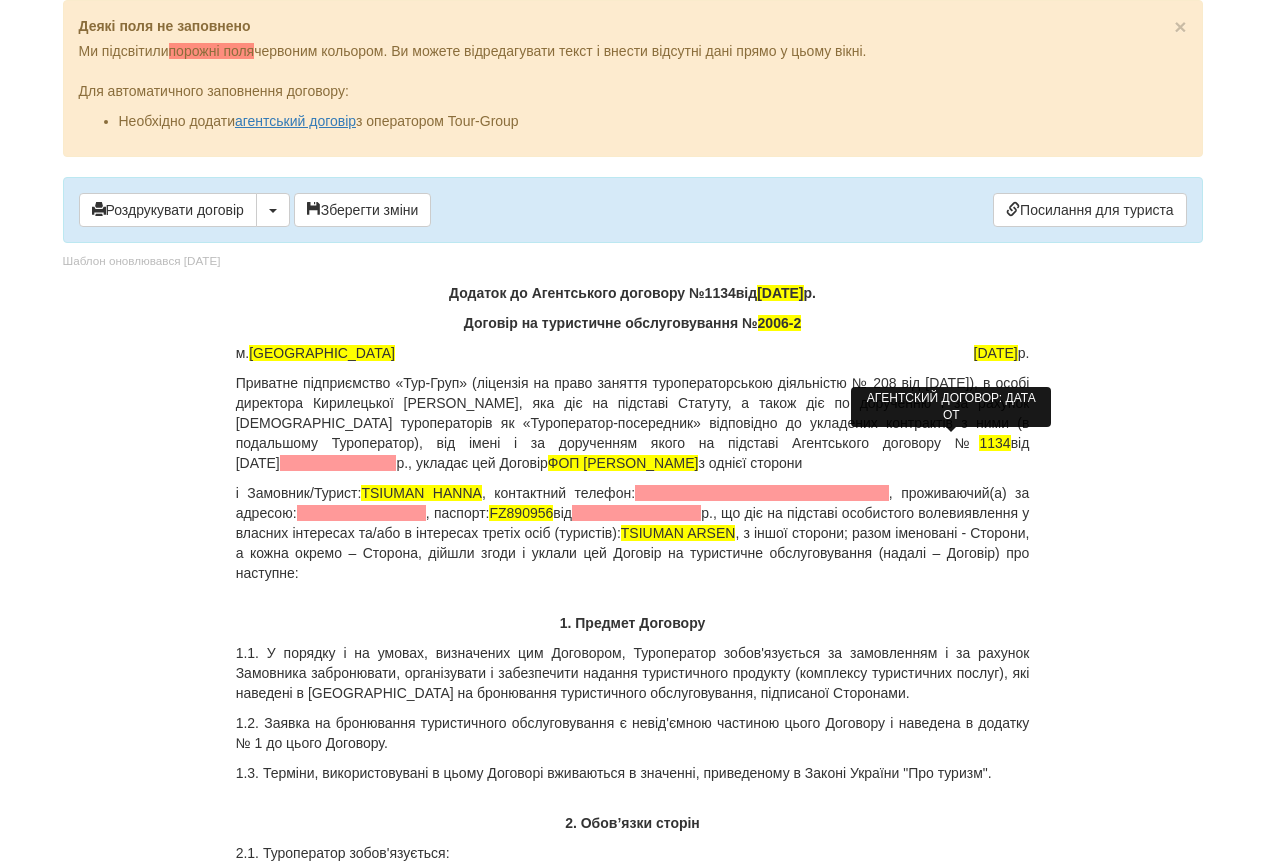 click at bounding box center [338, 463] 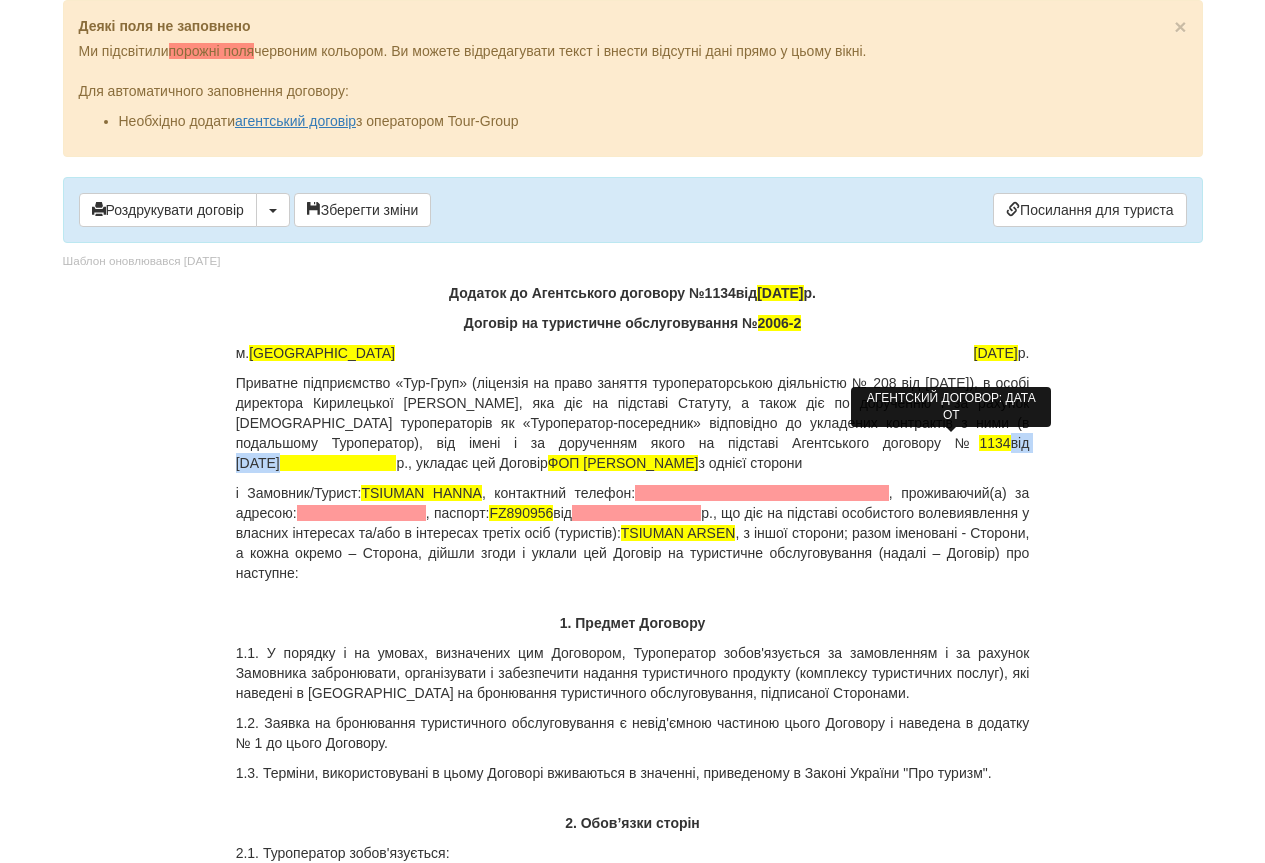 click at bounding box center [338, 463] 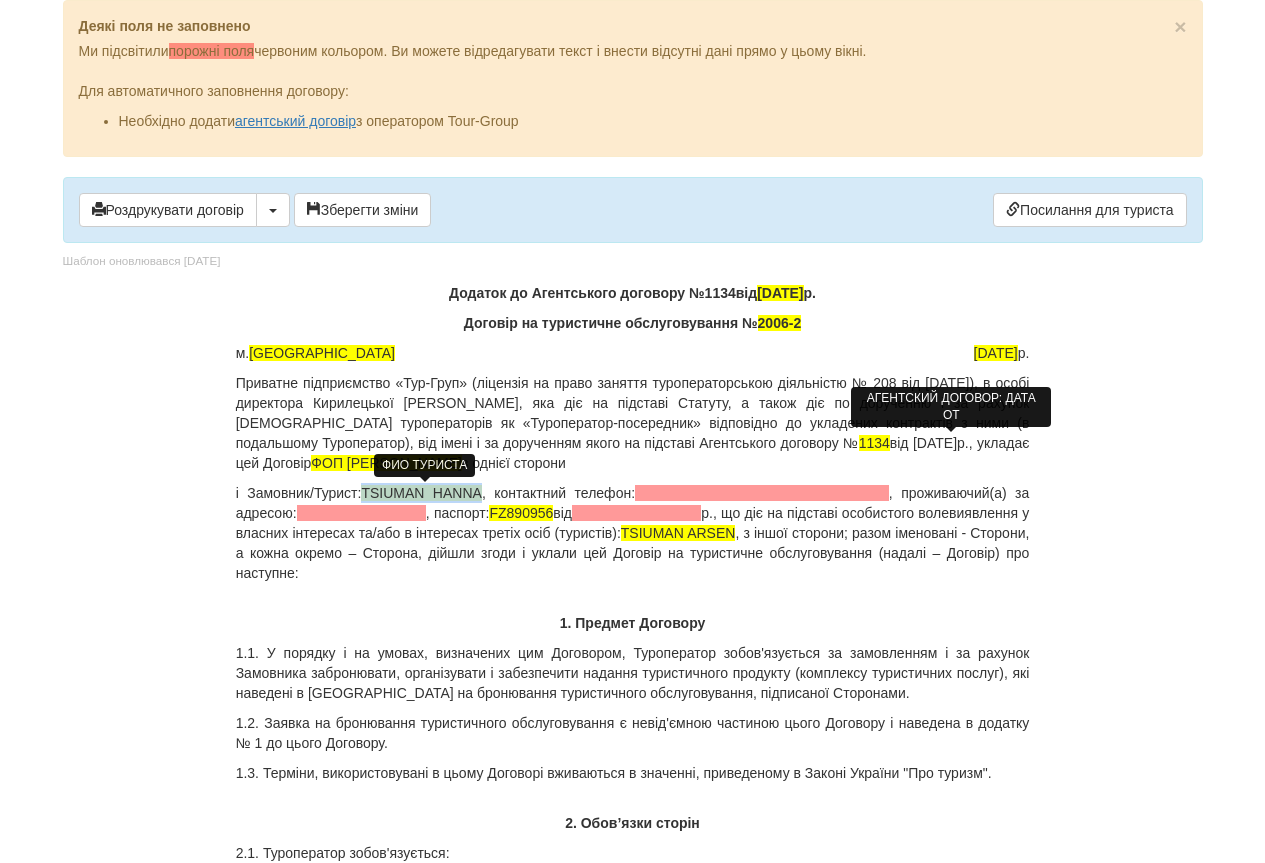 drag, startPoint x: 369, startPoint y: 495, endPoint x: 480, endPoint y: 493, distance: 111.01801 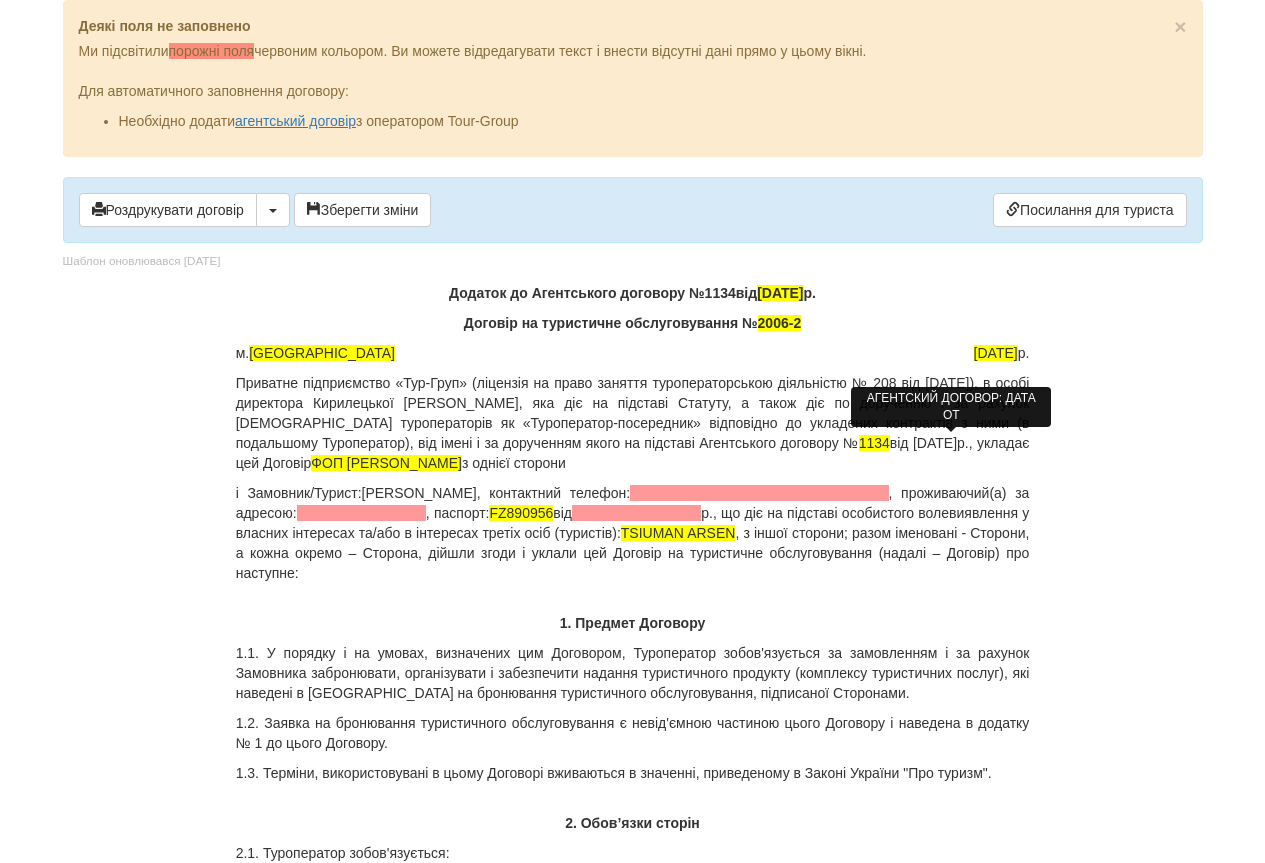 click on "і Замовник/Турист:Цюман Ганна Степанівна , контактний телефон:                                 , проживаючий(а) за адресою:                                 , паспорт:  FZ890956  від                                  р.,
що діє  на підставі особистого волевиявлення у власних інтересах та/або в інтересах третіх осіб (туристів):  TSIUMAN ARSEN , з іншої сторони;
разом іменовані - Сторони, а кожна окремо – Сторона, дійшли згоди і уклали цей Договір на туристичне обслуговування (надалі – Договір) про наступне:" at bounding box center (633, 533) 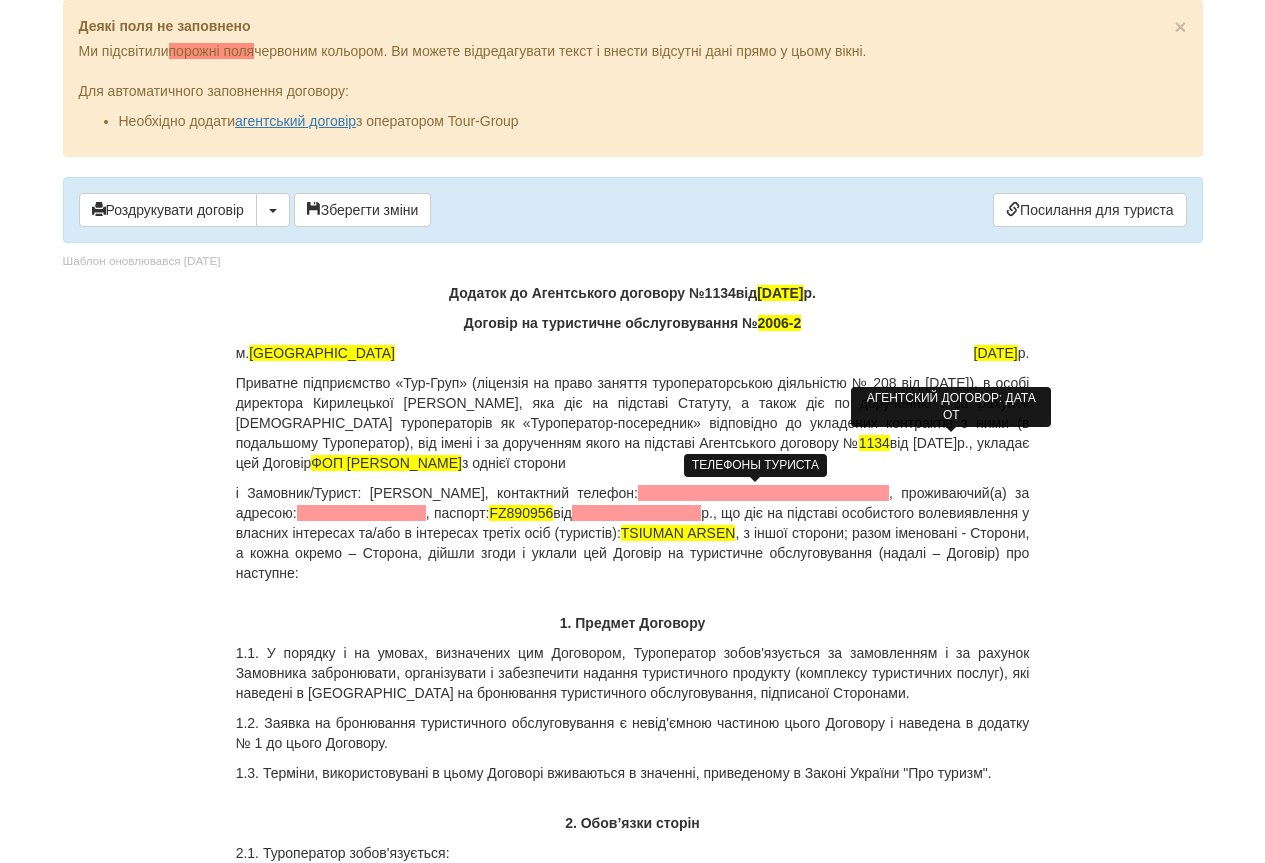 click at bounding box center [763, 493] 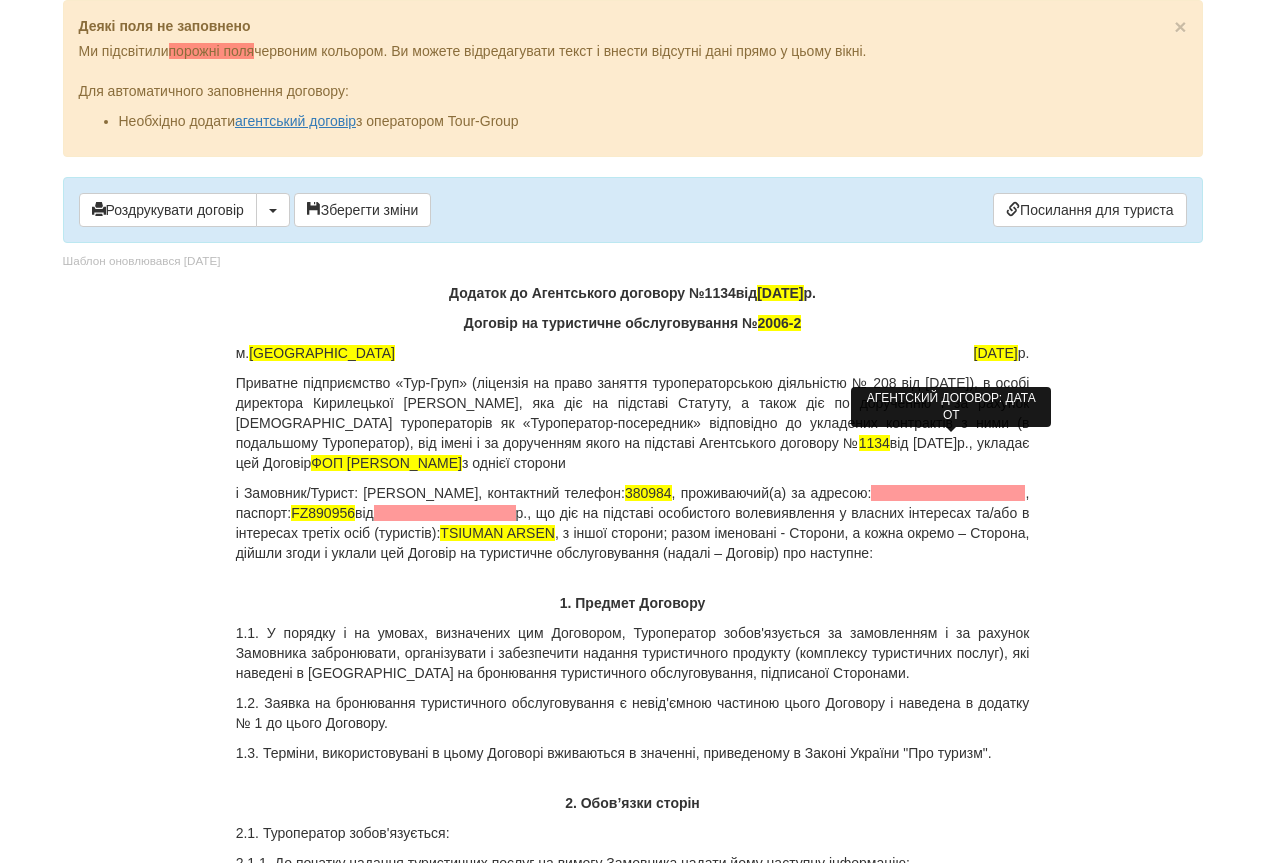 click on "і Замовник/Турист: Цюман Ганна Степанівна , контактний телефон:  380984 , проживаючий(а) за адресою:                                 , паспорт:  FZ890956  від                                  р.,
що діє  на підставі особистого волевиявлення у власних інтересах та/або в інтересах третіх осіб (туристів):  TSIUMAN ARSEN , з іншої сторони;
разом іменовані - Сторони, а кожна окремо – Сторона, дійшли згоди і уклали цей Договір на туристичне обслуговування (надалі – Договір) про наступне:" at bounding box center (633, 523) 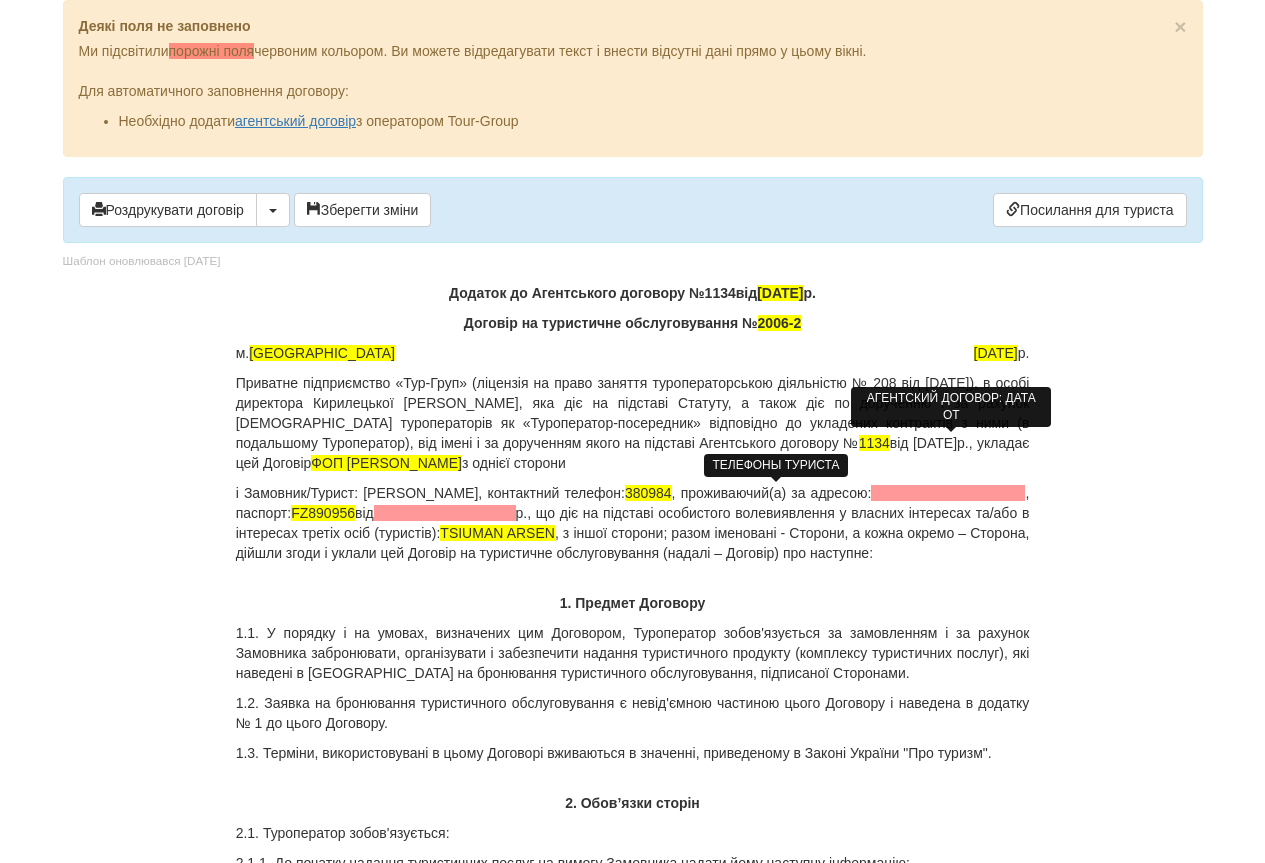 click on "380984" at bounding box center (648, 493) 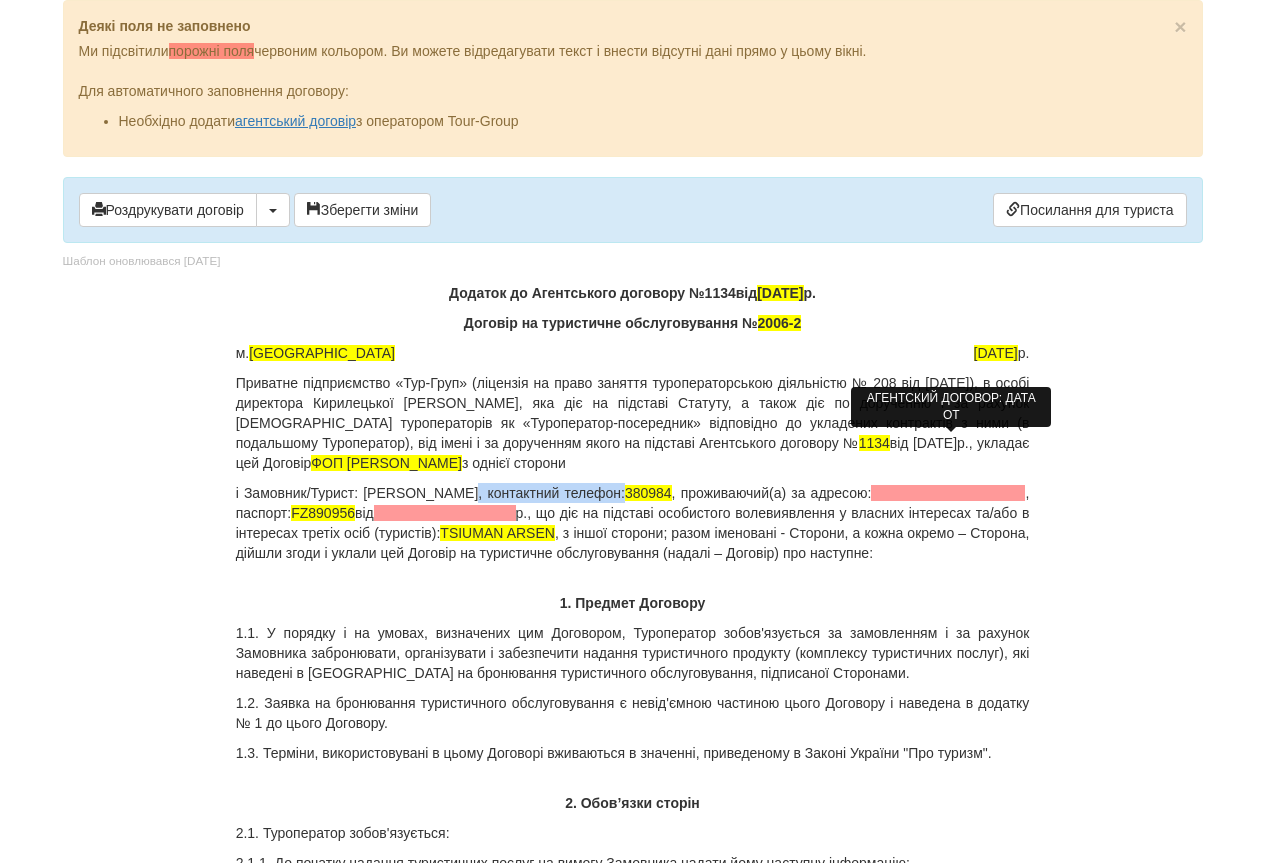 click on "380984" at bounding box center (648, 493) 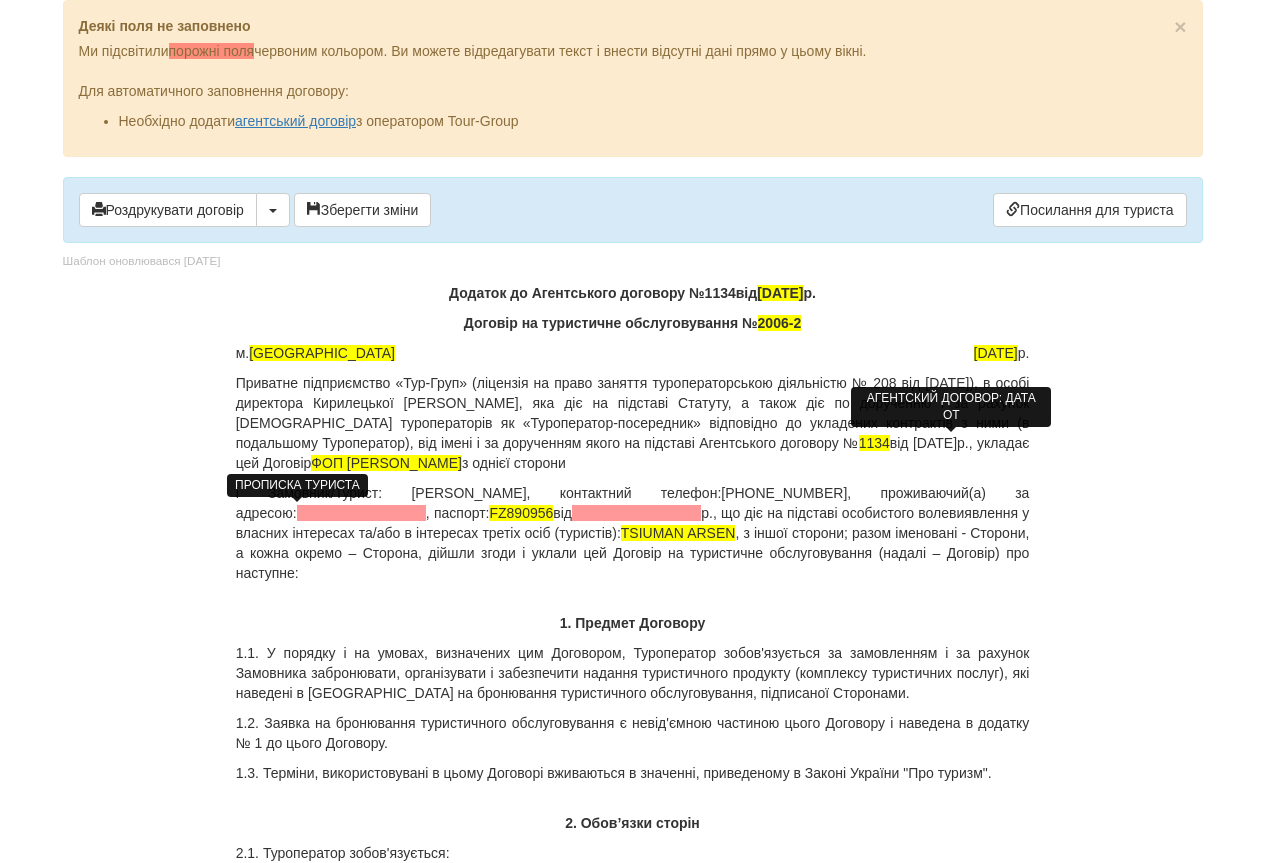 click at bounding box center [361, 513] 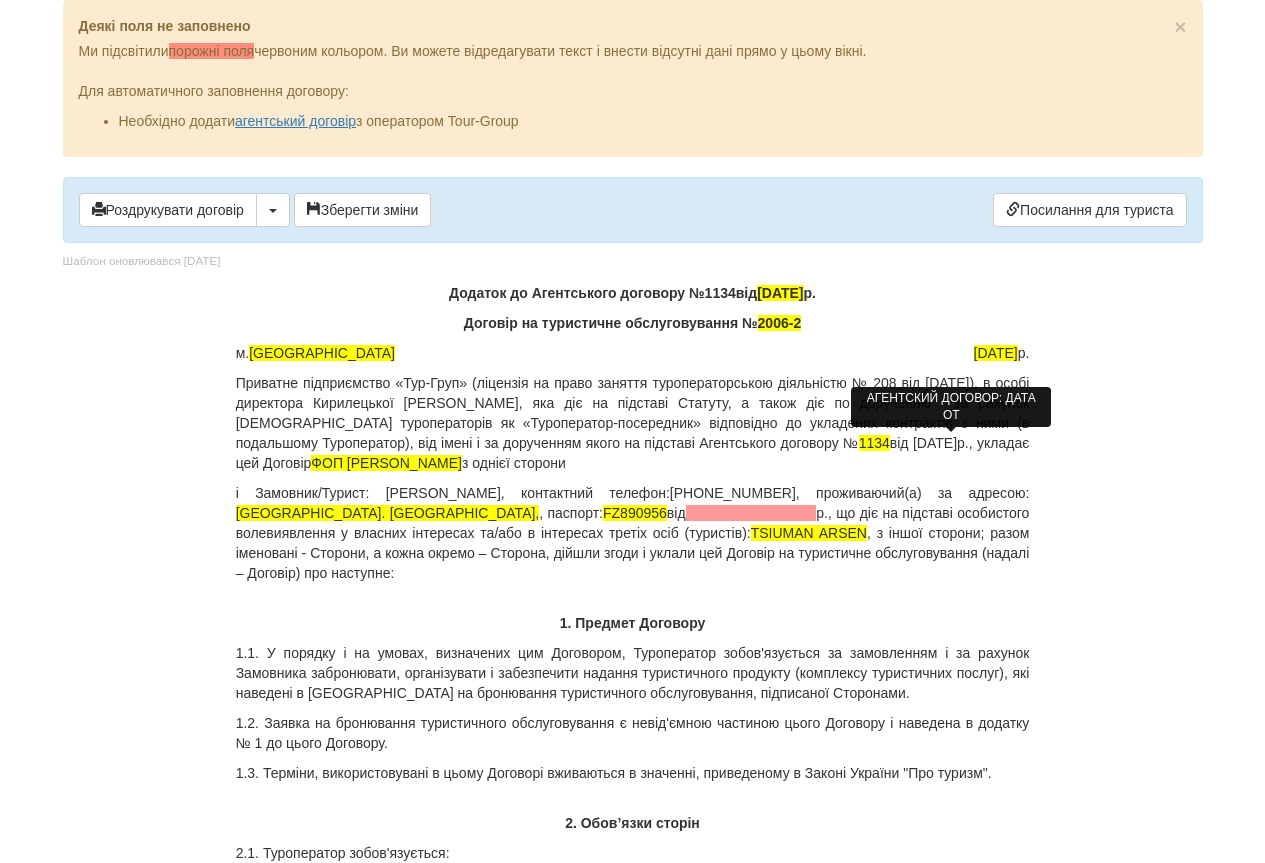 click on "і Замовник/Турист: Цюман Ганна Степанівна , контактний телефон:380984706472 , проживаючий(а) за адресою:  Львівська обл. Золочівськийц р-н.,  , паспорт:  FZ890956  від                                  р.,
що діє  на підставі особистого волевиявлення у власних інтересах та/або в інтересах третіх осіб (туристів):  TSIUMAN ARSEN , з іншої сторони;
разом іменовані - Сторони, а кожна окремо – Сторона, дійшли згоди і уклали цей Договір на туристичне обслуговування (надалі – Договір) про наступне:" at bounding box center [633, 533] 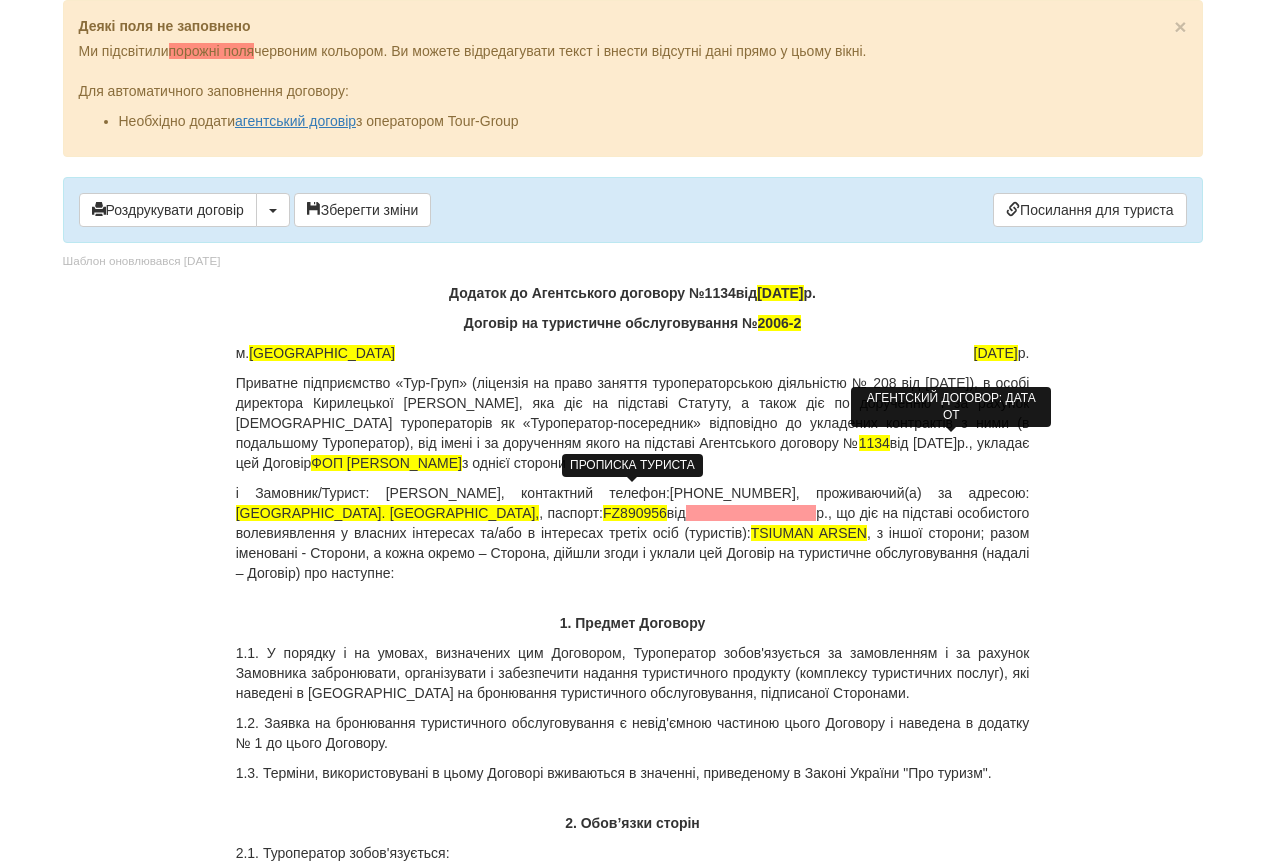 click on "Львівська обл. Золочівськийц р-н.," at bounding box center (388, 513) 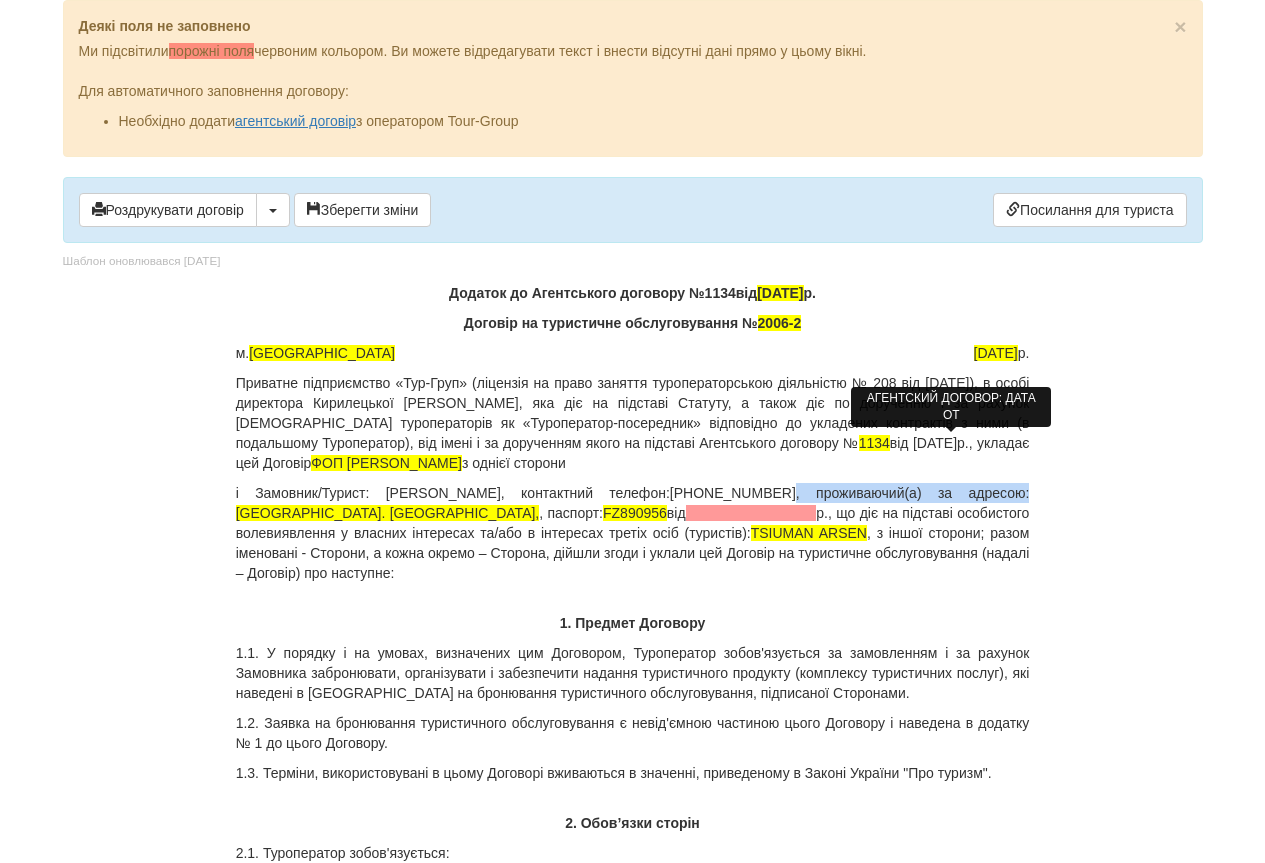 click on "і Замовник/Турист: Цюман Ганна Степанівна , контактний телефон:380984706472 , проживаючий(а) за адресою:  Львівська обл. Золочівськийц р-н.,  , паспорт:  FZ890956  від                                  р.,
що діє  на підставі особистого волевиявлення у власних інтересах та/або в інтересах третіх осіб (туристів):  TSIUMAN ARSEN , з іншої сторони;
разом іменовані - Сторони, а кожна окремо – Сторона, дійшли згоди і уклали цей Договір на туристичне обслуговування (надалі – Договір) про наступне:" at bounding box center [633, 533] 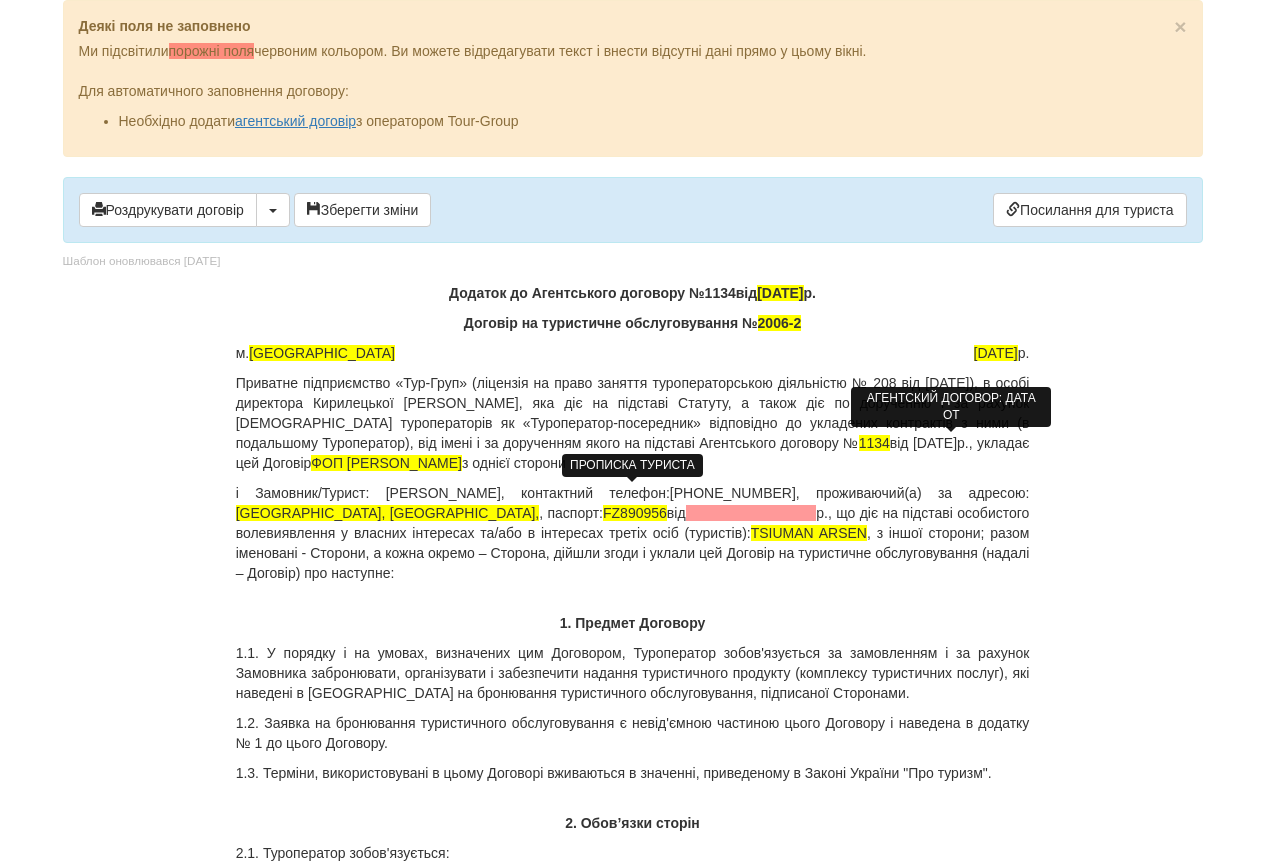 click on "Львівська обл., Золочівськийц р-н.," at bounding box center [388, 513] 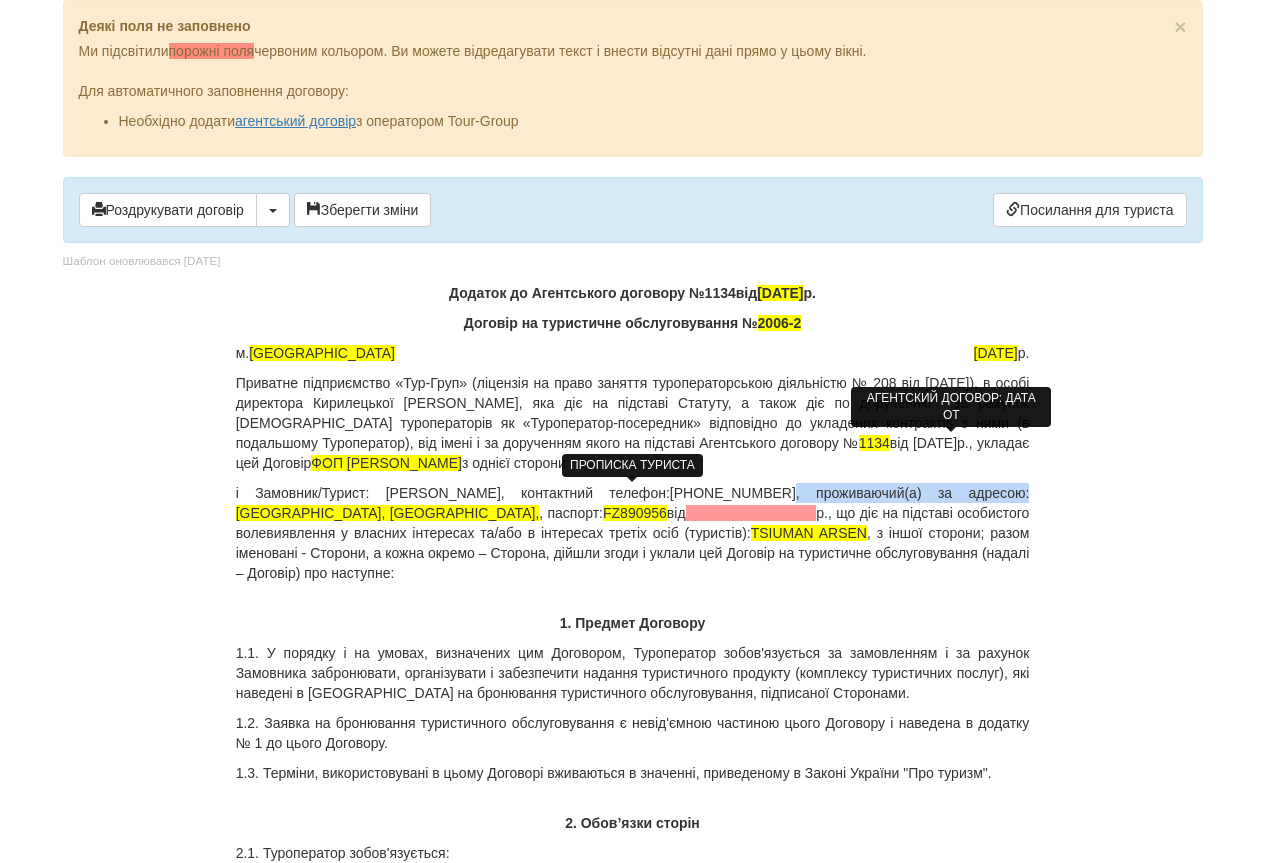 click on "Львівська обл., Золочівськийц р-н.," at bounding box center (388, 513) 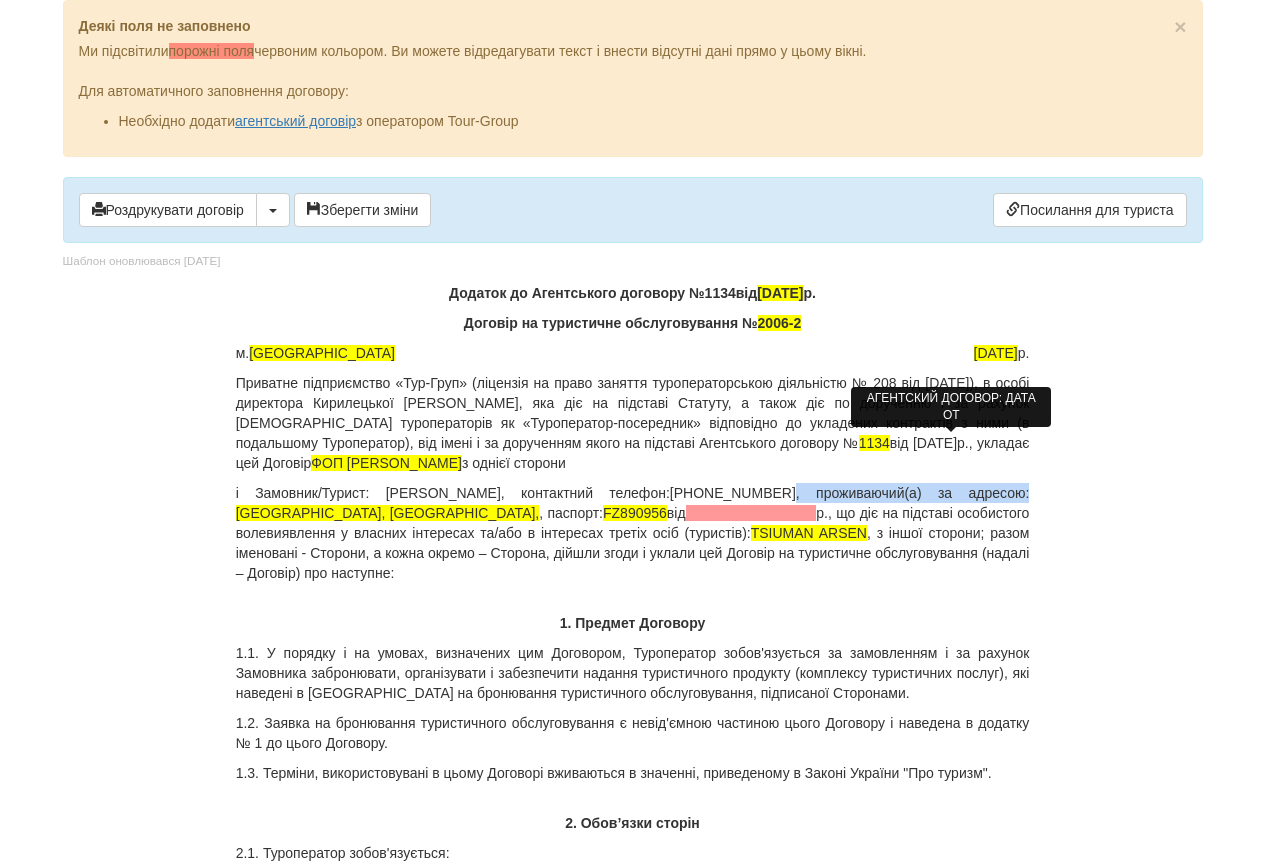 click on "і Замовник/Турист: Цюман Ганна Степанівна , контактний телефон:380984706472 , проживаючий(а) за адресою:  Львівська обл., Золочівськийц р-н.,  , паспорт:  FZ890956  від                                  р.,
що діє  на підставі особистого волевиявлення у власних інтересах та/або в інтересах третіх осіб (туристів):  TSIUMAN ARSEN , з іншої сторони;
разом іменовані - Сторони, а кожна окремо – Сторона, дійшли згоди і уклали цей Договір на туристичне обслуговування (надалі – Договір) про наступне:" at bounding box center [633, 533] 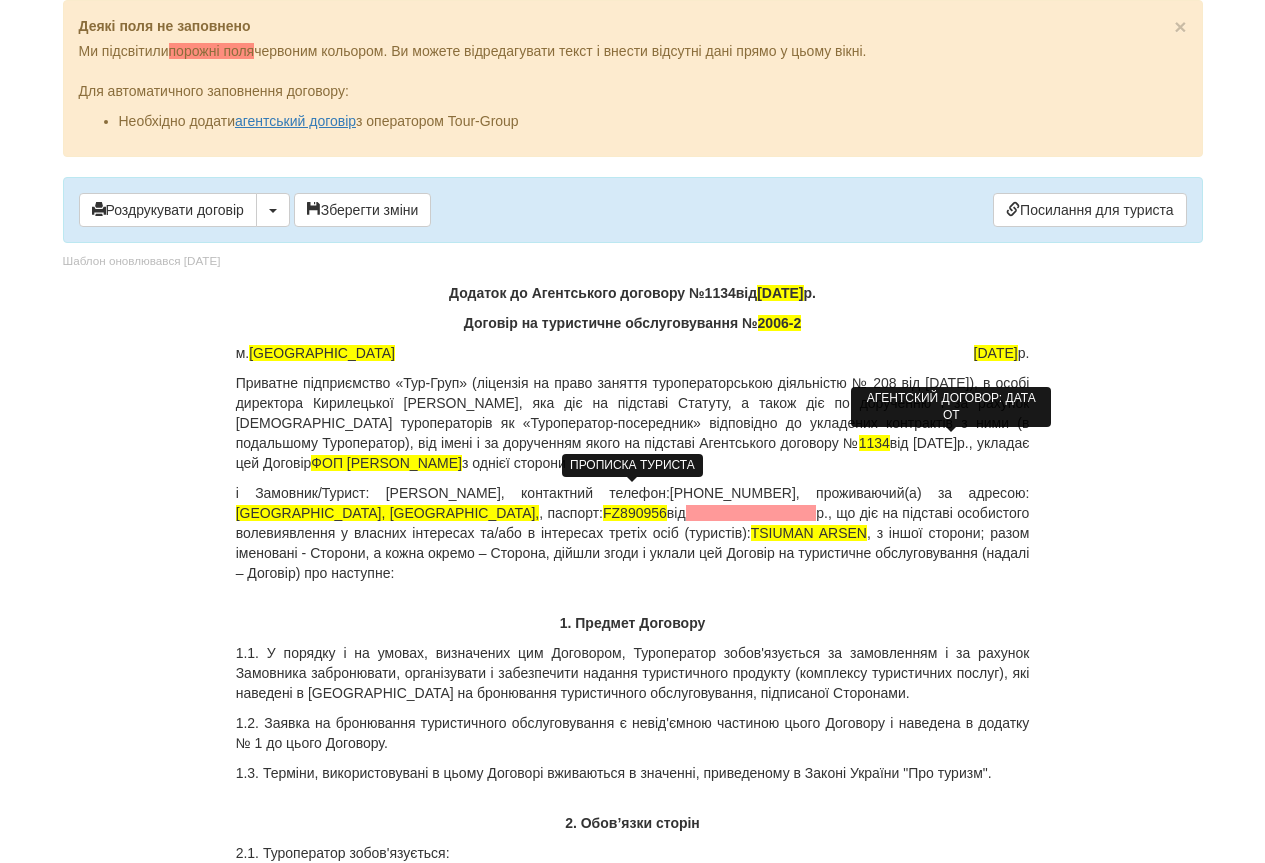 click on "Львівська обл., Золочівськийц р-н.," at bounding box center (388, 513) 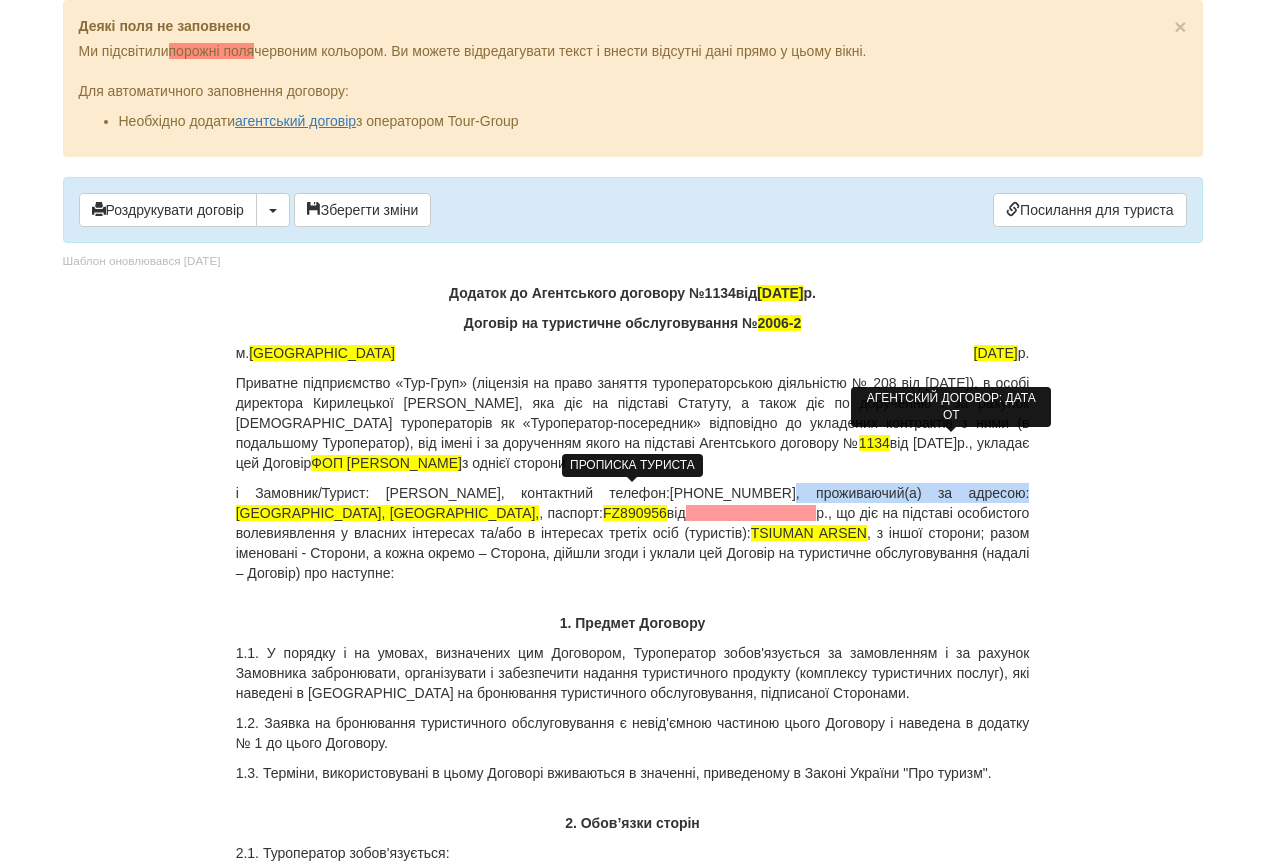 click on "Львівська обл., Золочівськийц р-н.," at bounding box center [388, 513] 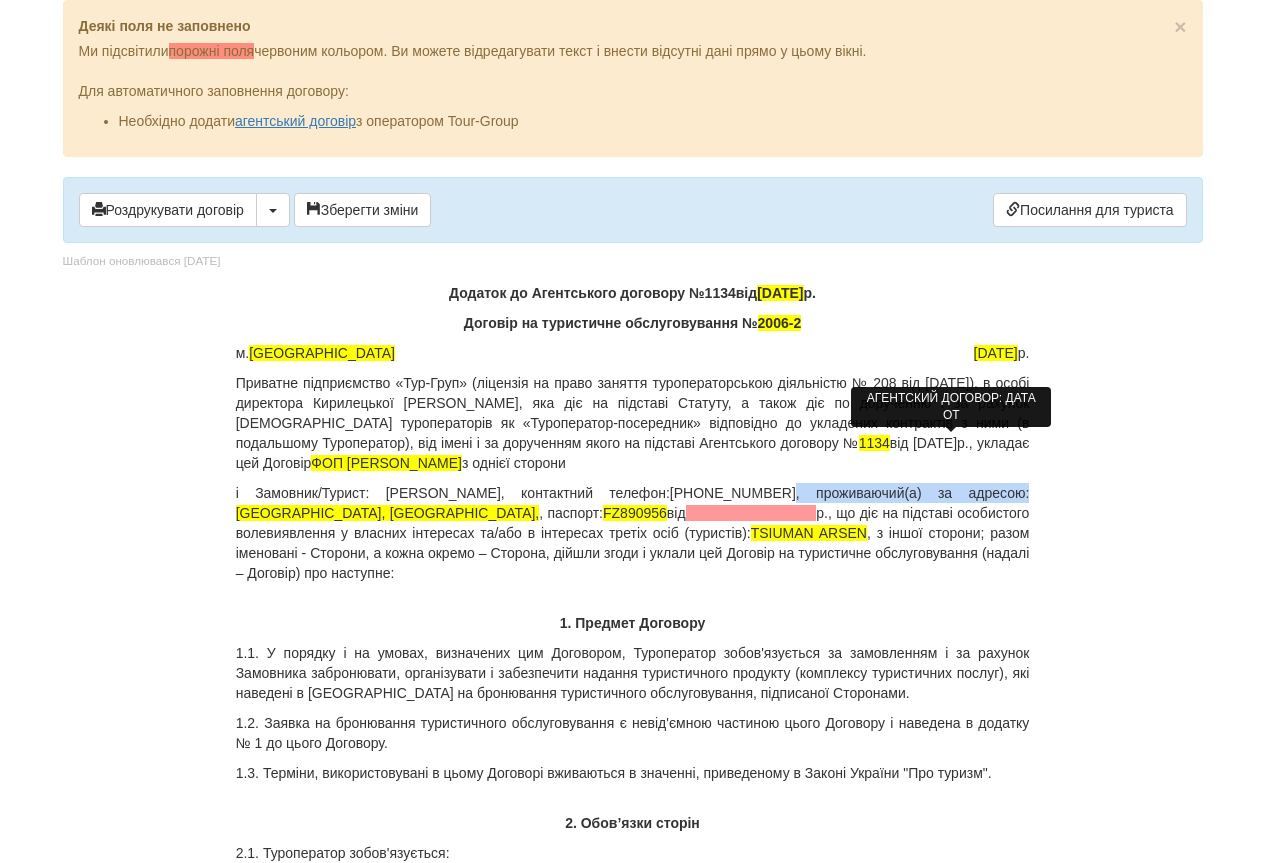 click on "Додаток до Агентського договору №1134   від  05.05.2025  р.
Договір на туристичне обслуговування №  2006-2
м.  Тернопіль
20.06.2025  р.
1134  від 05.05.2025  р., укладає цей Договір  ФОП Радзіх С.П.  з однієї сторони
і Замовник/Турист: Цюман Ганна Степанівна , контактний телефон:380984706472 , проживаючий(а) за адресою:  Львівська обл., Золочівськийц р-н.,  , паспорт:  FZ890956  від                                  р.,
що діє  на підставі особистого волевиявлення у власних інтересах та/або в інтересах третіх осіб (туристів):  TSIUMAN ARSEN
1. Предмет Договору" at bounding box center [633, 8596] 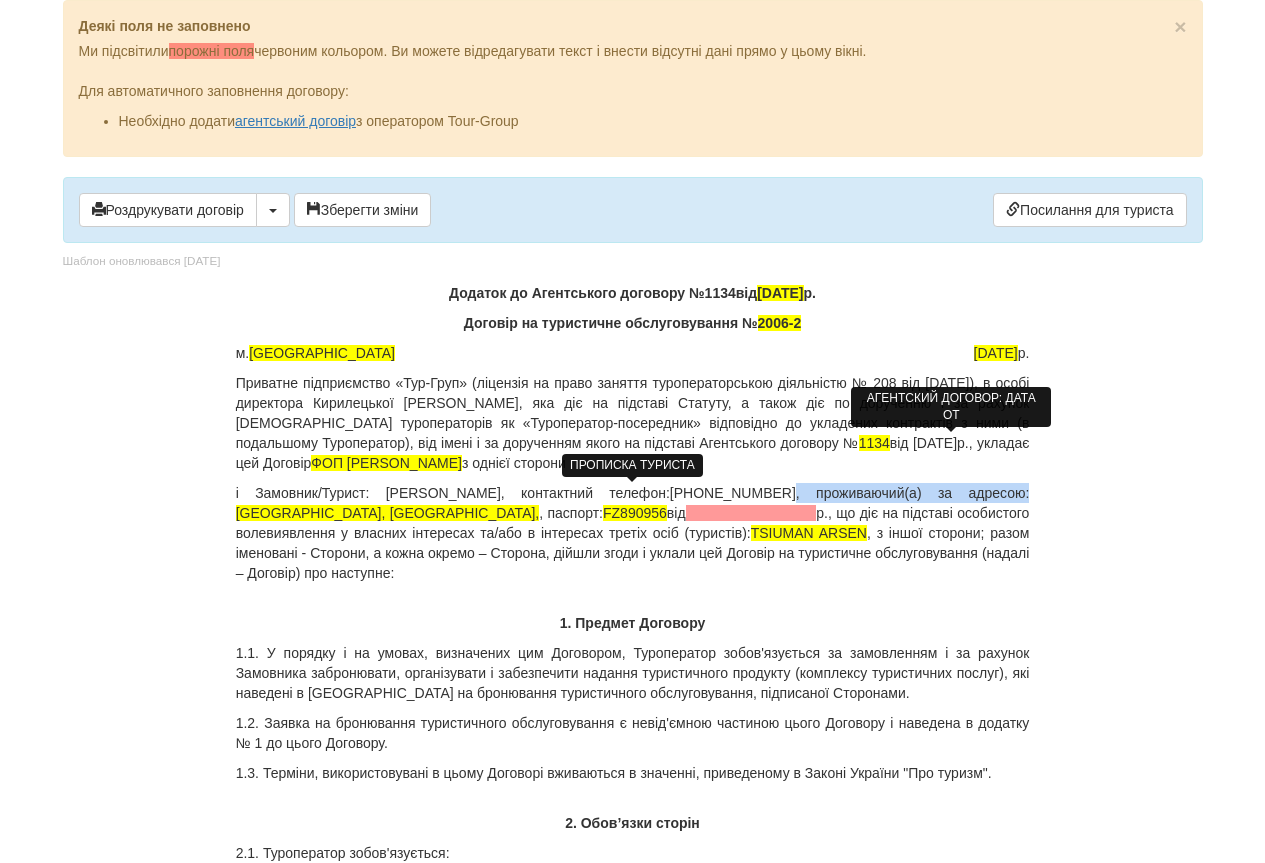 click on "Львівська обл., Золочівськийц р-н.," at bounding box center [388, 513] 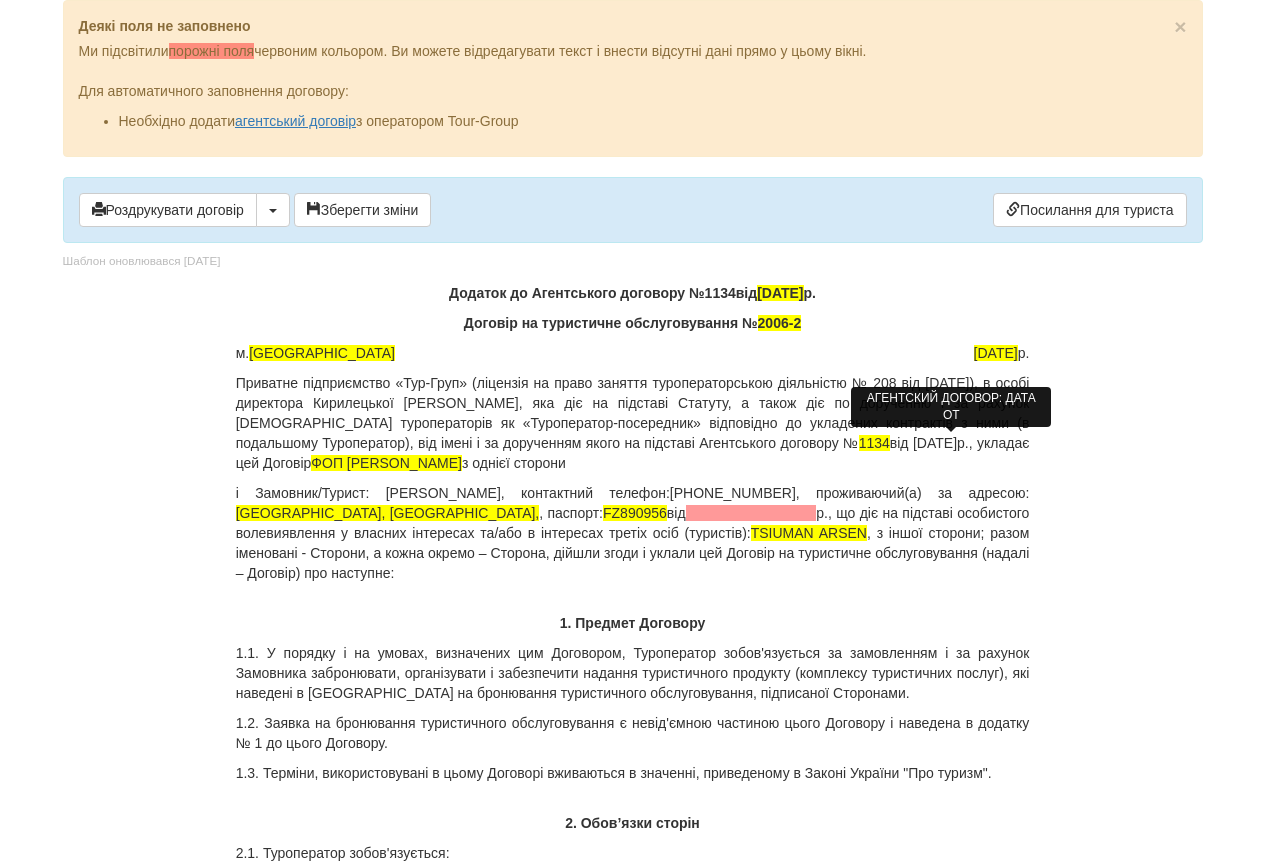 click on "і Замовник/Турист: Цюман Ганна Степанівна , контактний телефон:380984706472 , проживаючий(а) за адресою:  Львівська обл., Золочівськийц р-н.,  , паспорт:  FZ890956  від                                  р.,
що діє  на підставі особистого волевиявлення у власних інтересах та/або в інтересах третіх осіб (туристів):  TSIUMAN ARSEN , з іншої сторони;
разом іменовані - Сторони, а кожна окремо – Сторона, дійшли згоди і уклали цей Договір на туристичне обслуговування (надалі – Договір) про наступне:" at bounding box center (633, 533) 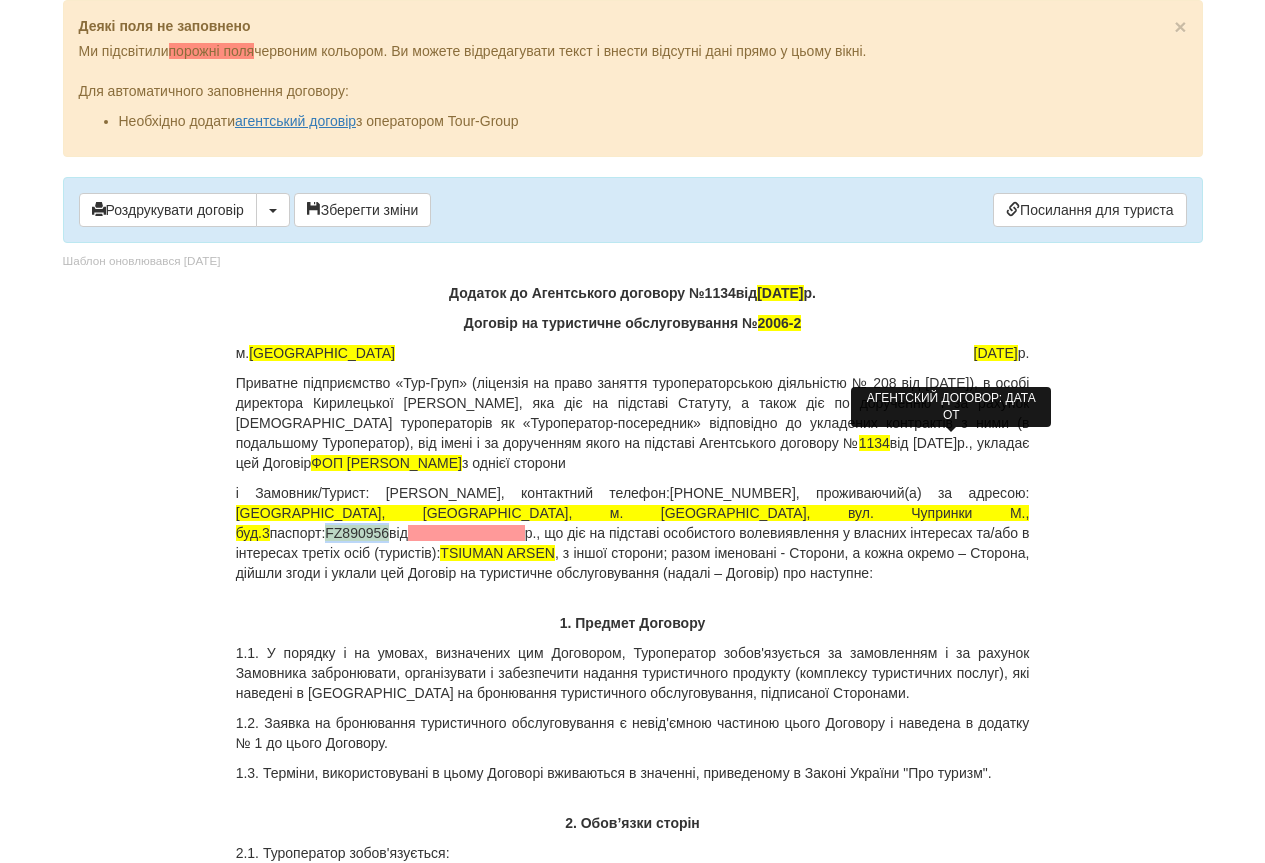 drag, startPoint x: 681, startPoint y: 513, endPoint x: 739, endPoint y: 514, distance: 58.00862 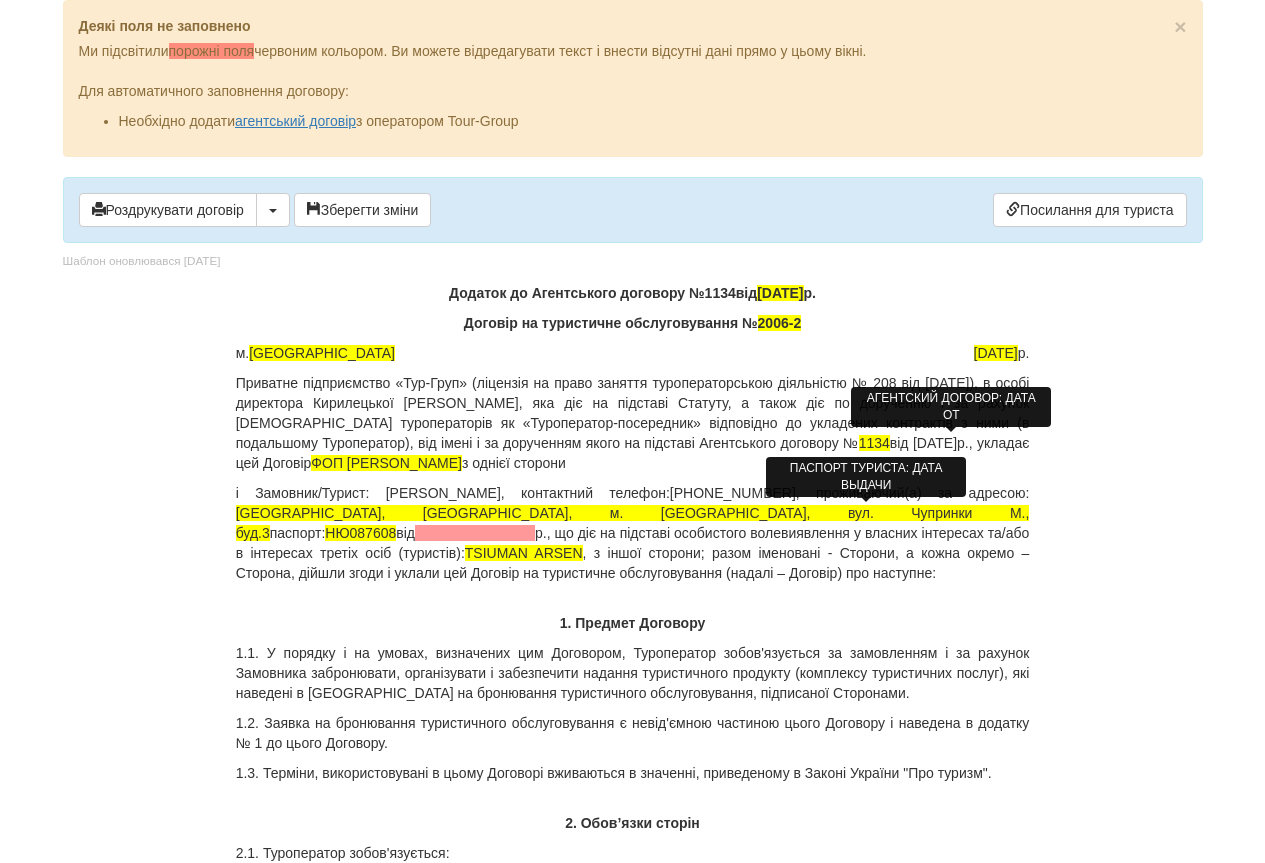 click at bounding box center [475, 533] 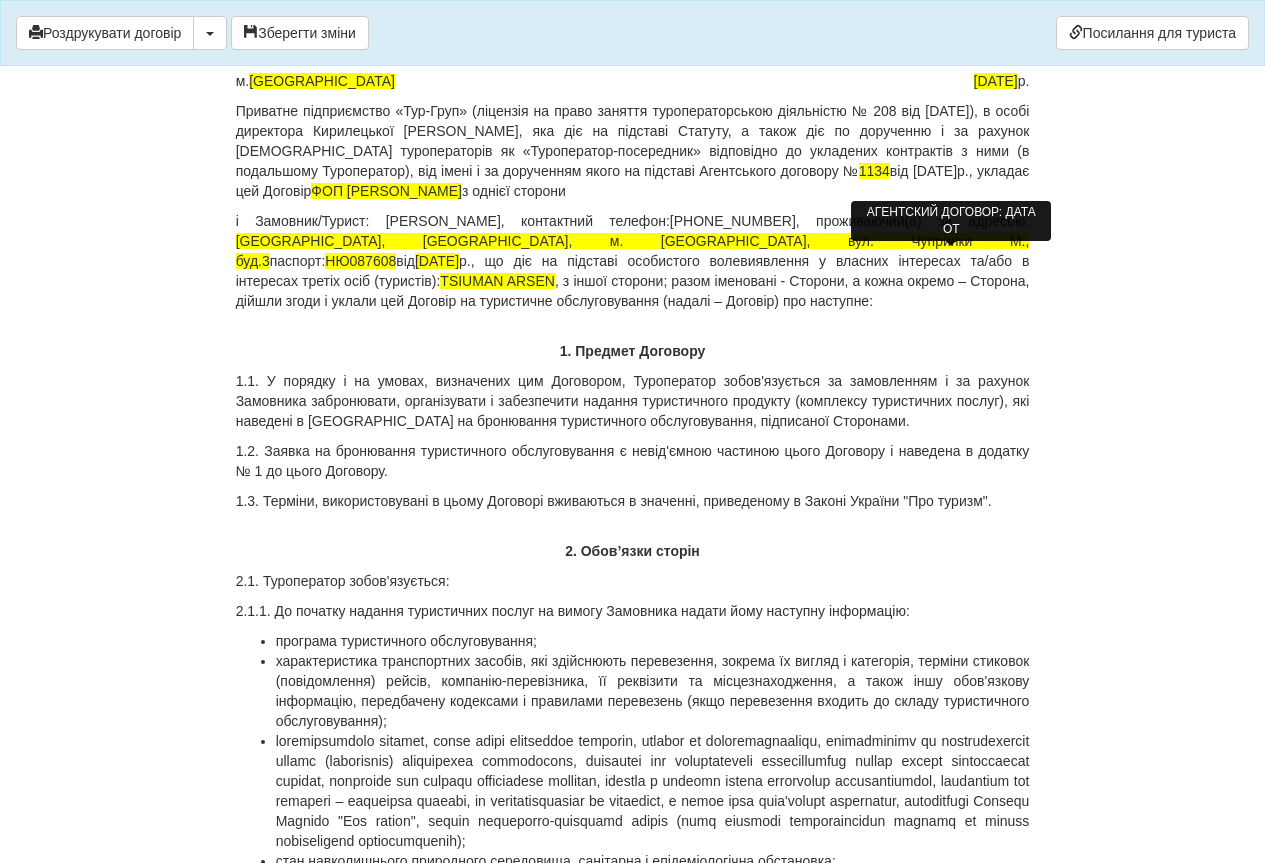 scroll, scrollTop: 0, scrollLeft: 0, axis: both 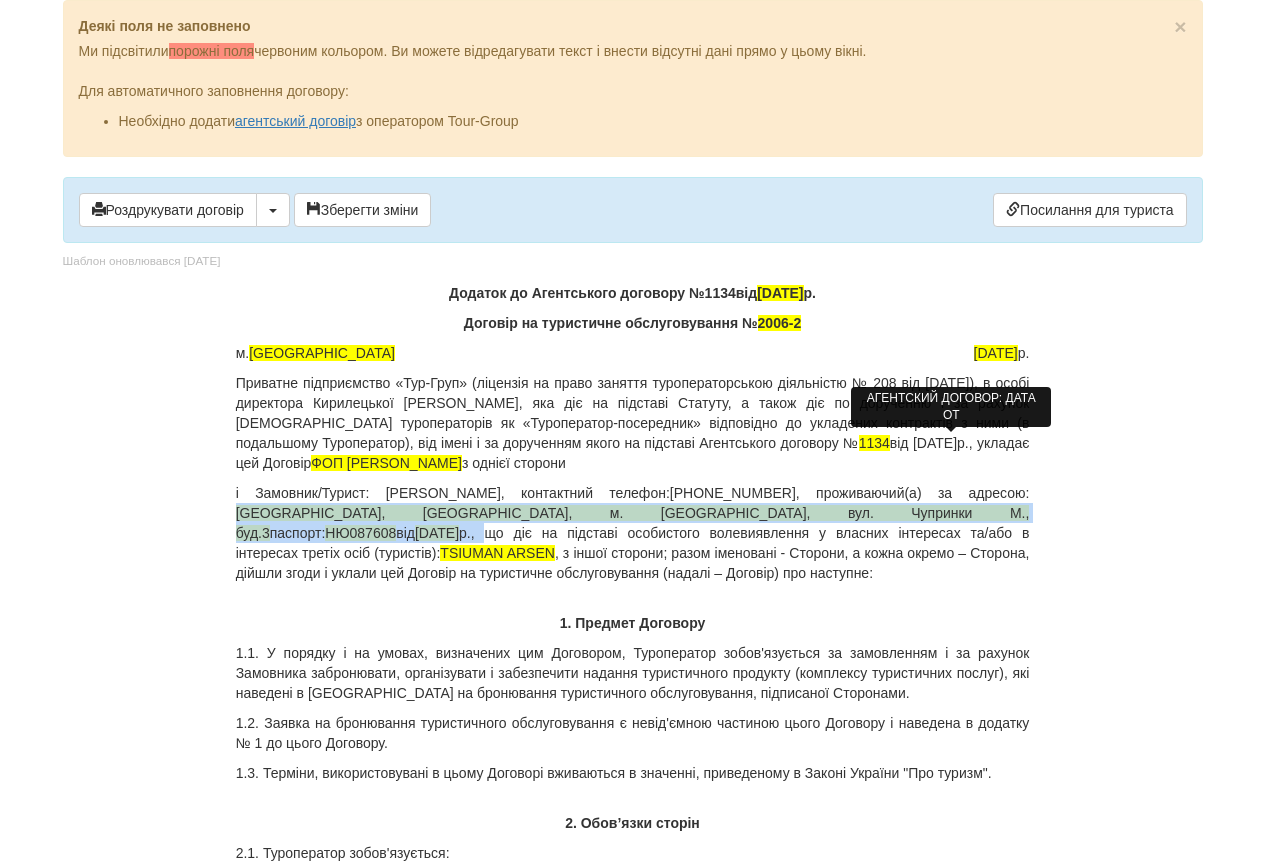 drag, startPoint x: 965, startPoint y: 495, endPoint x: 899, endPoint y: 516, distance: 69.260376 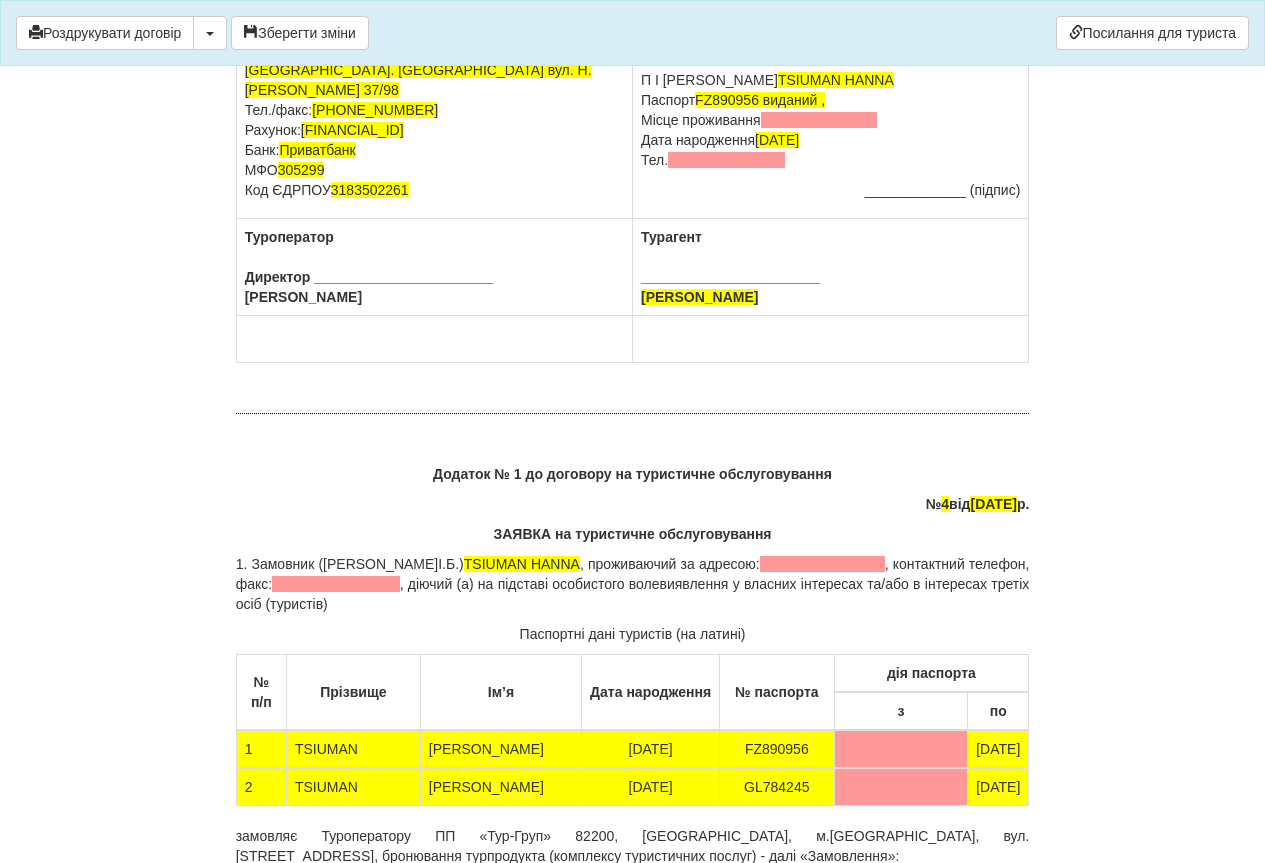 scroll, scrollTop: 10900, scrollLeft: 0, axis: vertical 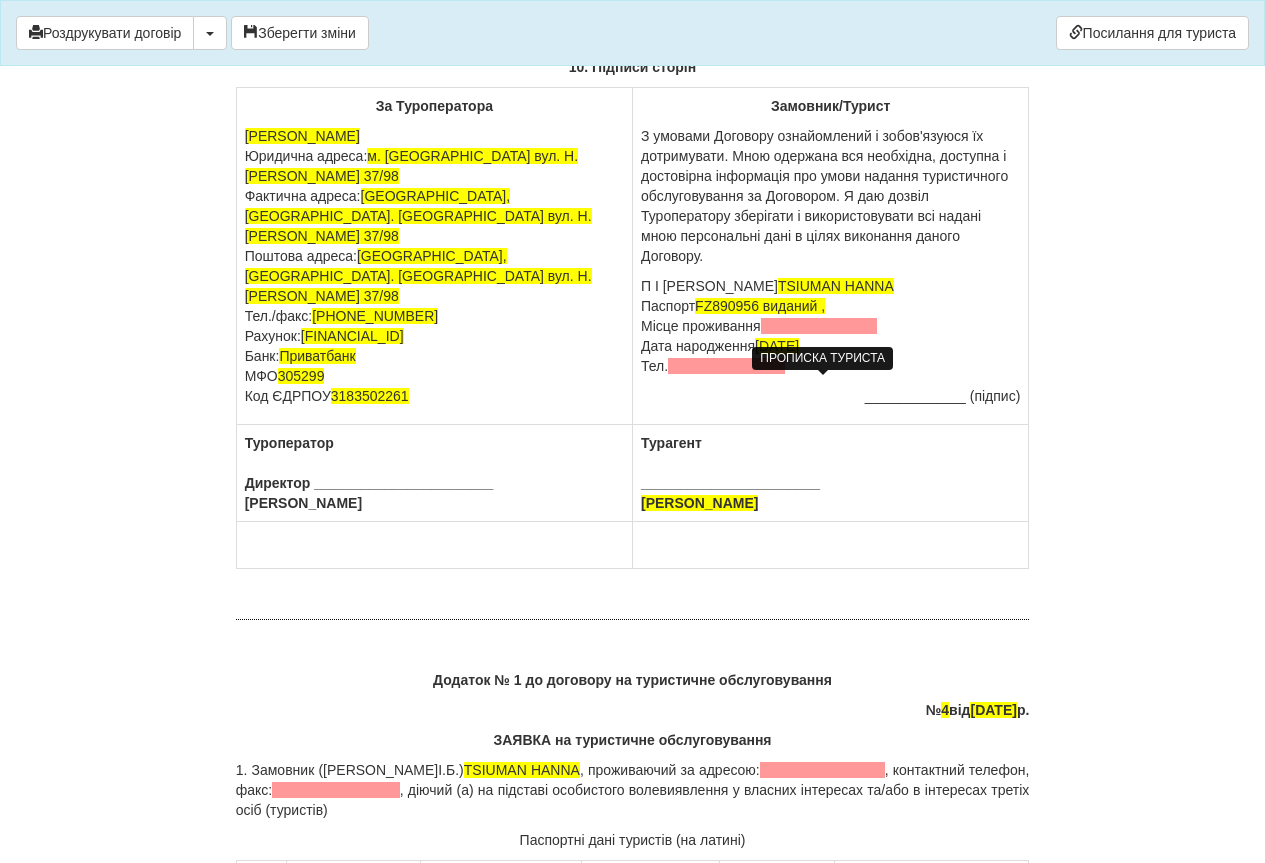 click at bounding box center (819, 326) 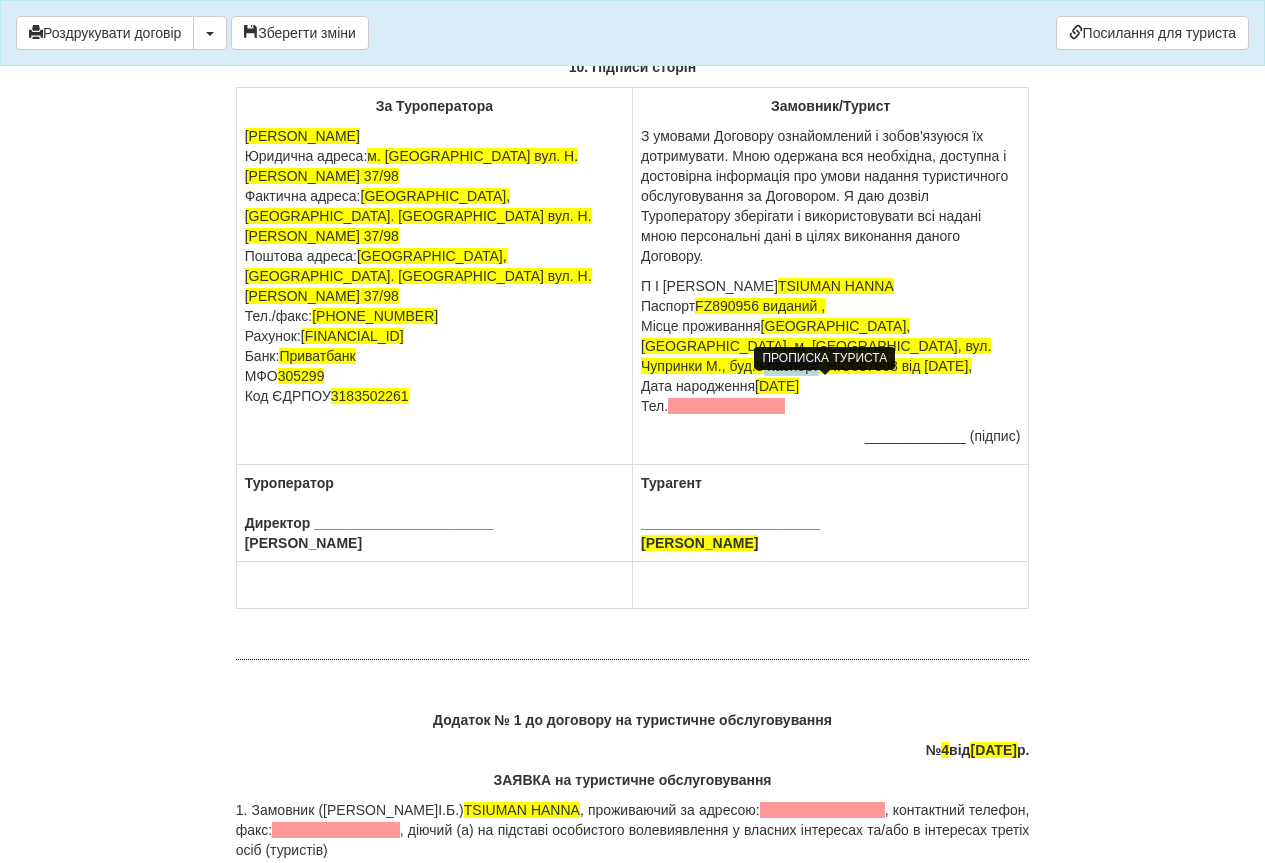 drag, startPoint x: 741, startPoint y: 428, endPoint x: 807, endPoint y: 427, distance: 66.007576 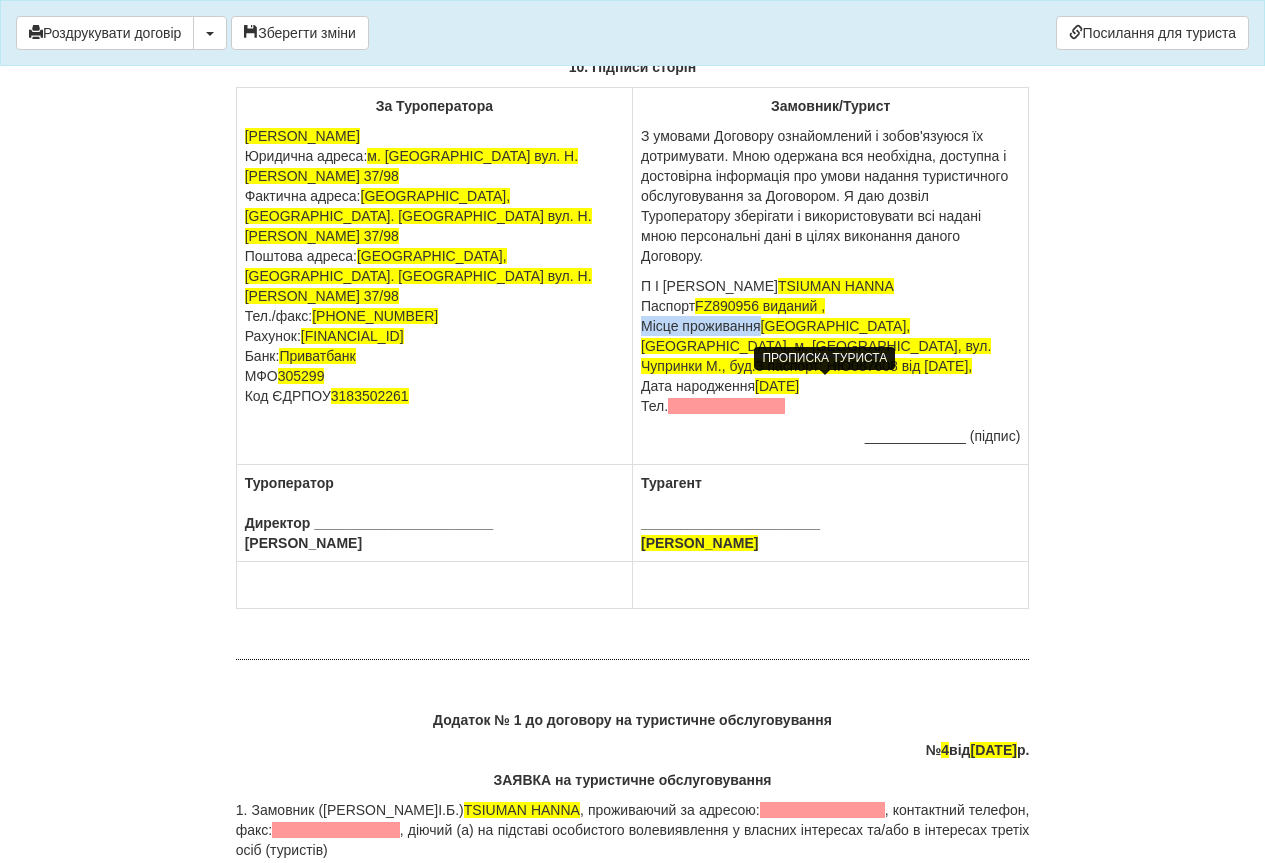 drag, startPoint x: 800, startPoint y: 426, endPoint x: 815, endPoint y: 432, distance: 16.155495 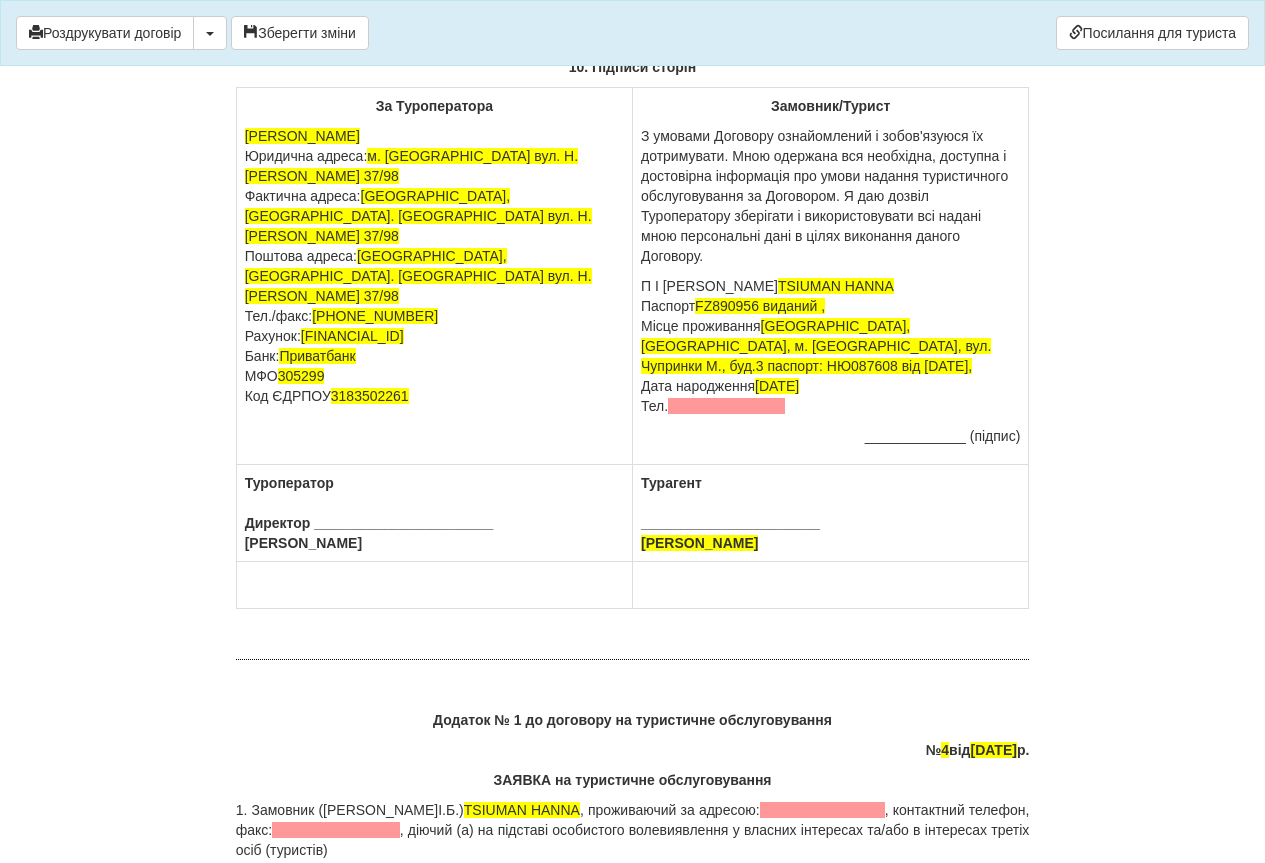 click on "П І Б  TSIUMAN HANNA
Паспорт  FZ890956 виданий ,
Місце проживання      Львівська обл., Золочівськийц р-н., м. Броди, вул. Чупринки М., буд.3 паспорт: НЮ087608 від 19.10.2006 р.,
Дата народження  08.08.1985
Тел." at bounding box center (830, 346) 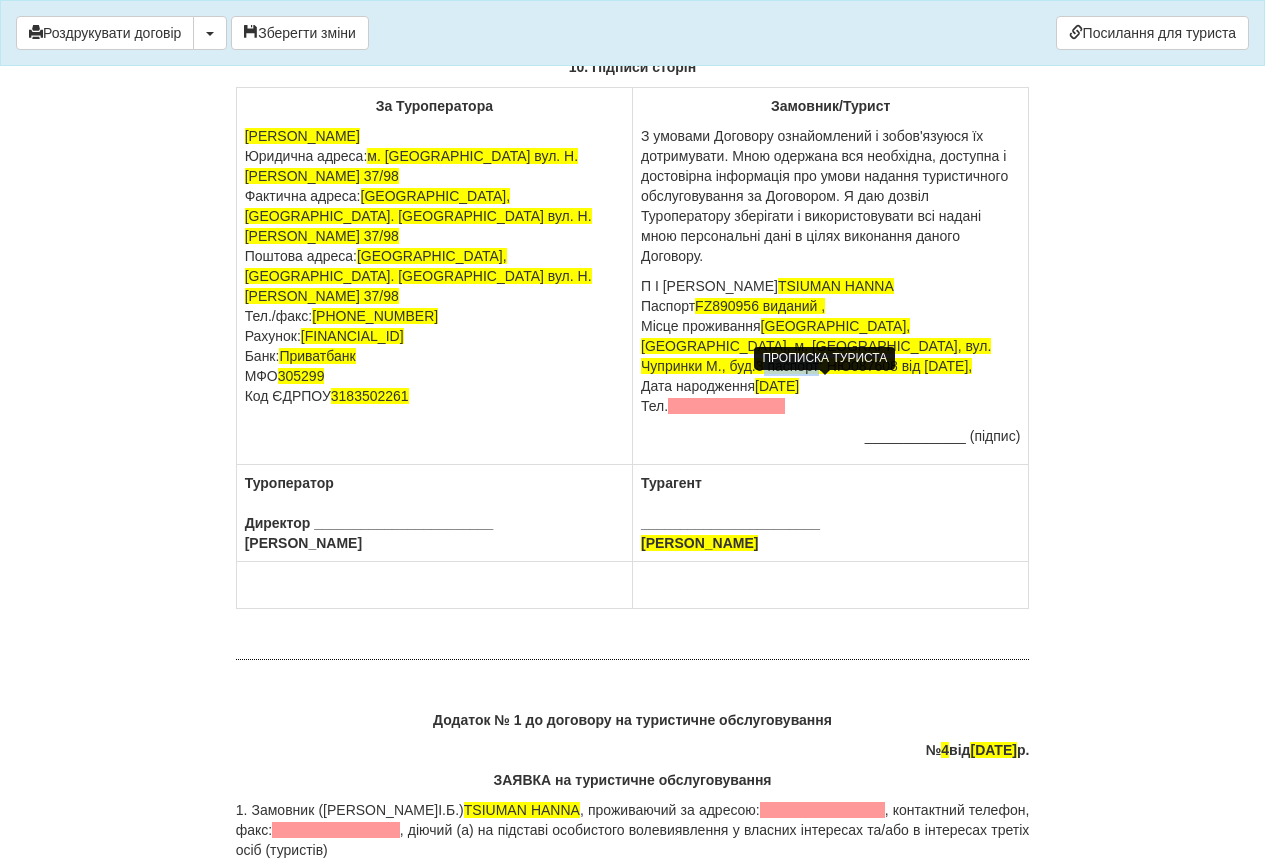 drag, startPoint x: 740, startPoint y: 422, endPoint x: 811, endPoint y: 430, distance: 71.44928 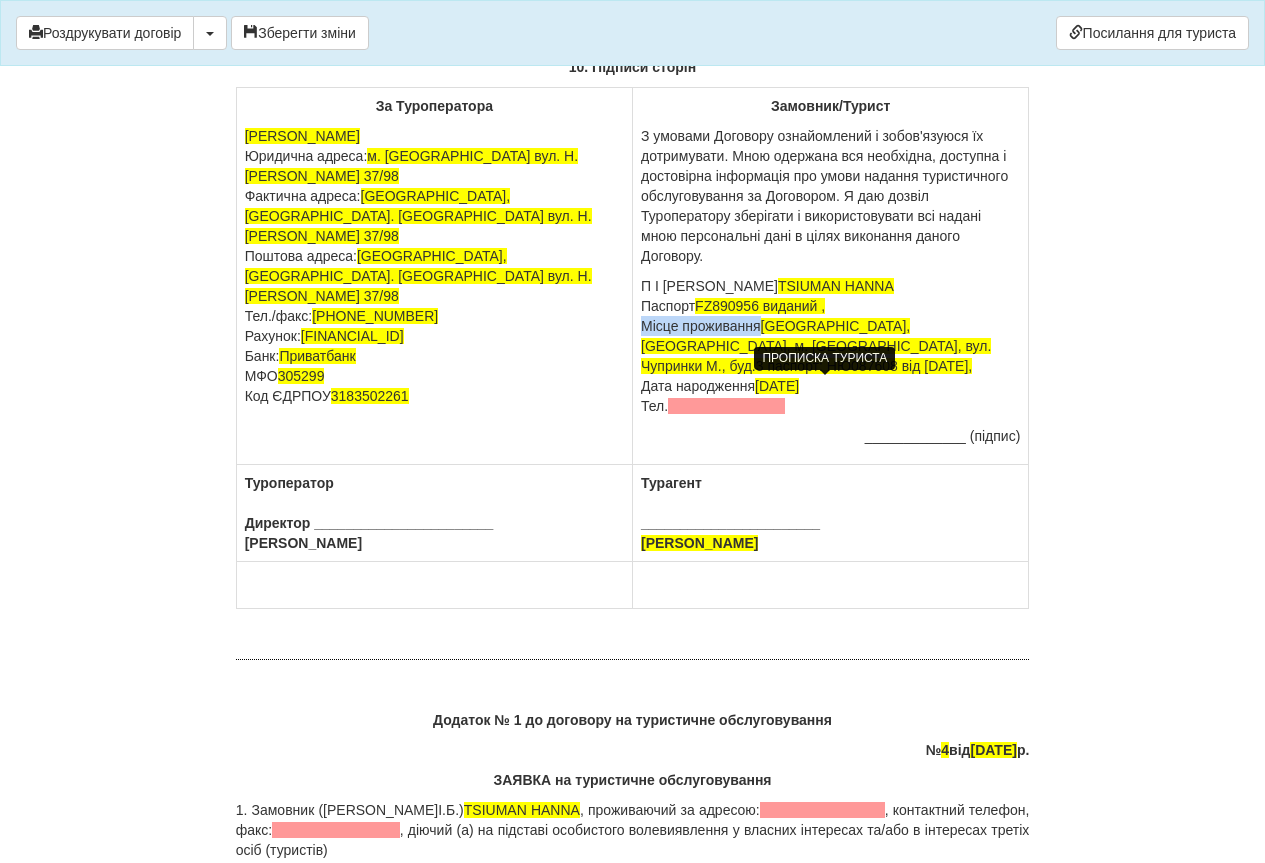 click on "Львівська обл., Золочівськийц р-н., м. Броди, вул. Чупринки М., буд.3 паспорт: НЮ087608 від 19.10.2006 р.," at bounding box center [816, 346] 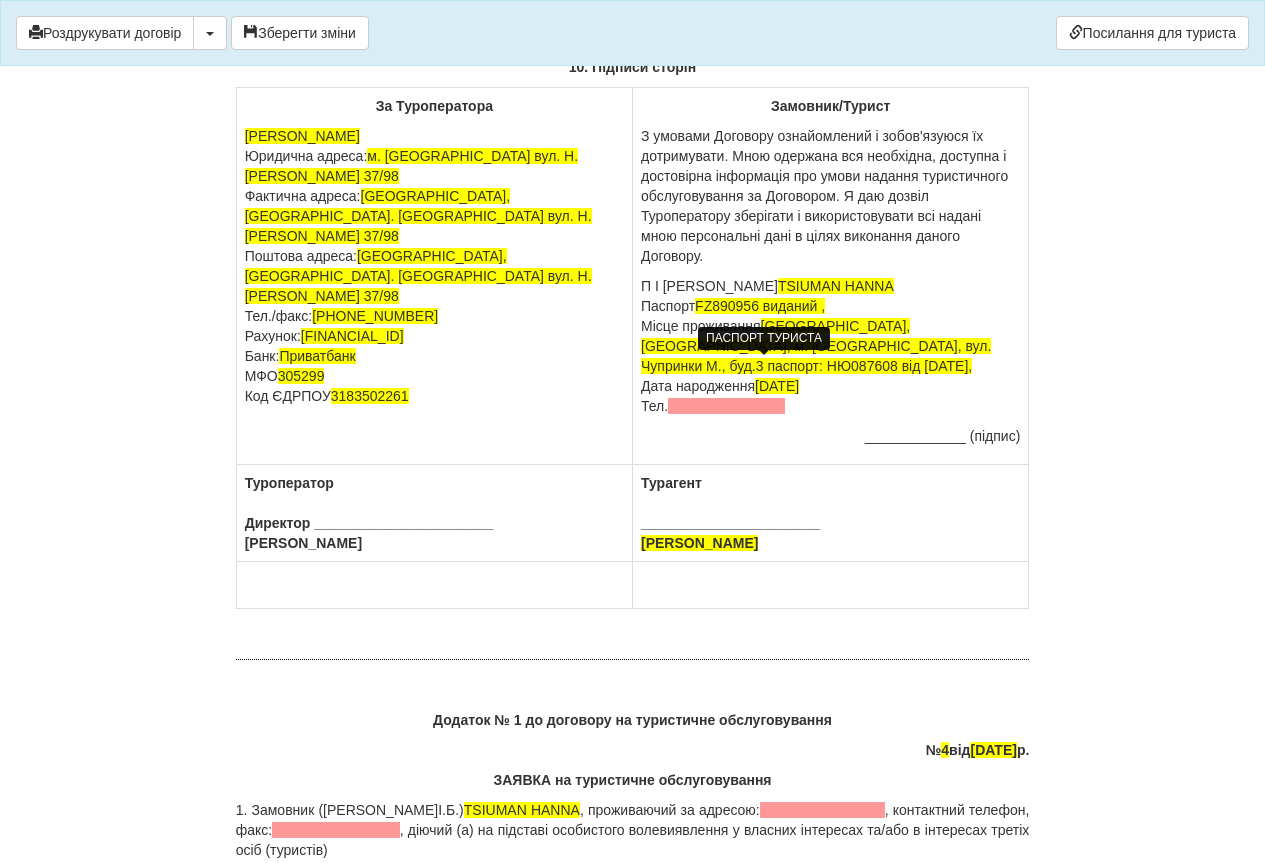 click on "FZ890956 виданий ," at bounding box center [760, 306] 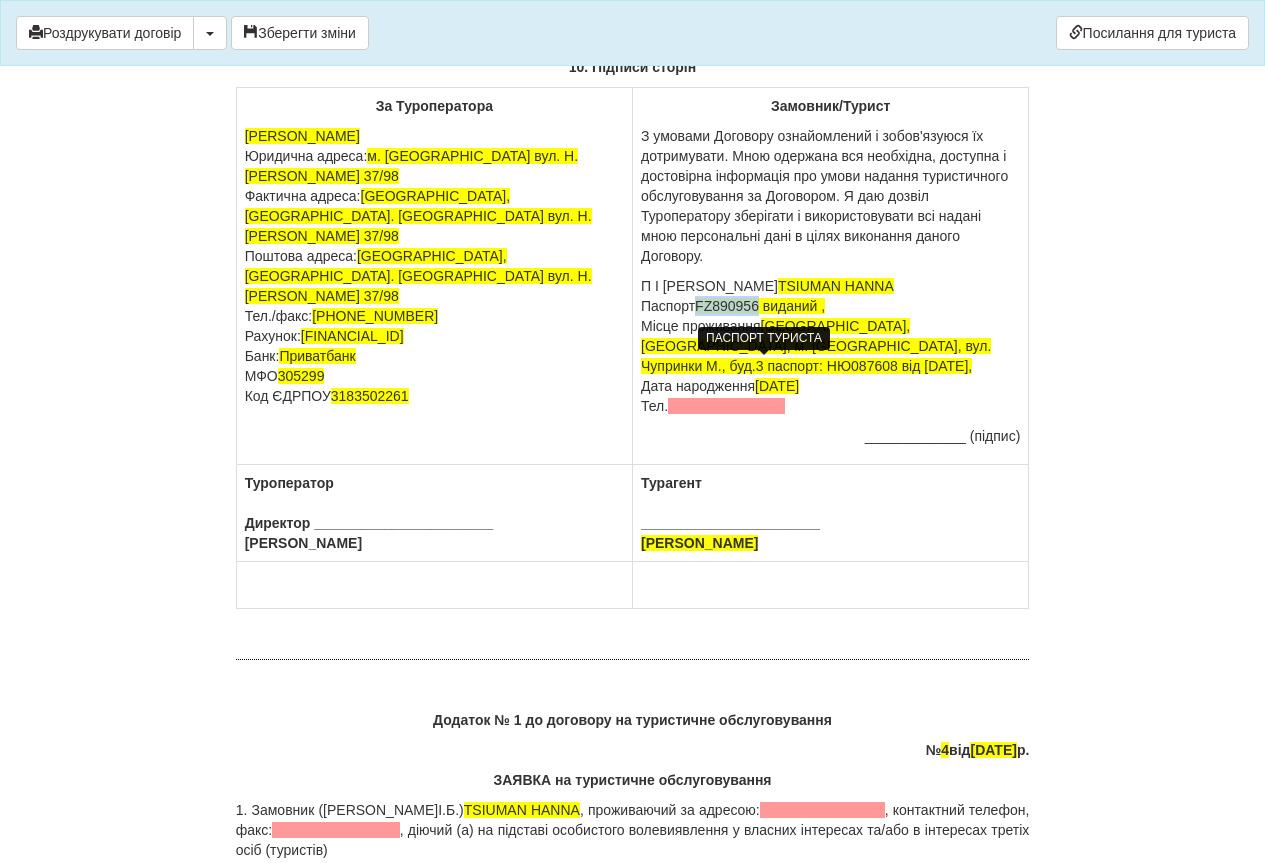 drag, startPoint x: 702, startPoint y: 365, endPoint x: 753, endPoint y: 368, distance: 51.088158 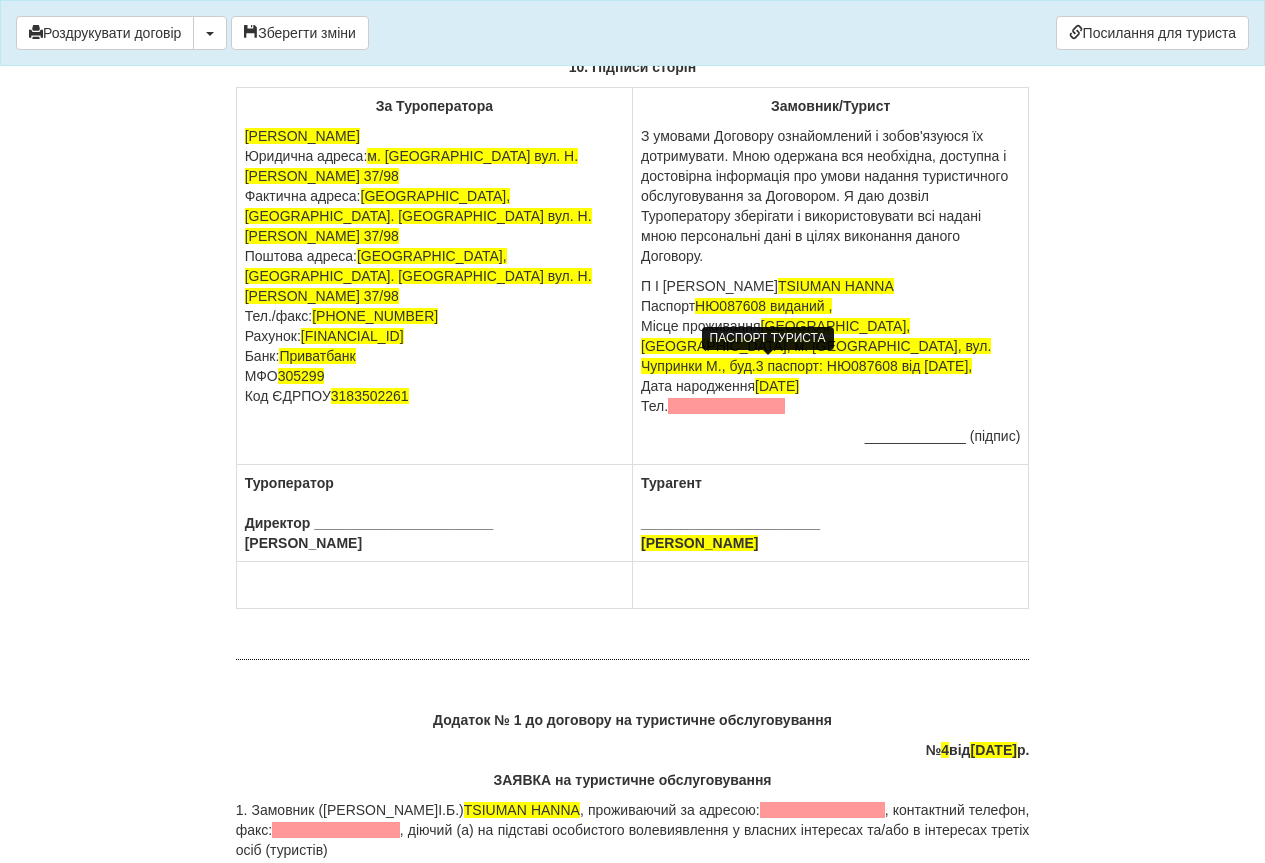 click on "НЮ087608 виданий ," at bounding box center [763, 306] 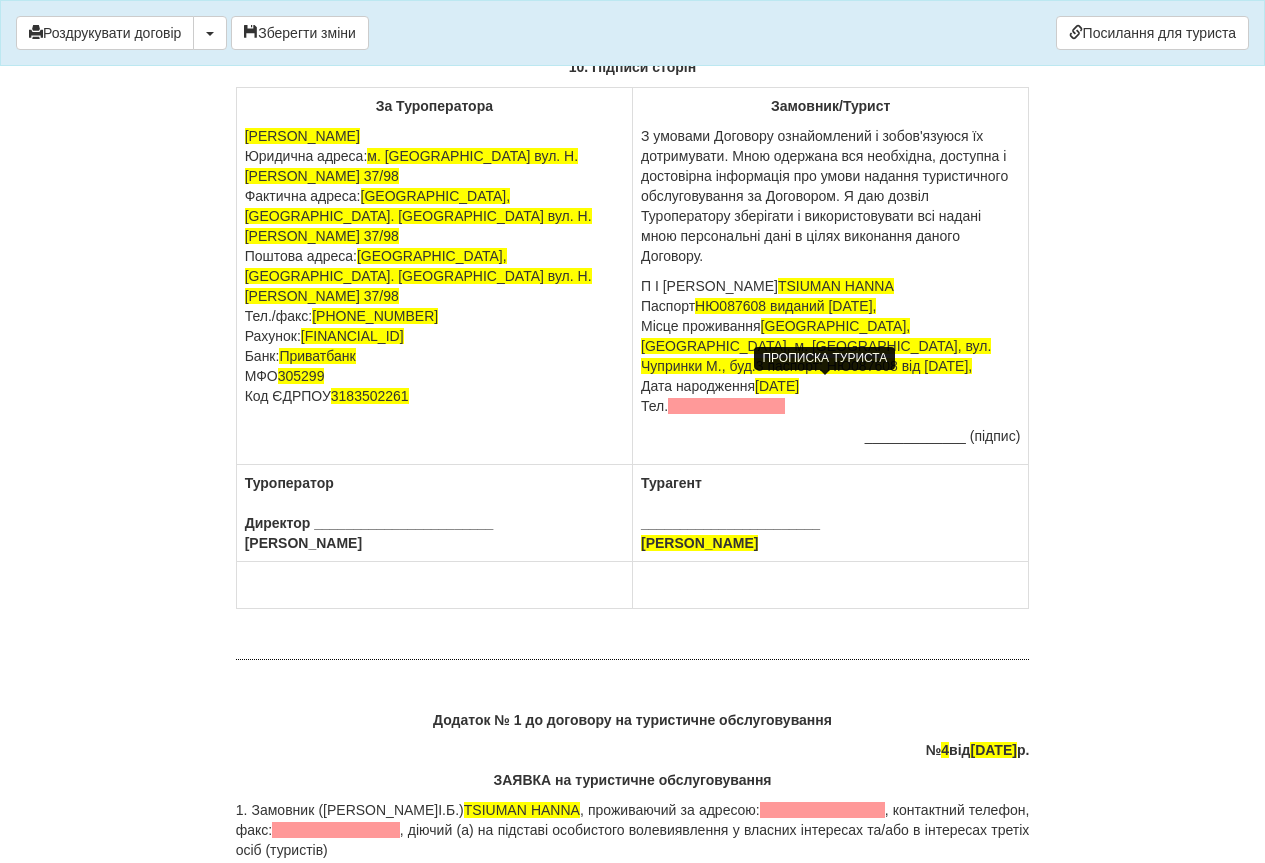 click on "Львівська обл., Золочівськийц р-н., м. Броди, вул. Чупринки М., буд.3 паспорт: НЮ087608 від 19.10.2006 р.," at bounding box center (816, 346) 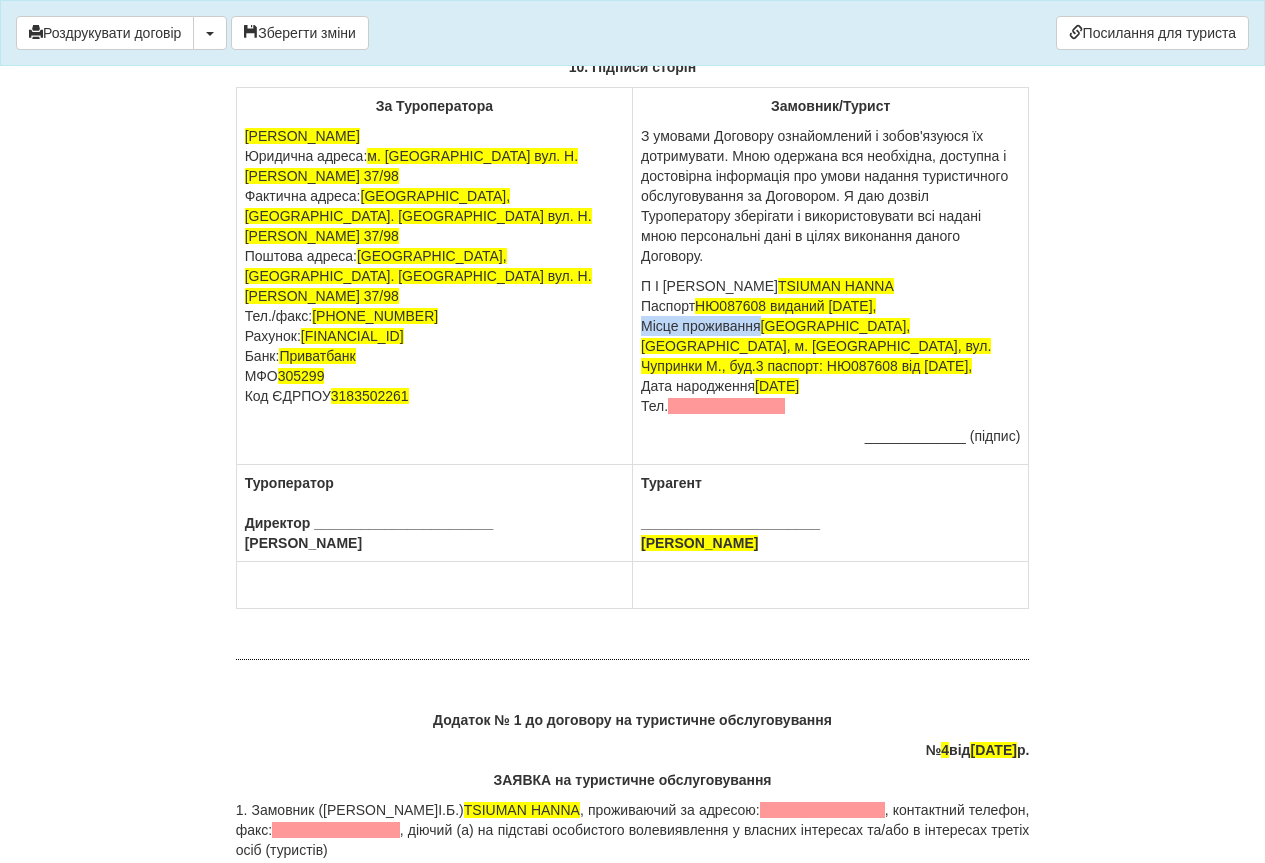click on "П І Б  TSIUMAN HANNA
Паспорт  НЮ087608 виданий 19.10.2006р.,
Місце проживання      Львівська обл., Золочівськийц р-н., м. Броди, вул. Чупринки М., буд.3 паспорт: НЮ087608 від 19.10.2006 р.,
Дата народження  08.08.1985
Тел." at bounding box center [830, 346] 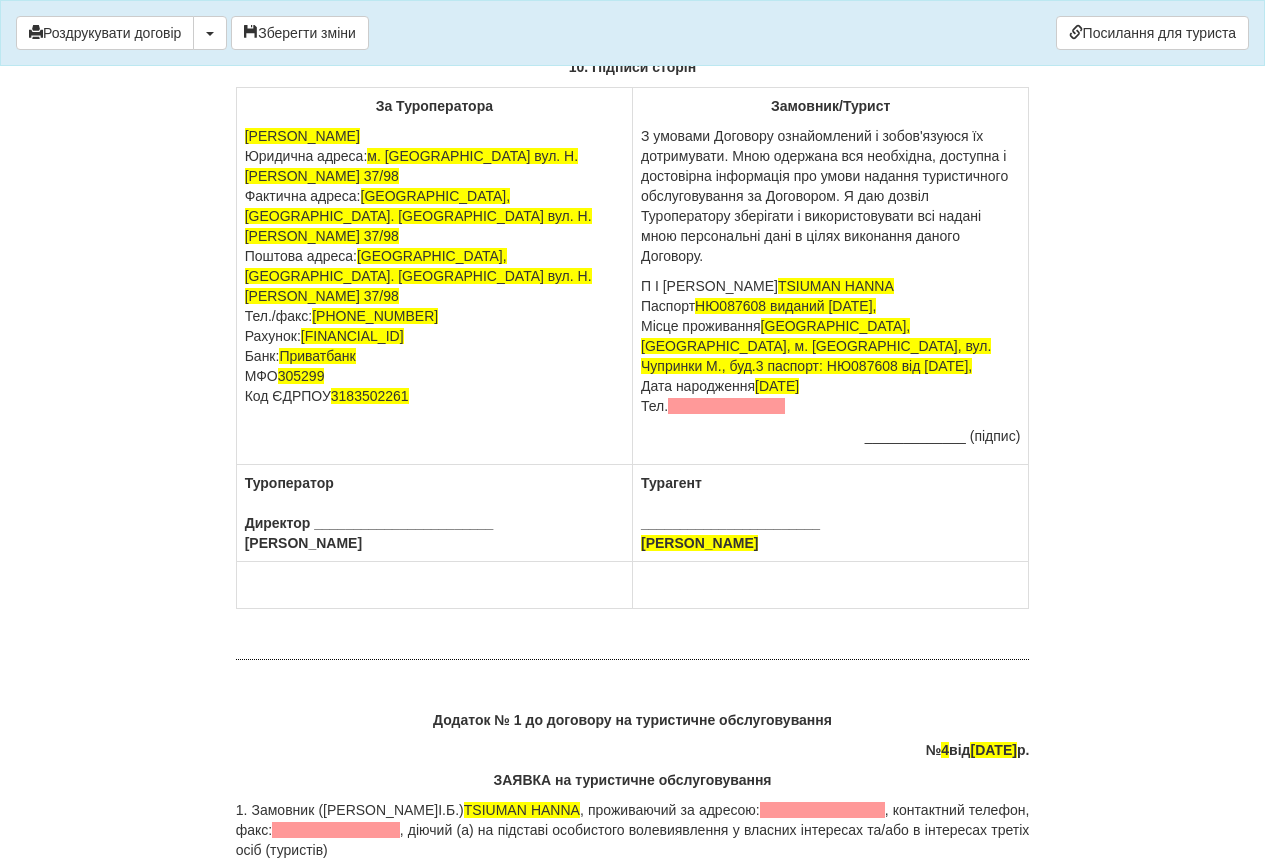 click on "П І Б  TSIUMAN HANNA
Паспорт  НЮ087608 виданий 19.10.2006р.,
Місце проживання      Львівська обл., Золочівськийц р-н., м. Броди, вул. Чупринки М., буд.3 паспорт: НЮ087608 від 19.10.2006 р.,
Дата народження  08.08.1985
Тел." at bounding box center (830, 346) 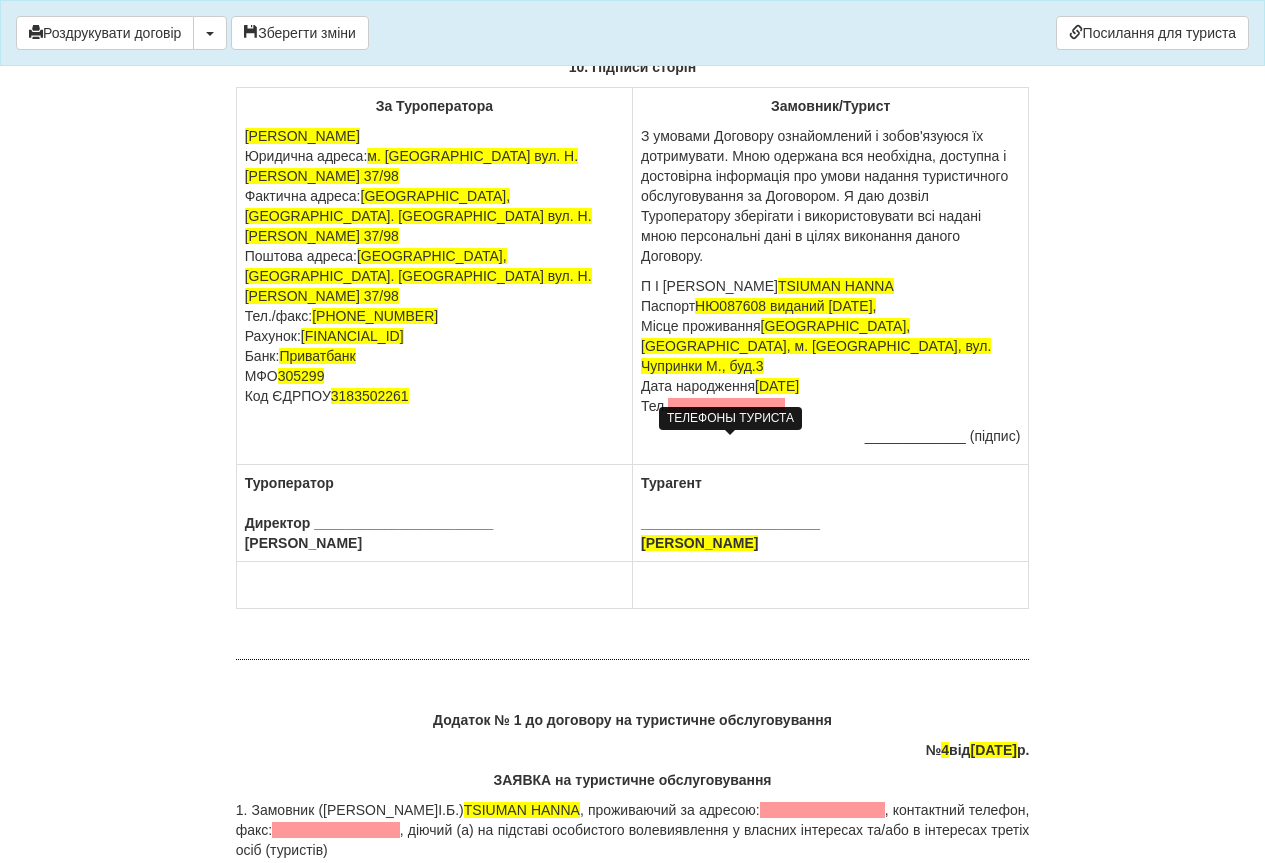 click at bounding box center [726, 406] 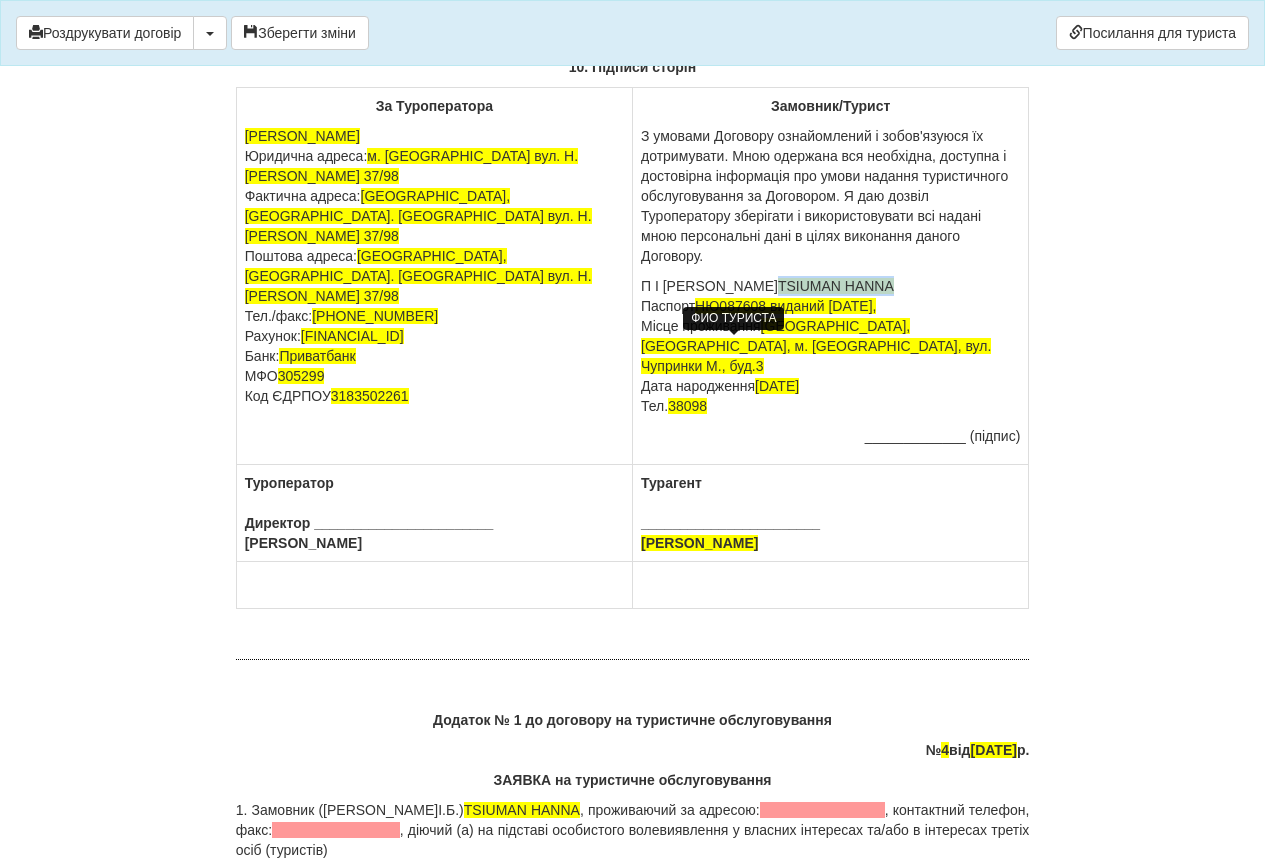 drag, startPoint x: 678, startPoint y: 344, endPoint x: 791, endPoint y: 350, distance: 113.15918 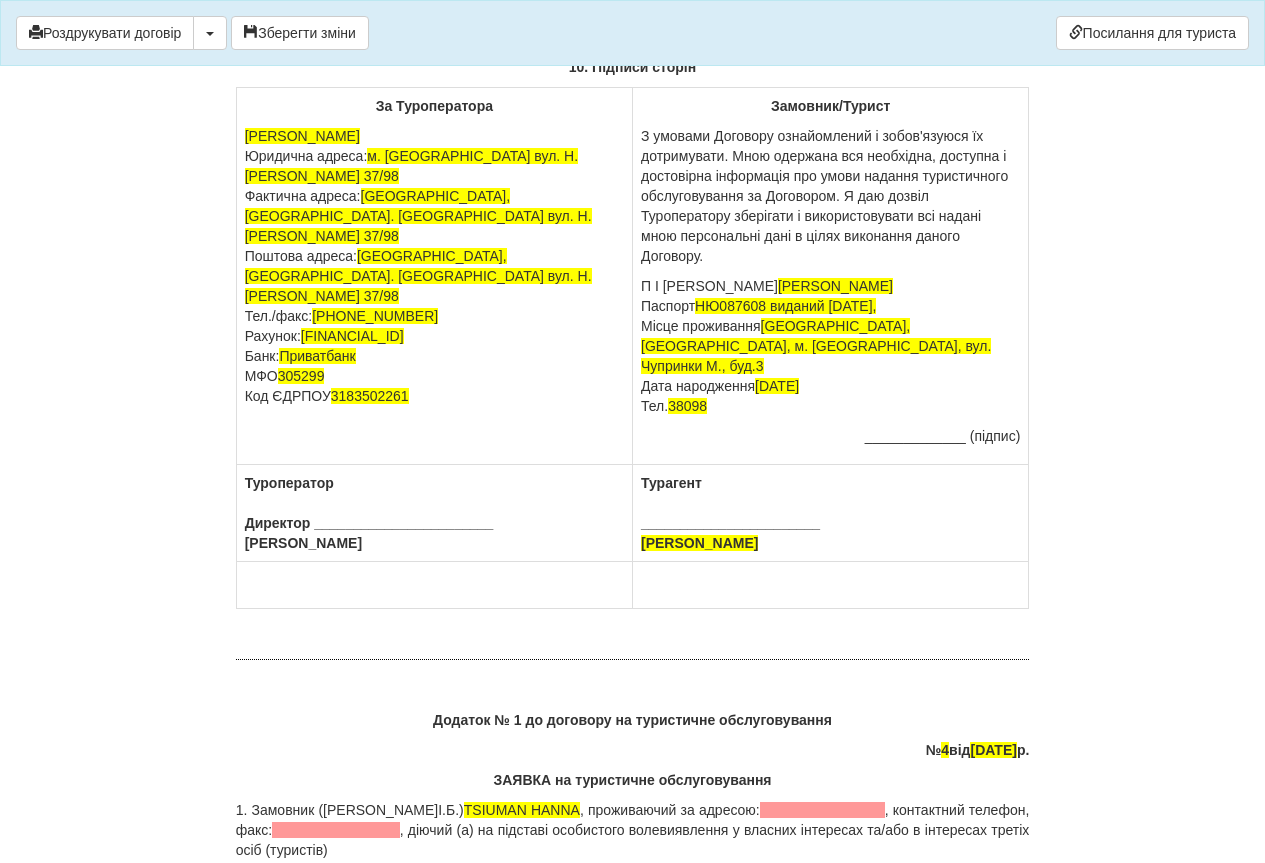 click on "П І Б  Цюман Ганна Степанівна
Паспорт  НЮ087608 виданий 19.10.2006р.,
Місце проживання      Львівська обл., Золочівськийц р-н., м. Броди, вул. Чупринки М., буд.3
Дата народження  08.08.1985
Тел.  38098" at bounding box center [830, 346] 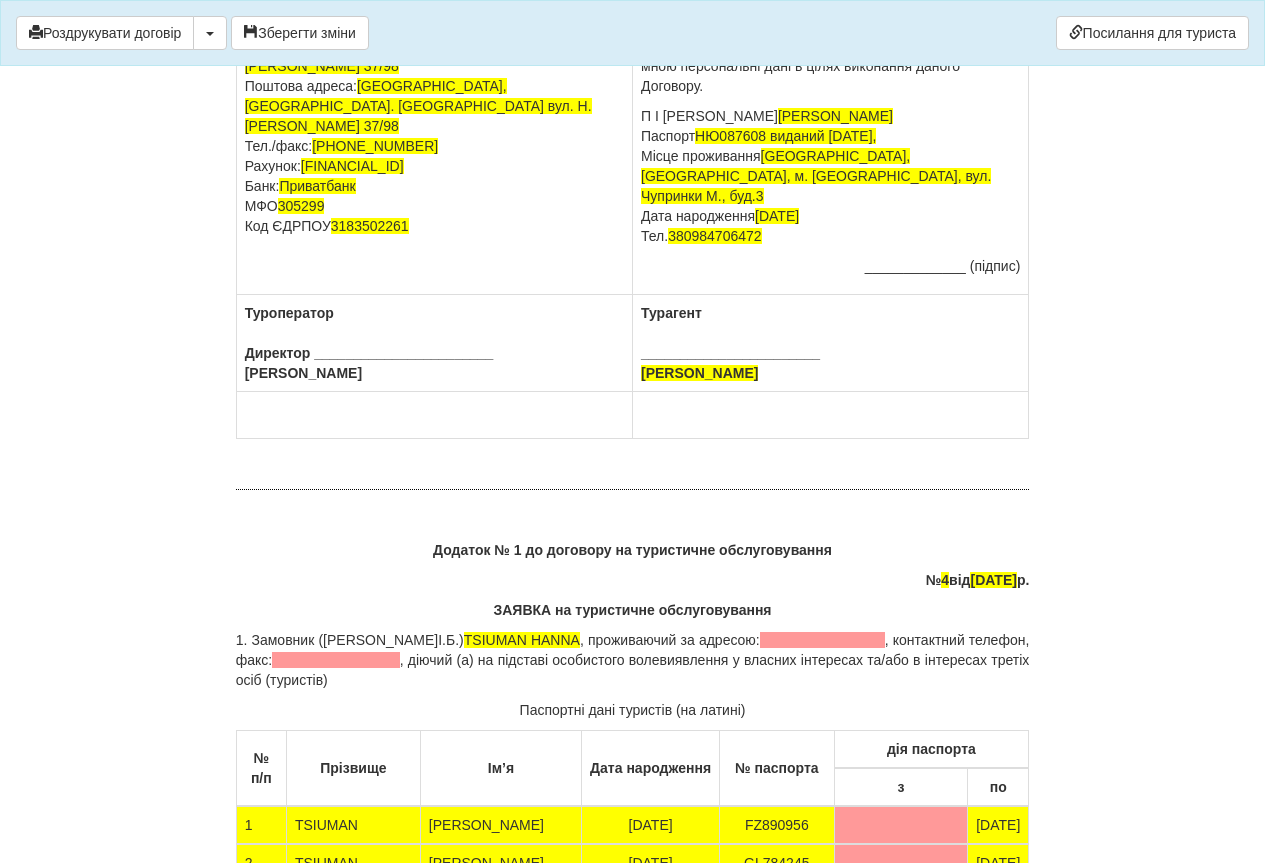 scroll, scrollTop: 11100, scrollLeft: 0, axis: vertical 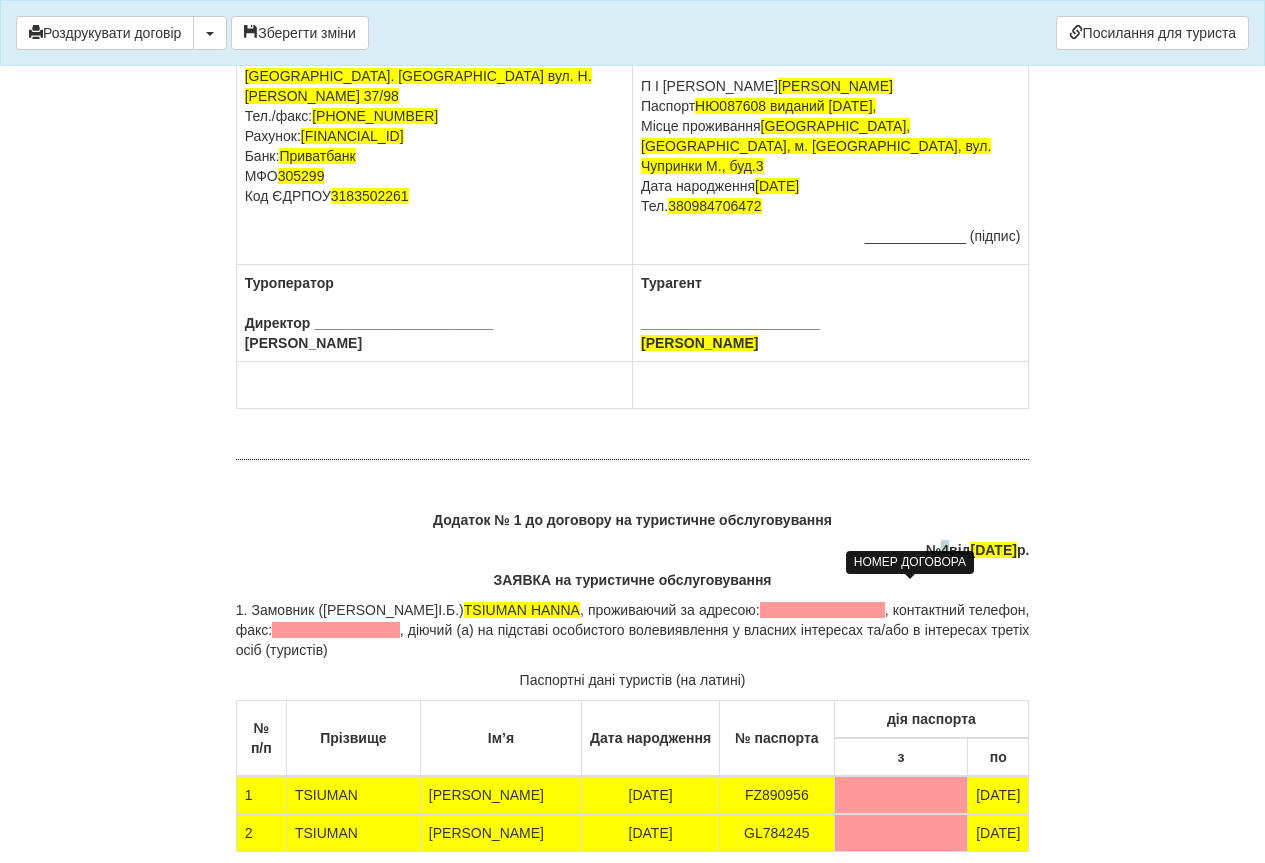 click on "4" at bounding box center [945, 550] 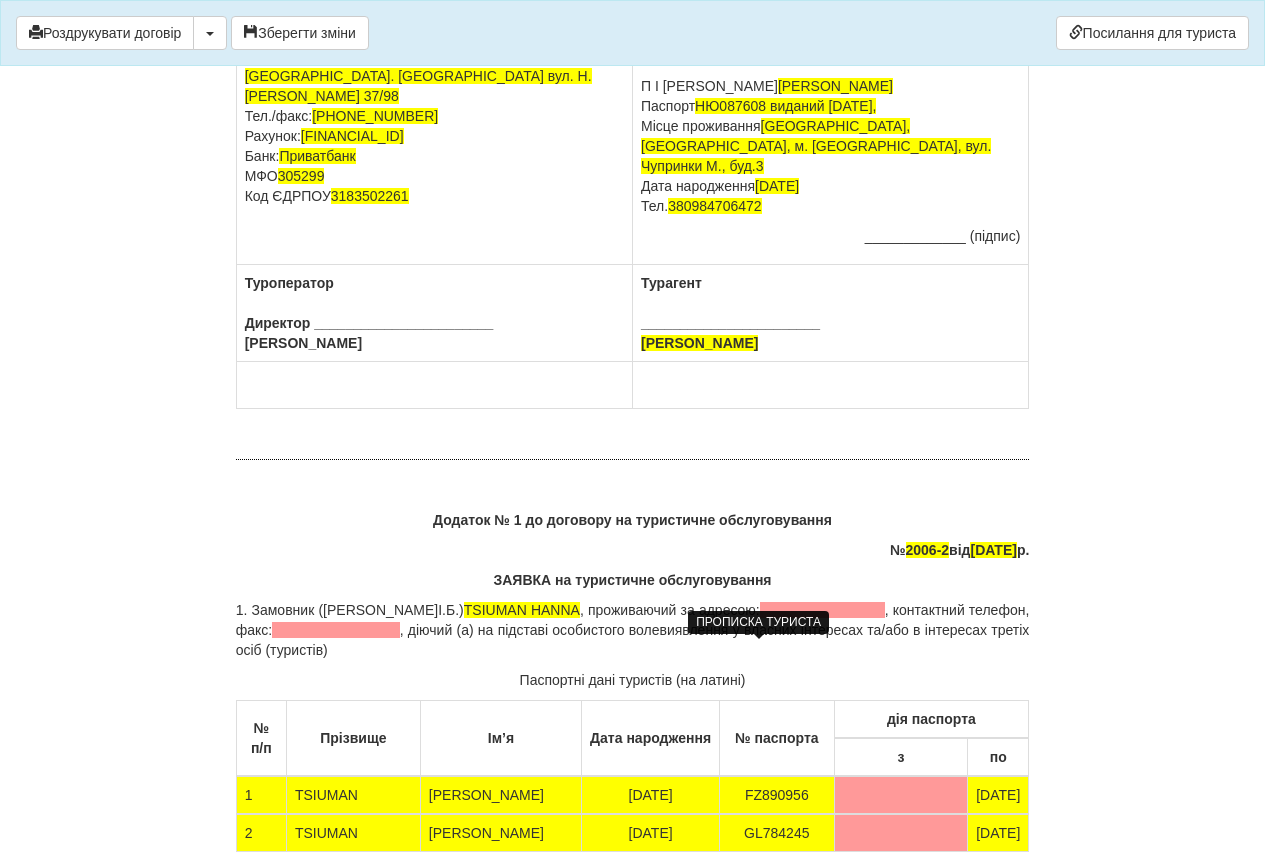 click at bounding box center [822, 610] 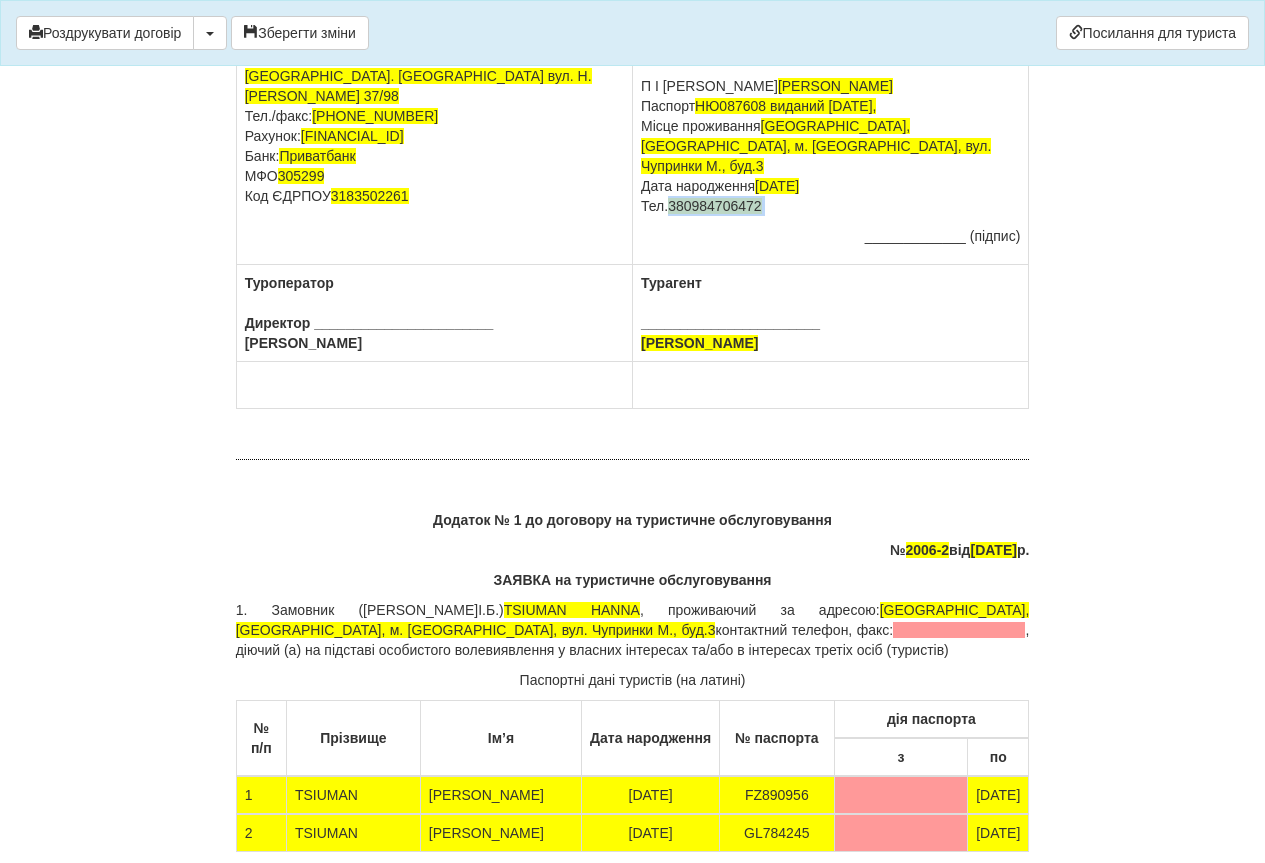 drag, startPoint x: 671, startPoint y: 246, endPoint x: 762, endPoint y: 256, distance: 91.5478 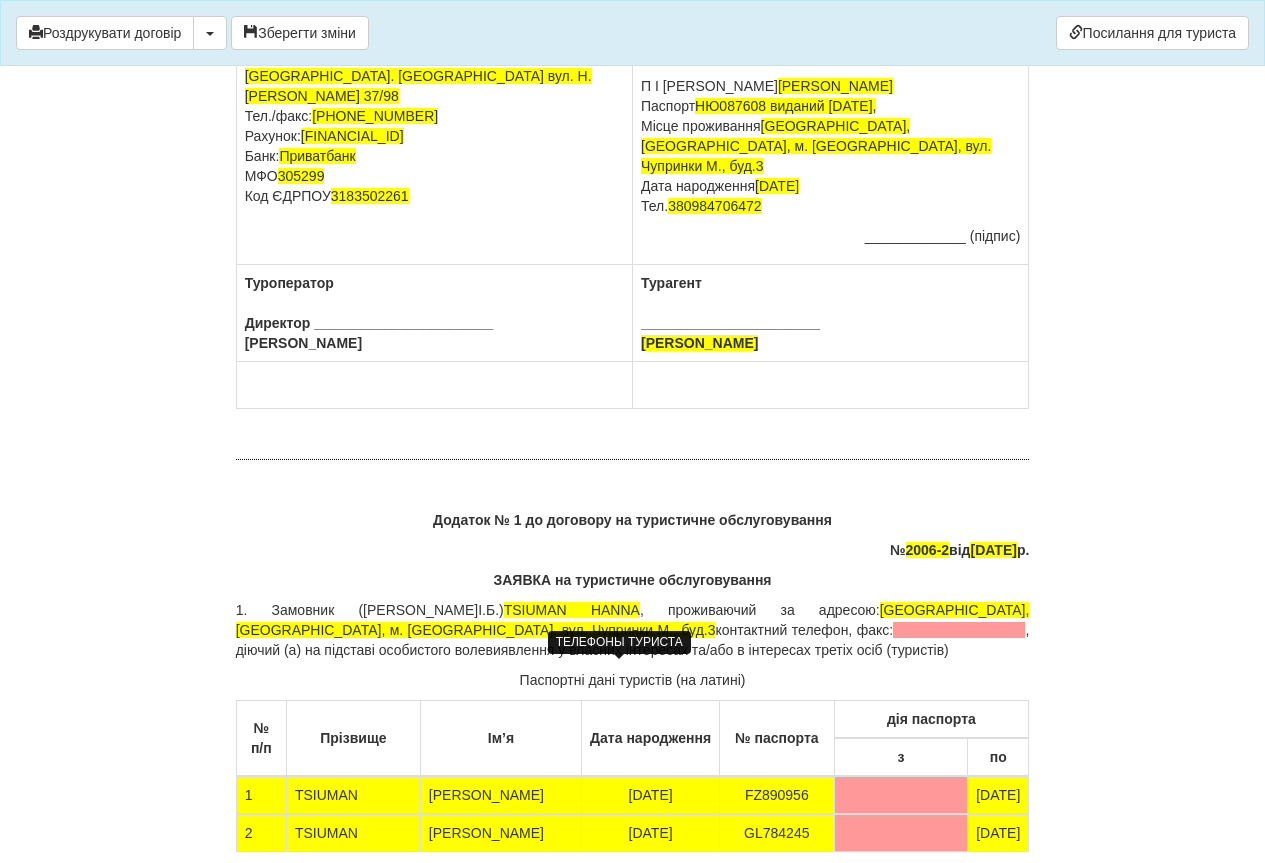 click at bounding box center [959, 630] 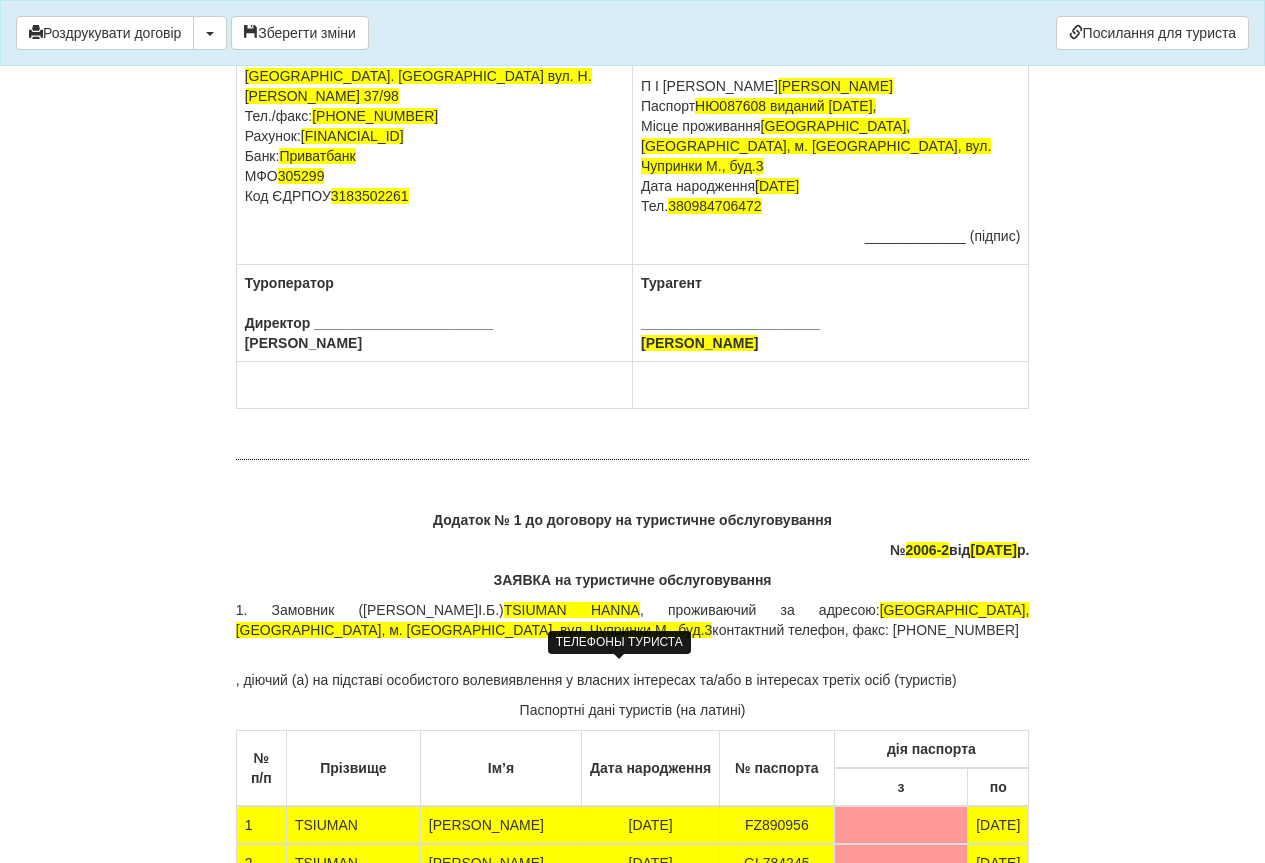 click on "1.  Замовник (П.І.Б.)  TSIUMAN HANNA , проживаючий за адресою:      Львівська обл., Золочівськийц р-н., м. Броди, вул. Чупринки М., буд.3   контактний телефон, факс: 380984706472" at bounding box center (633, 620) 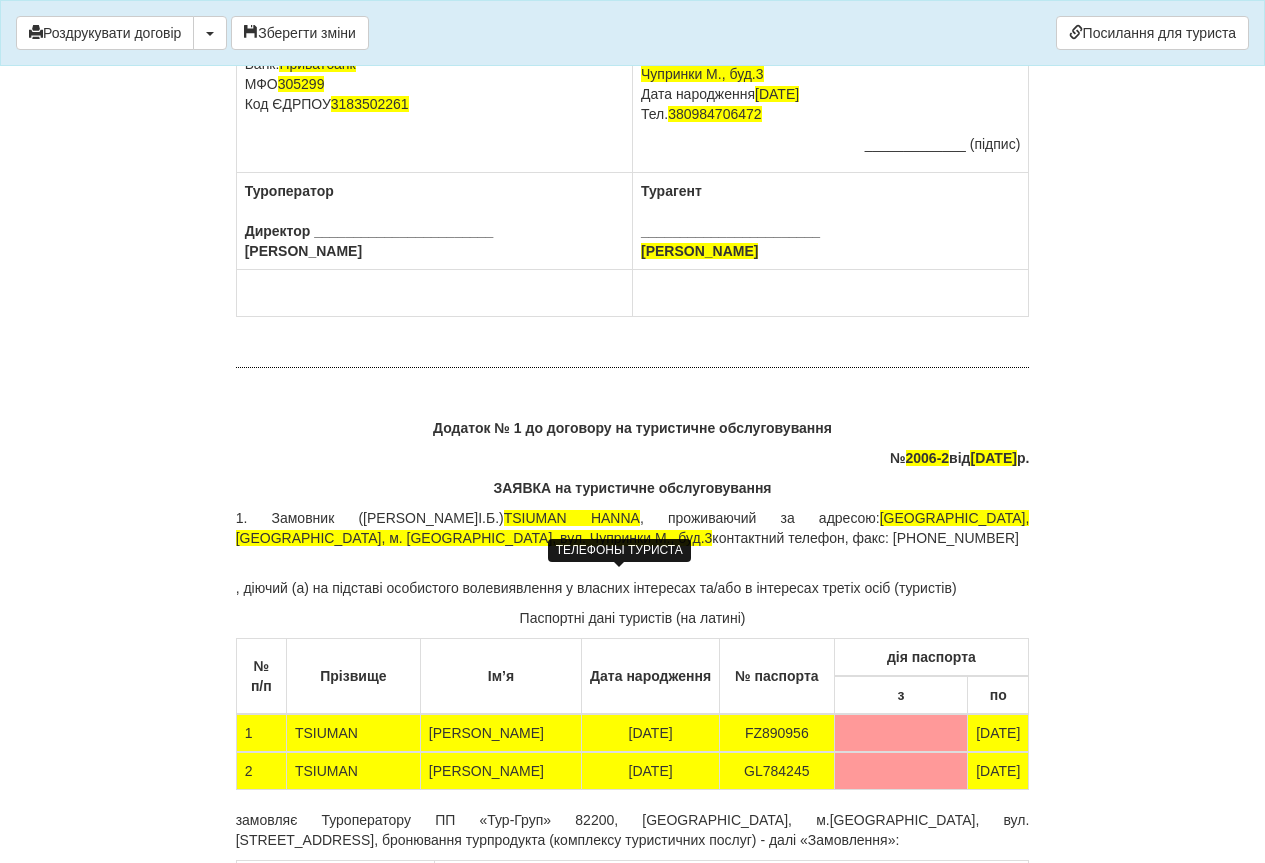scroll, scrollTop: 11300, scrollLeft: 0, axis: vertical 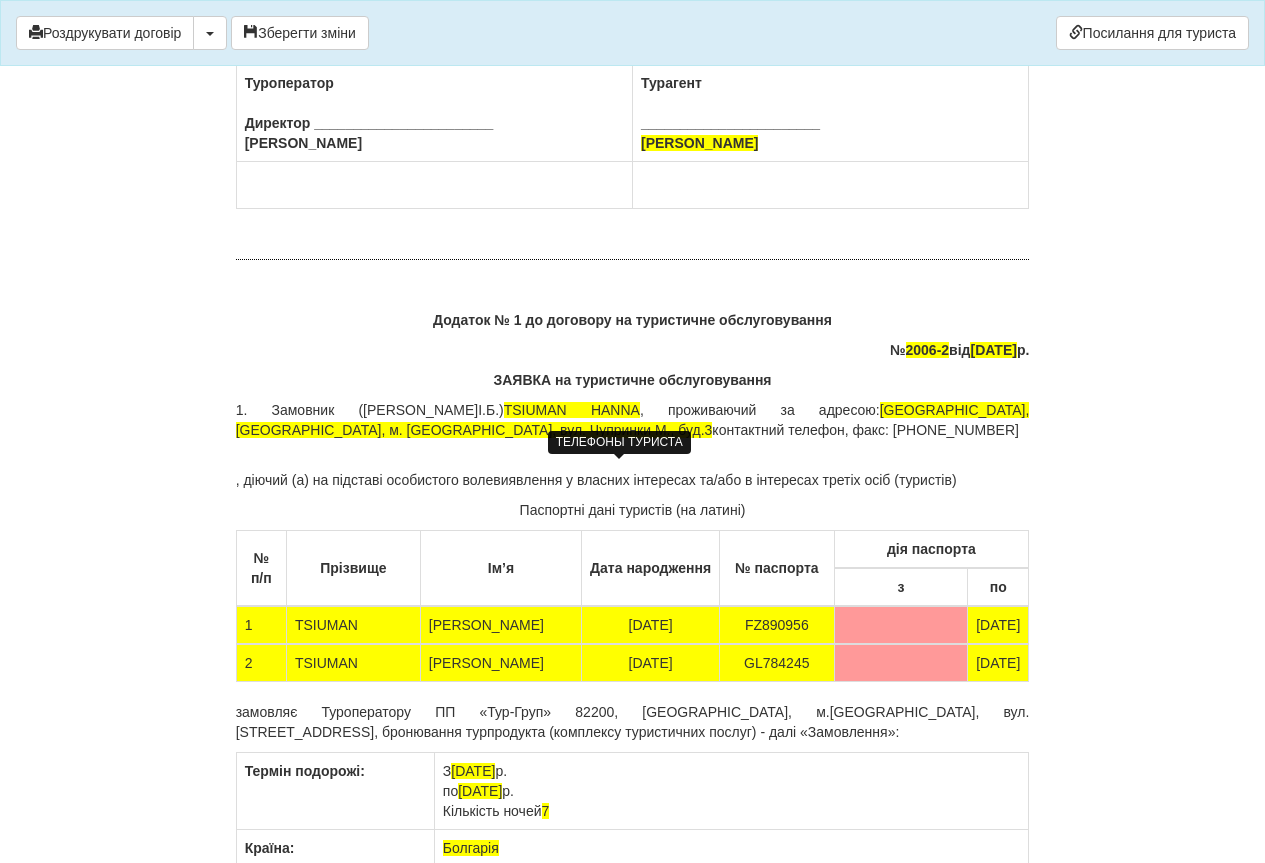click on ",
діючий (а) на підставі особистого волевиявлення у власних інтересах та/або в інтересах третіх осіб (туристів)" at bounding box center (633, 470) 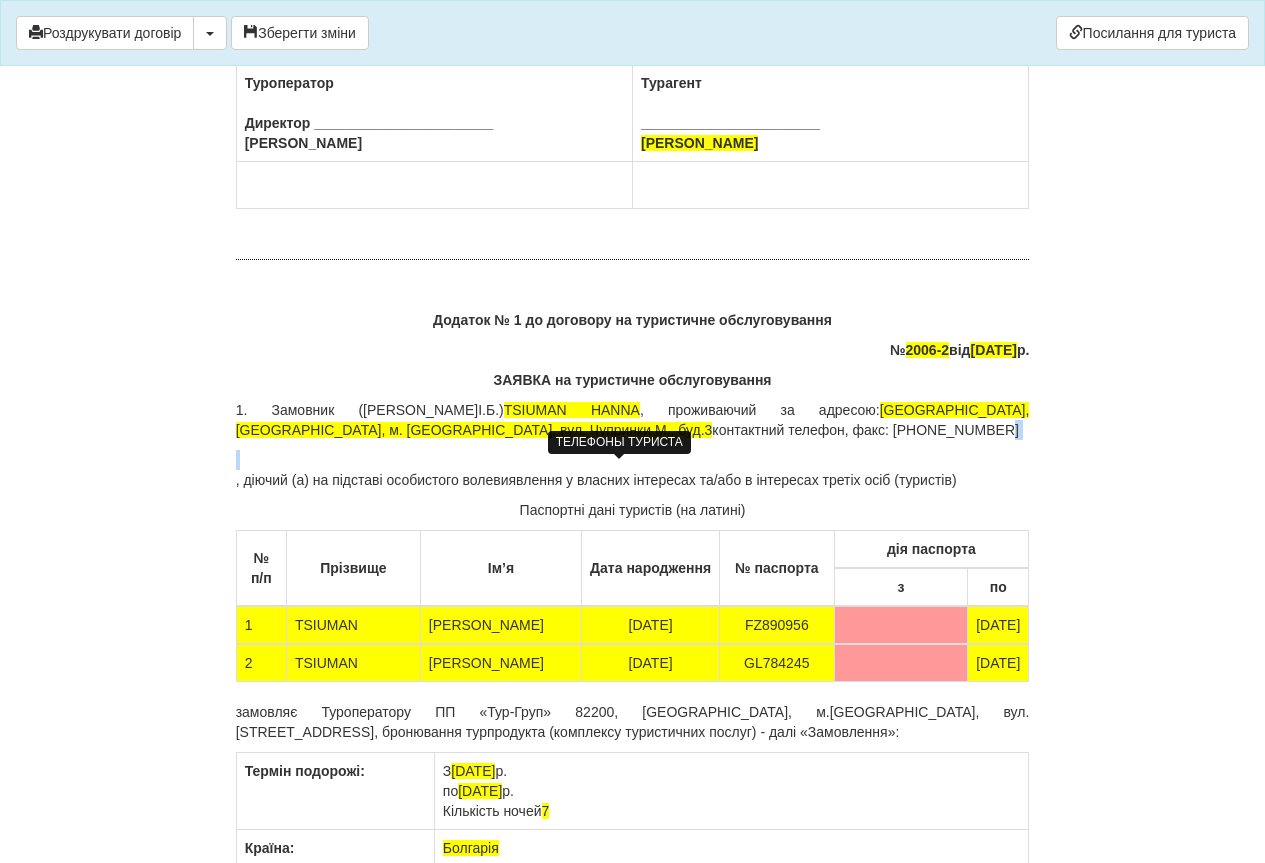 click on "1.  Замовник (П.І.Б.)  TSIUMAN HANNA , проживаючий за адресою:      Львівська обл., Золочівськийц р-н., м. Броди, вул. Чупринки М., буд.3   контактний телефон, факс: 380984706472" at bounding box center (633, 420) 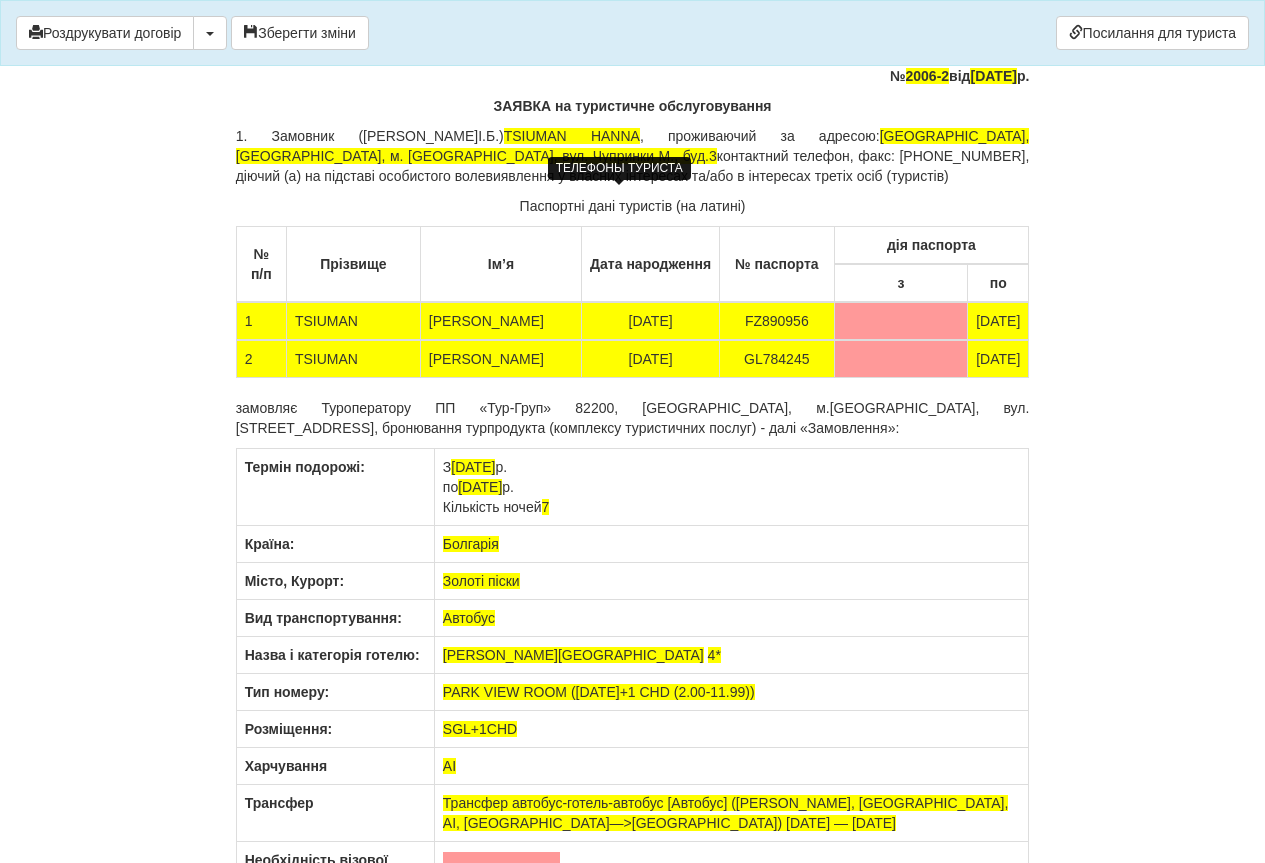 scroll, scrollTop: 11600, scrollLeft: 0, axis: vertical 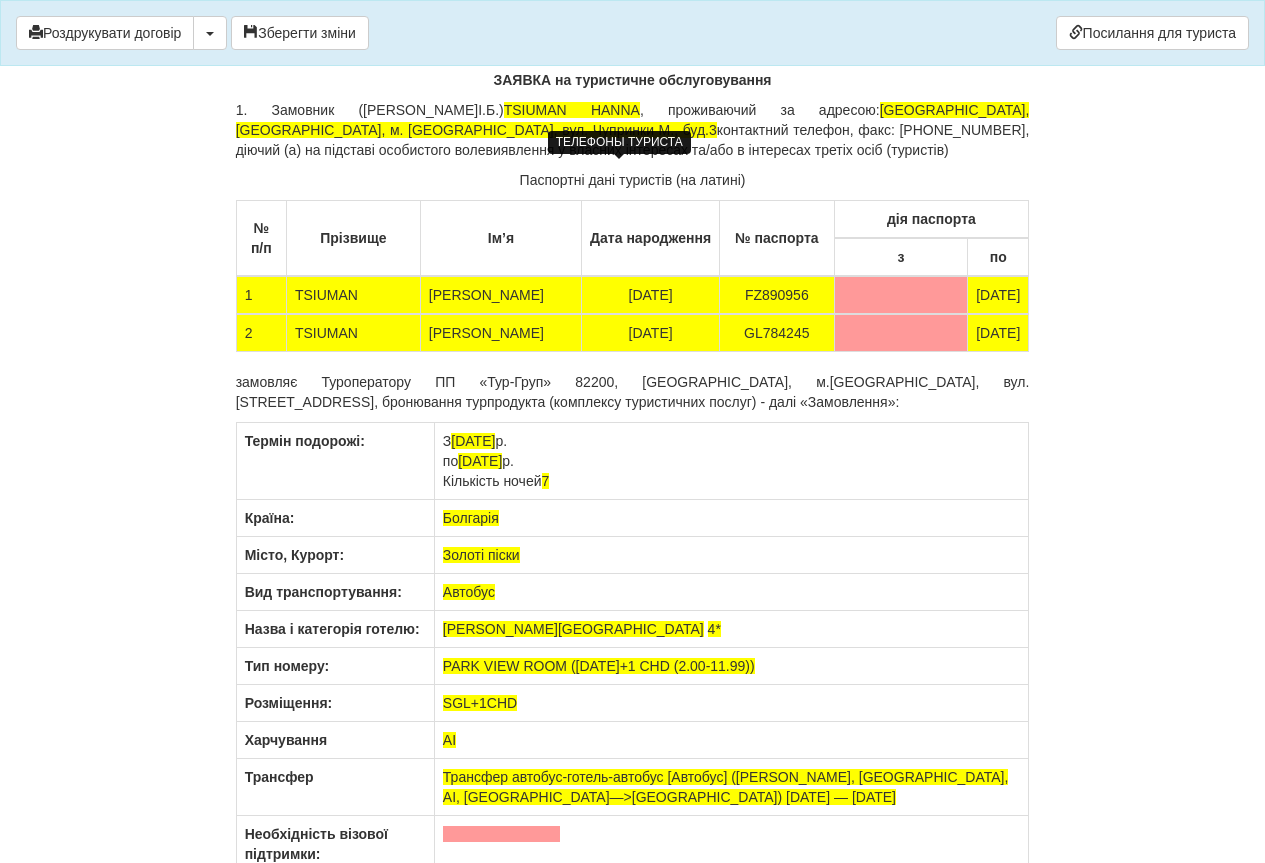 click at bounding box center [901, 295] 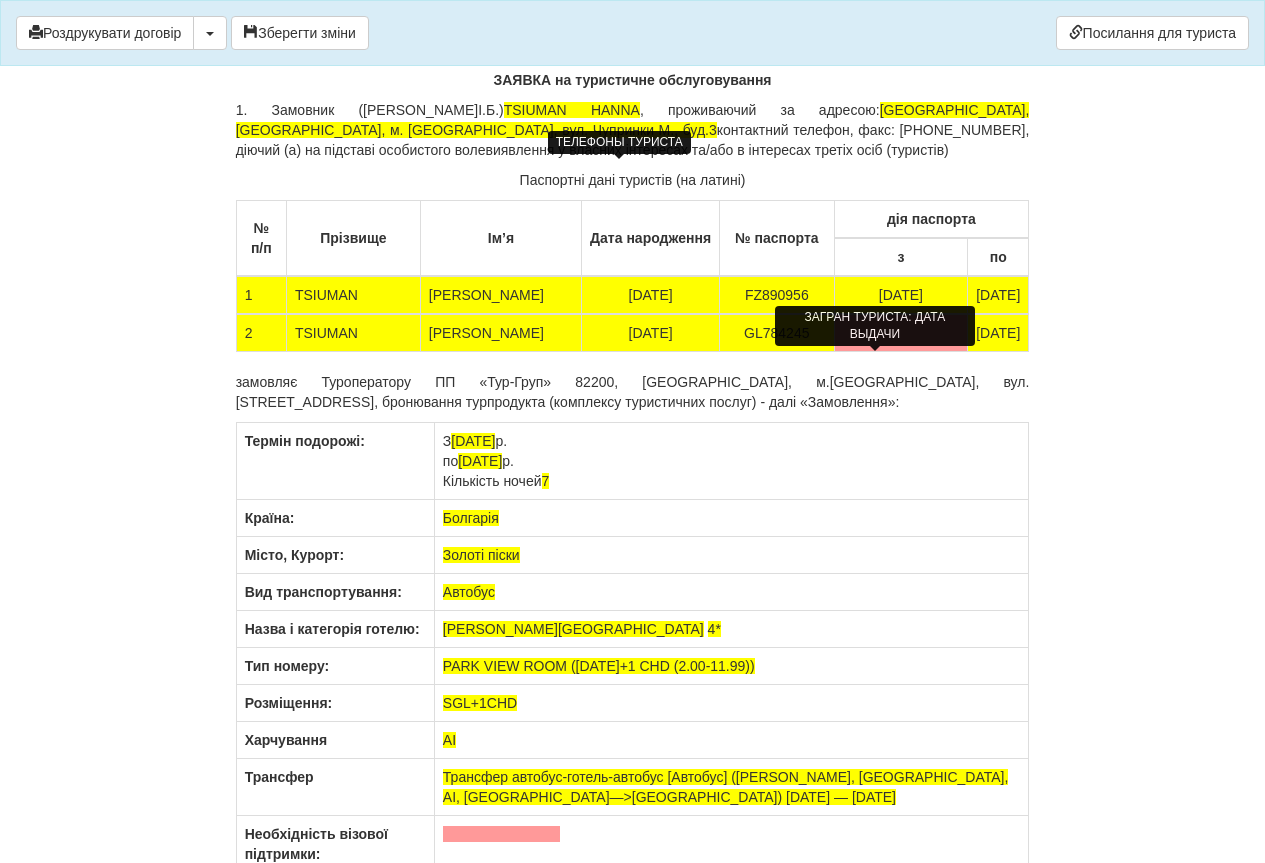 click at bounding box center (901, 333) 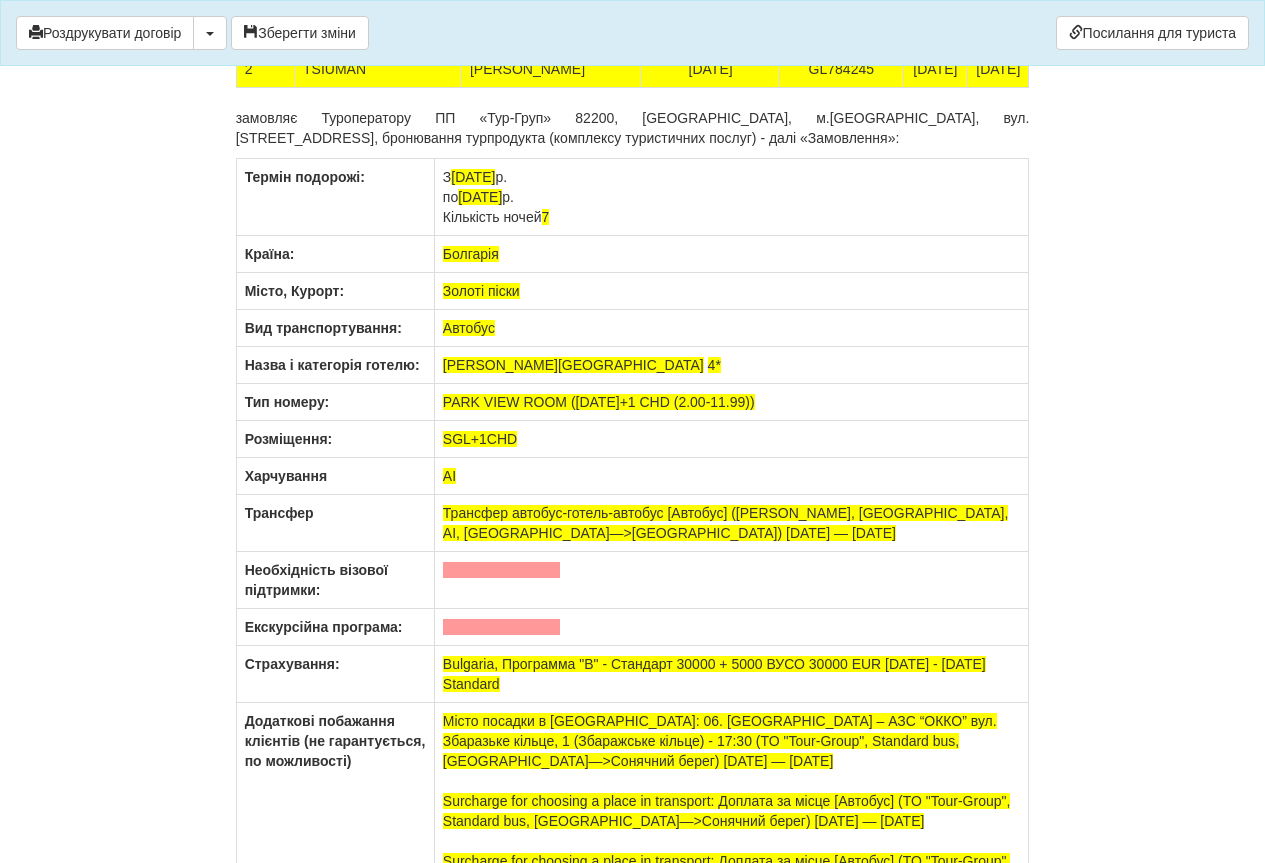 scroll, scrollTop: 11900, scrollLeft: 0, axis: vertical 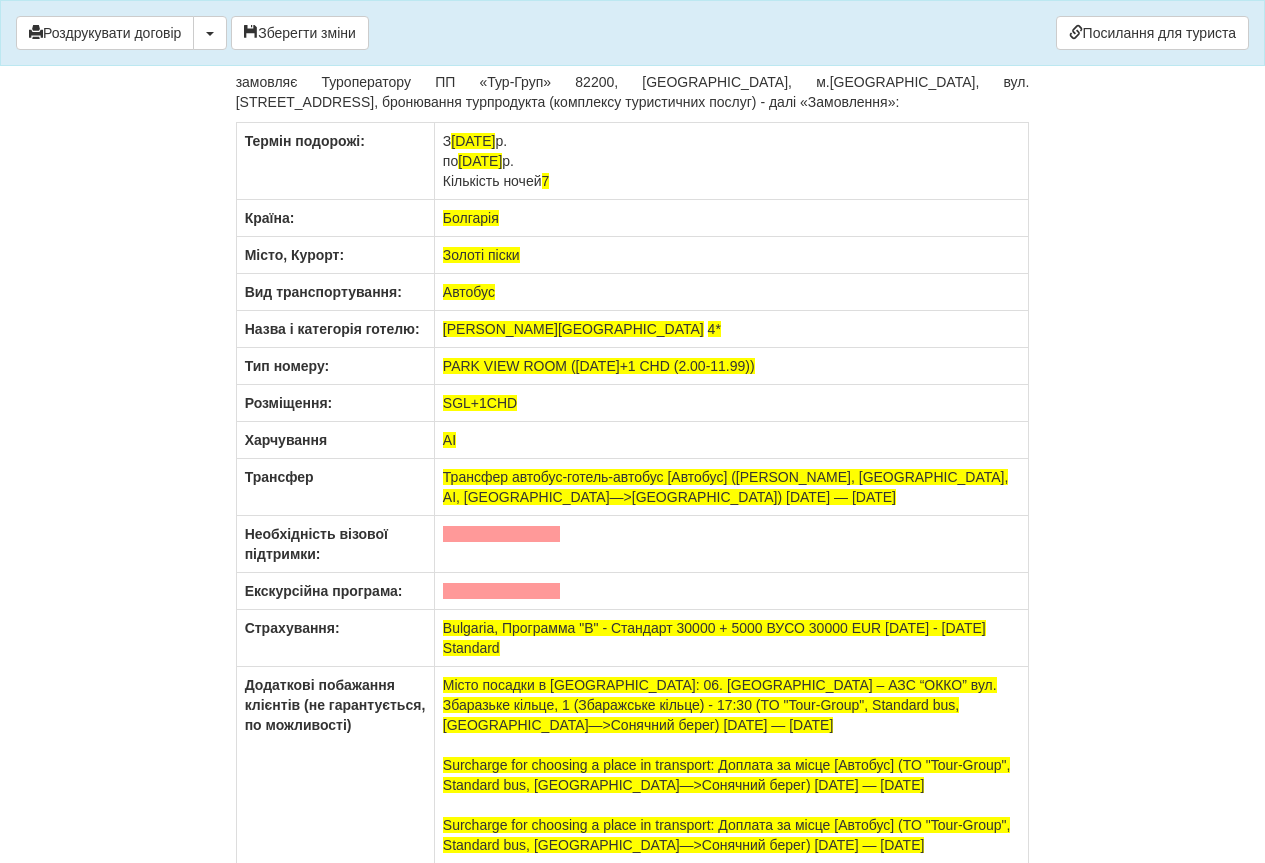 click at bounding box center [731, 544] 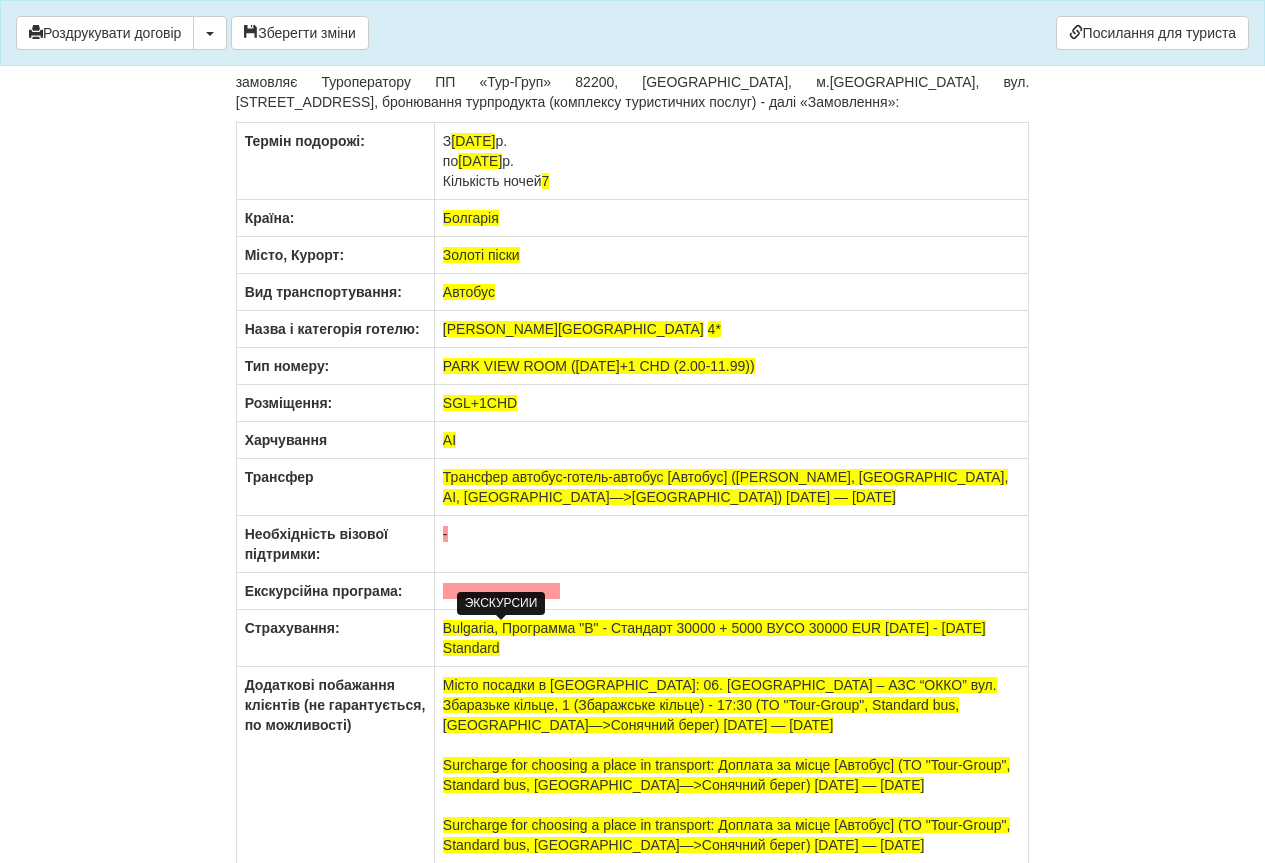 click at bounding box center [501, 591] 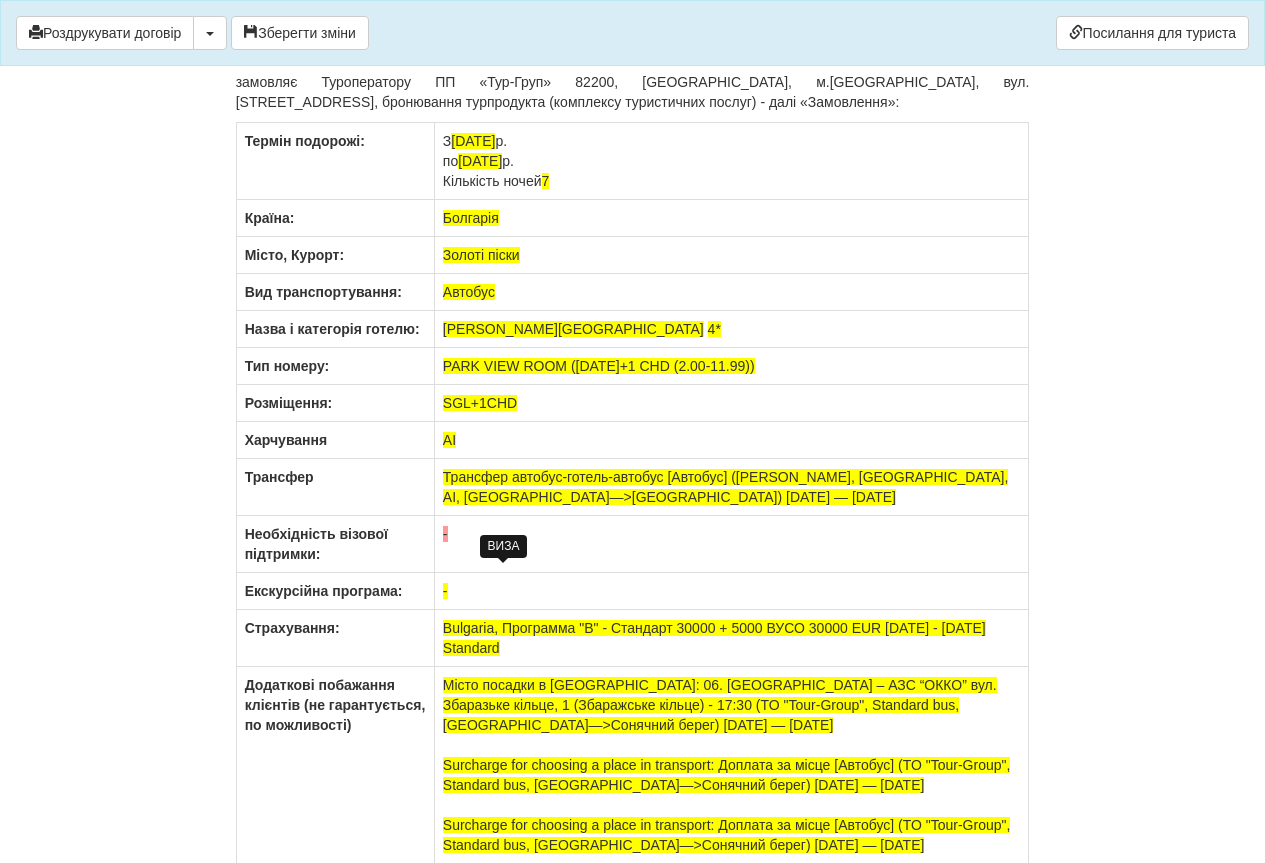 click on "-" at bounding box center [445, 534] 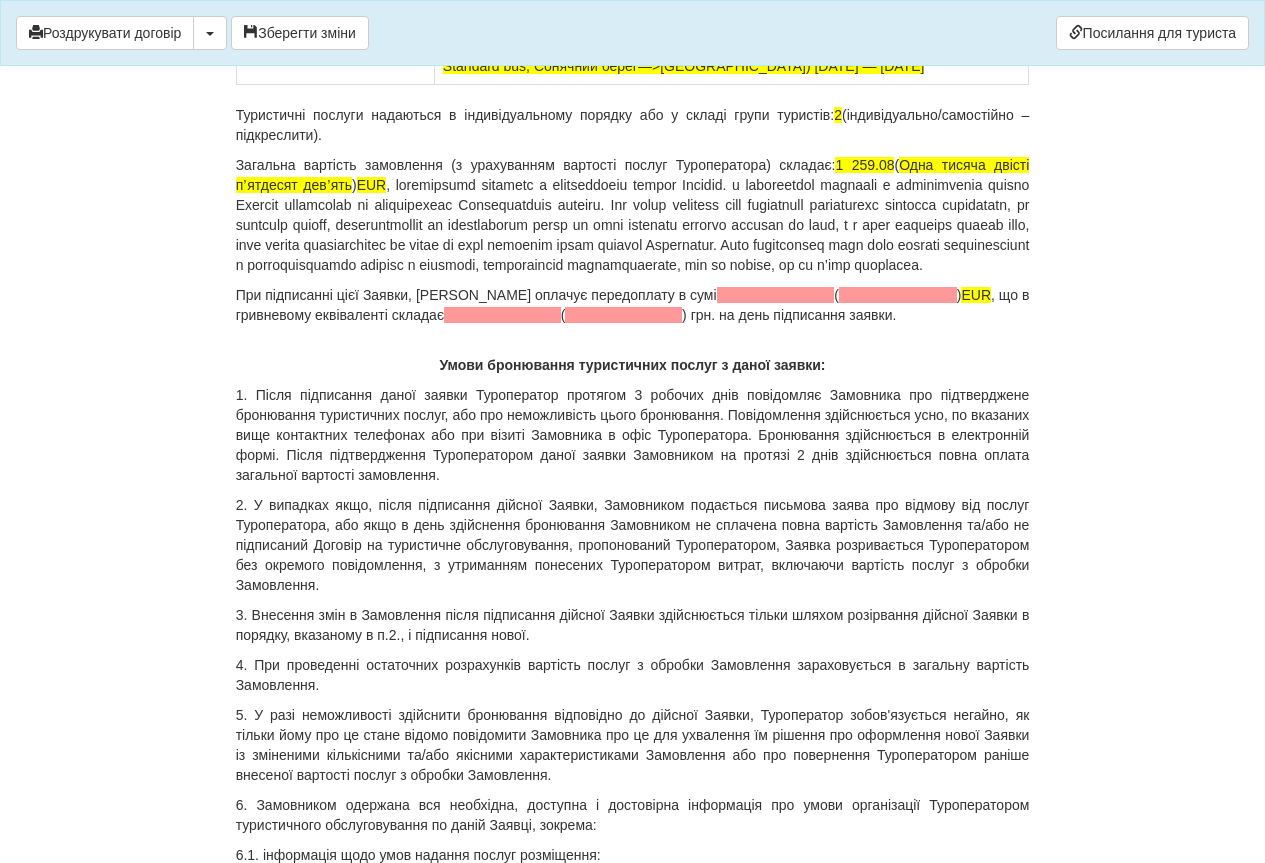 scroll, scrollTop: 12800, scrollLeft: 0, axis: vertical 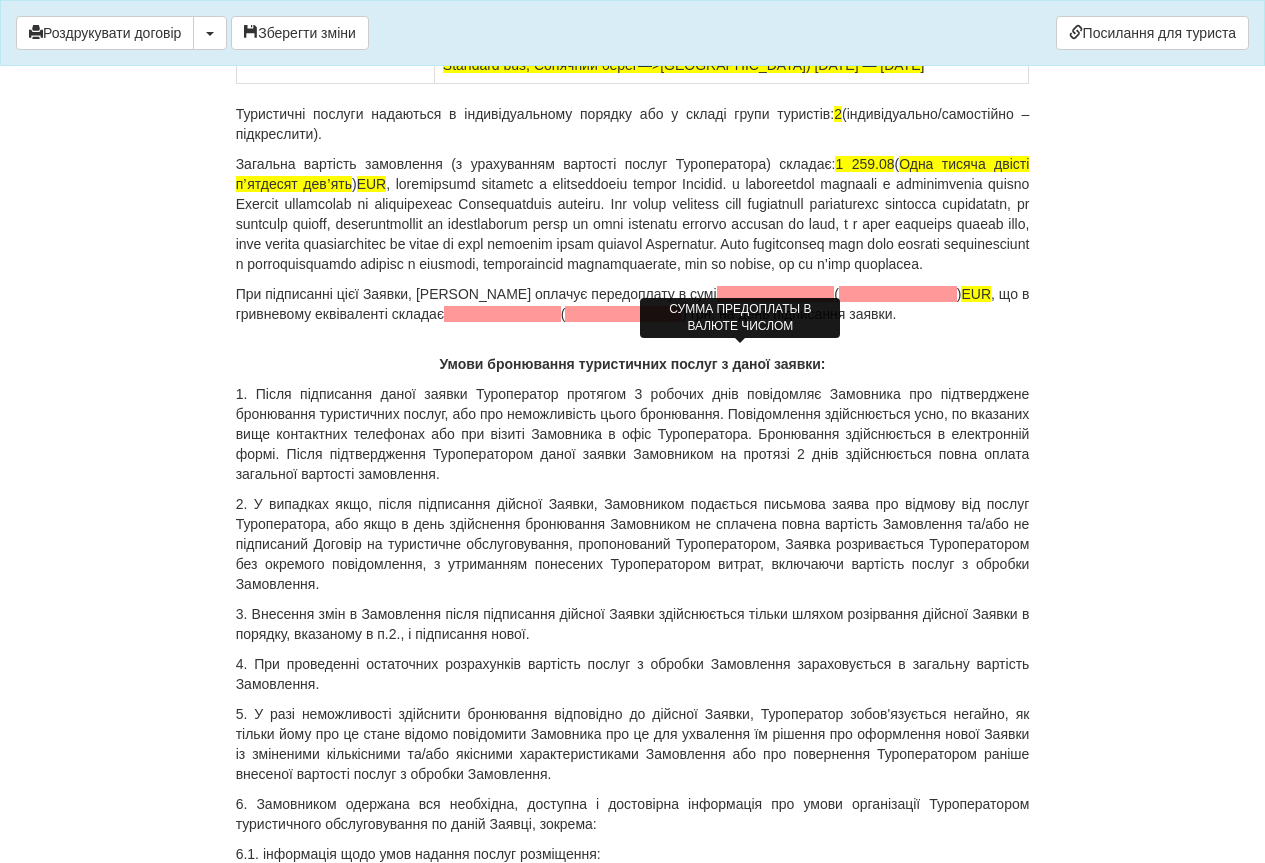click at bounding box center (776, 294) 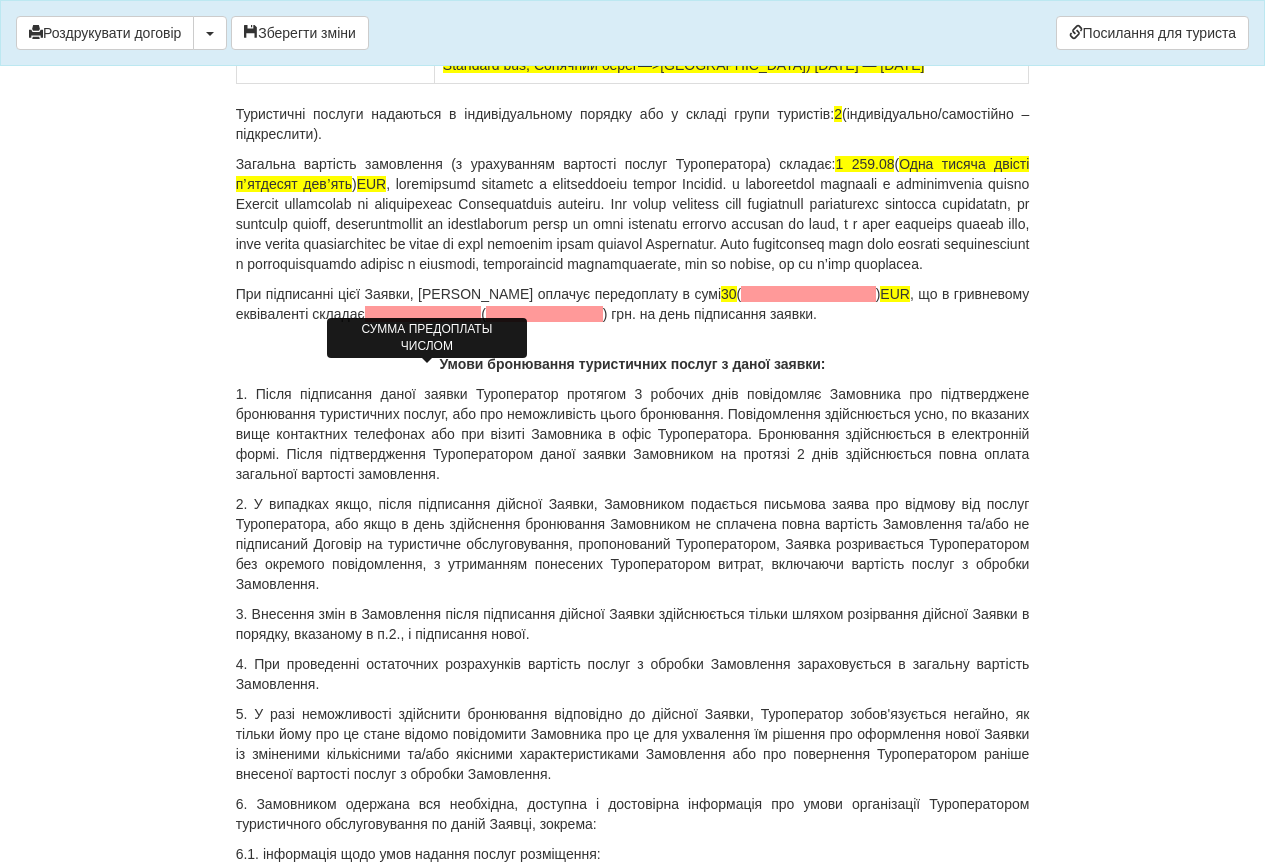 click at bounding box center (423, 314) 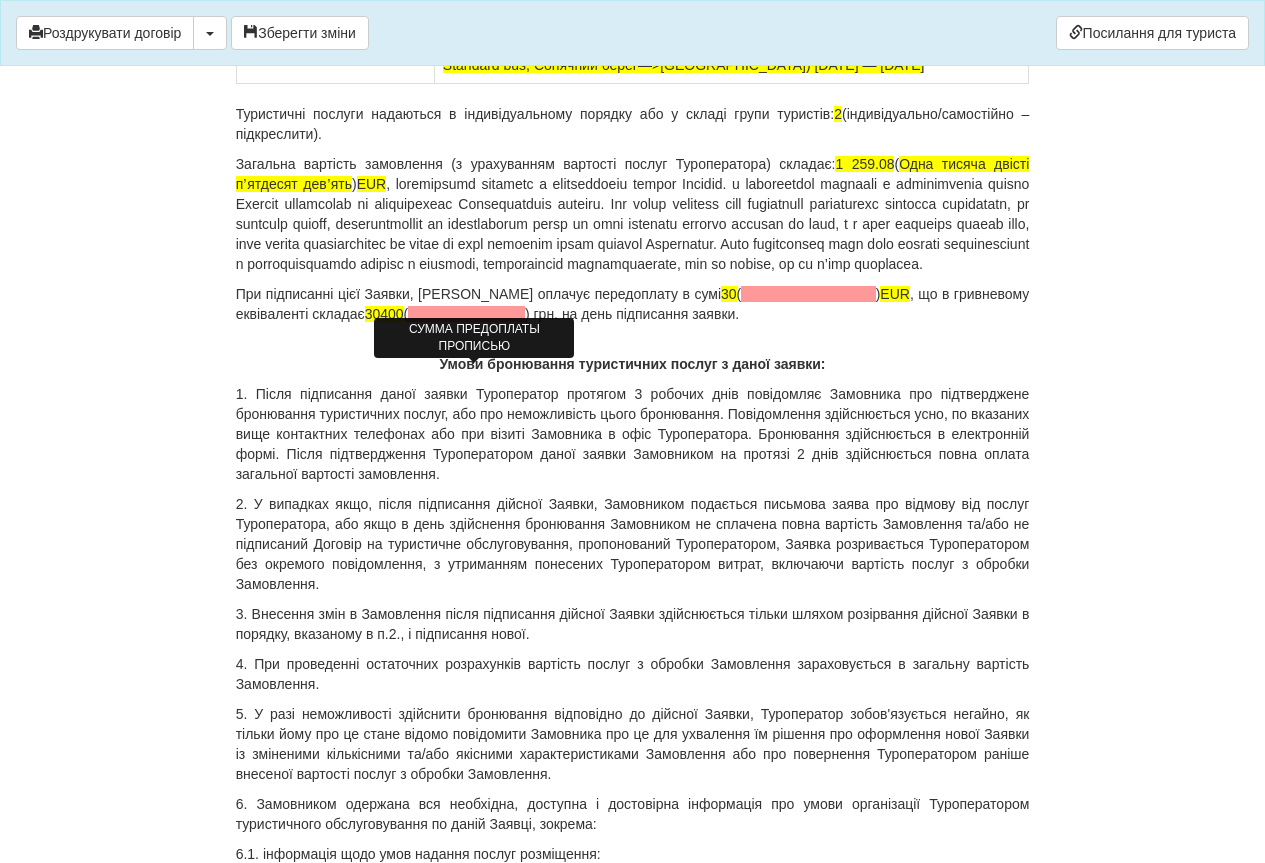 click at bounding box center (466, 314) 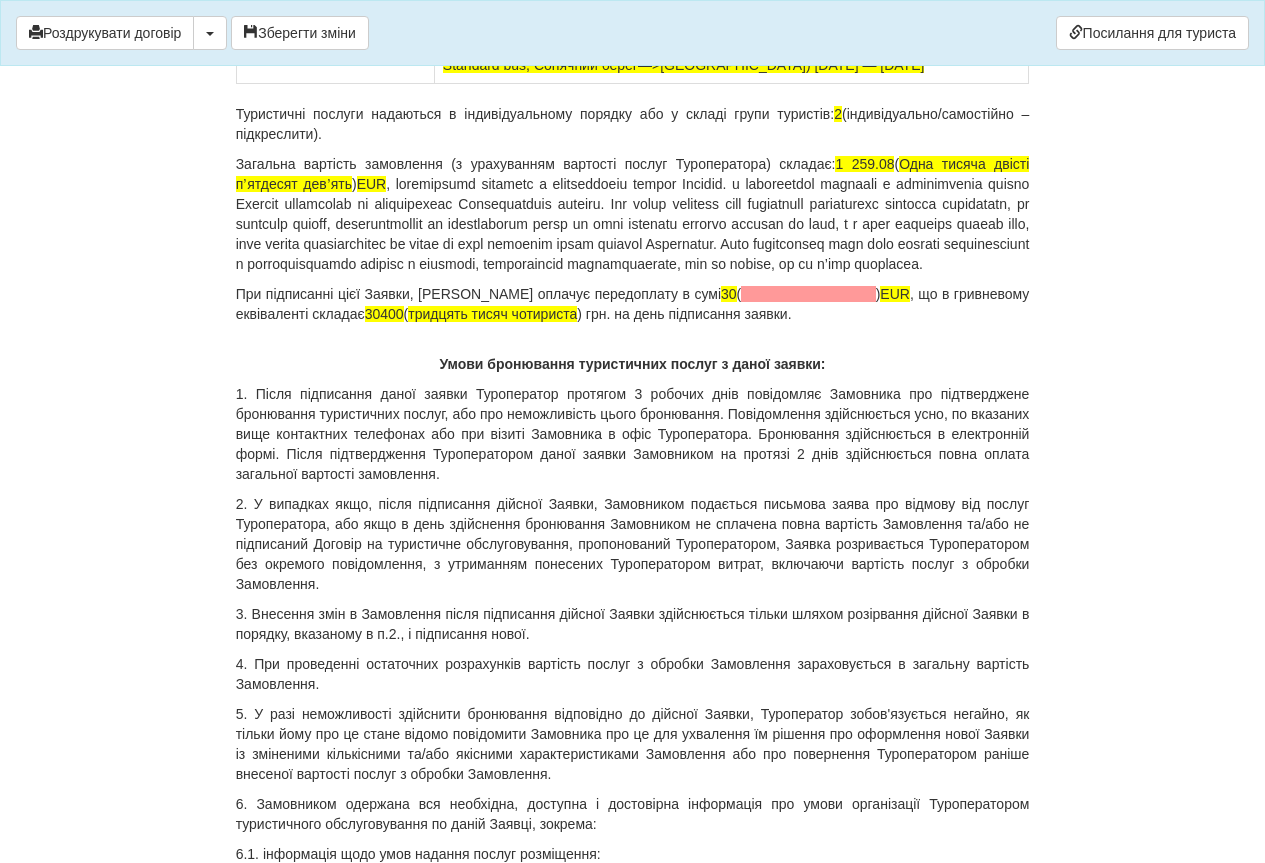 click on "При підписанні цієї Заявки, Замовник оплачує передоплату в сумі  30  (                                )  EUR , що в гривневому еквіваленті складає  30400  ( тридцять тисяч чотириста ) грн. на день підписання заявки." at bounding box center (633, 304) 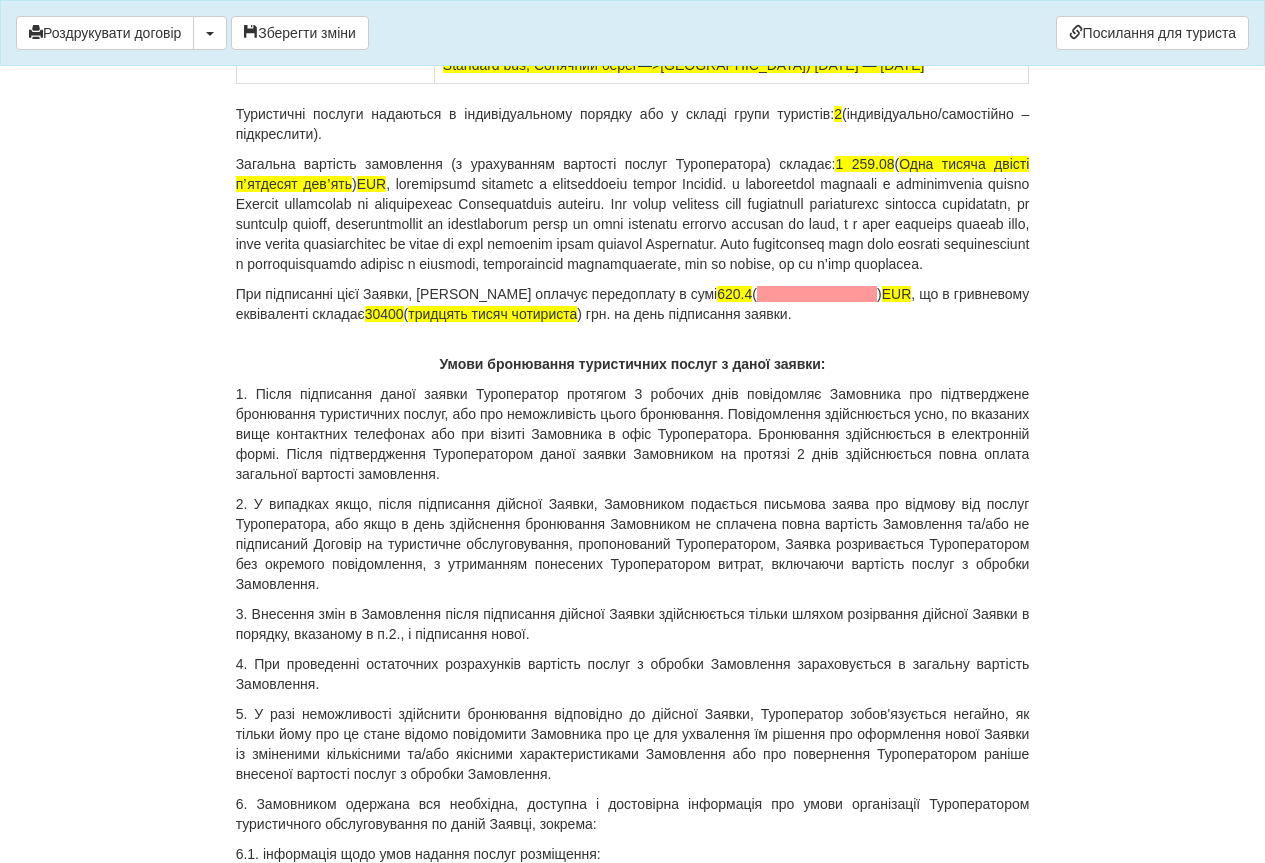 click on "При підписанні цієї Заявки, Замовник оплачує передоплату в сумі  620.4  (                                )  EUR , що в гривневому еквіваленті складає  30400  ( тридцять тисяч чотириста ) грн. на день підписання заявки." at bounding box center [633, 304] 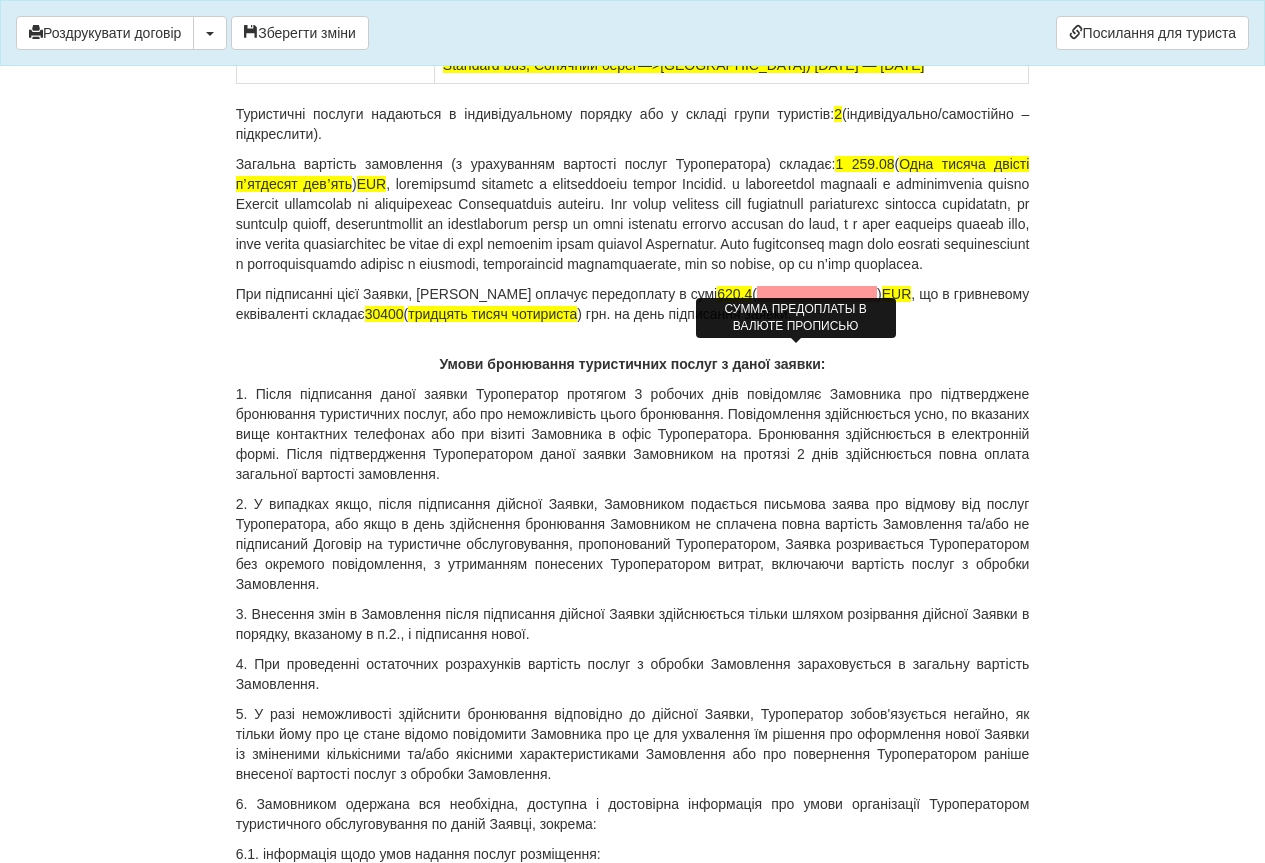 click at bounding box center (817, 294) 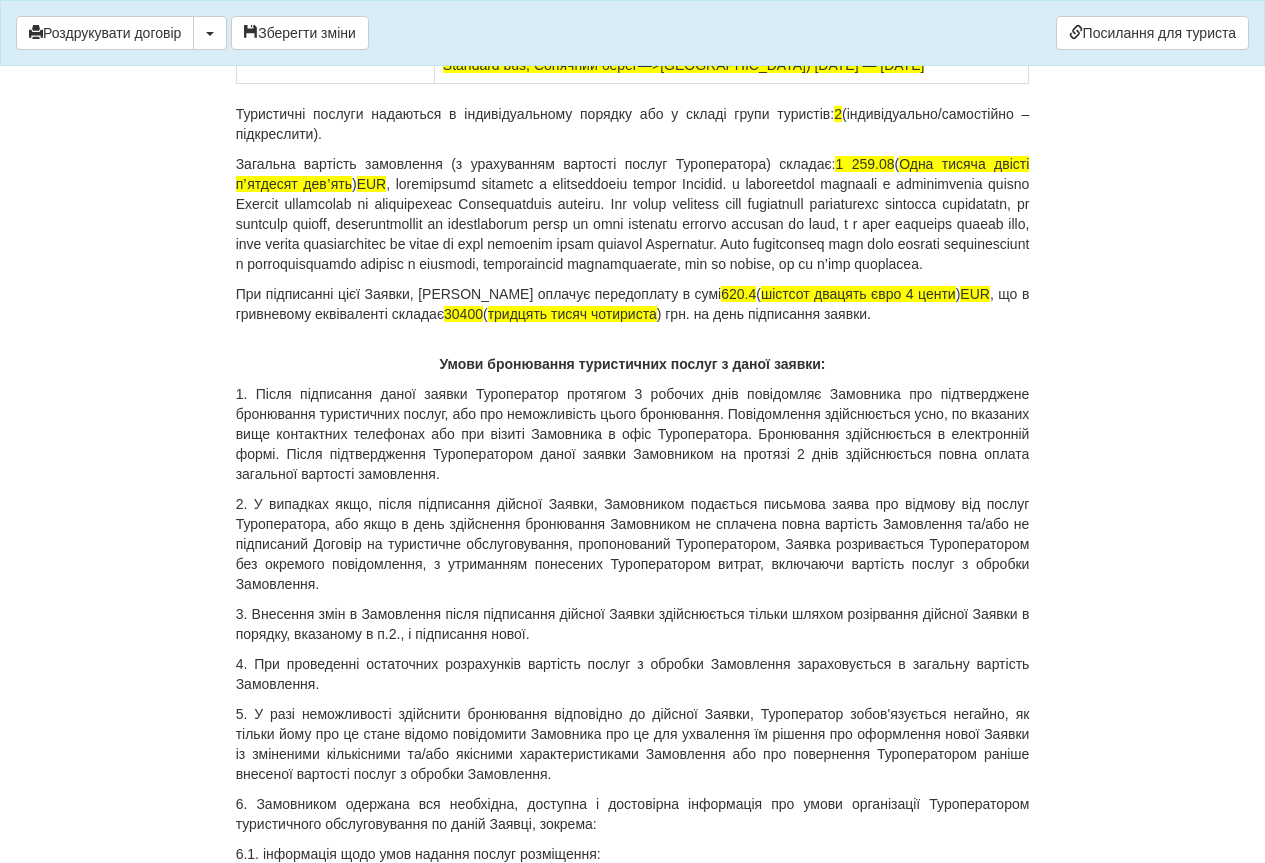 click on "Загальна вартість замовлення  (з урахуванням вартості послуг Туроператора) складає:  1 259.08  ( Одна тисяча двісті пʼятдесят девʼять )  EUR" at bounding box center [633, 214] 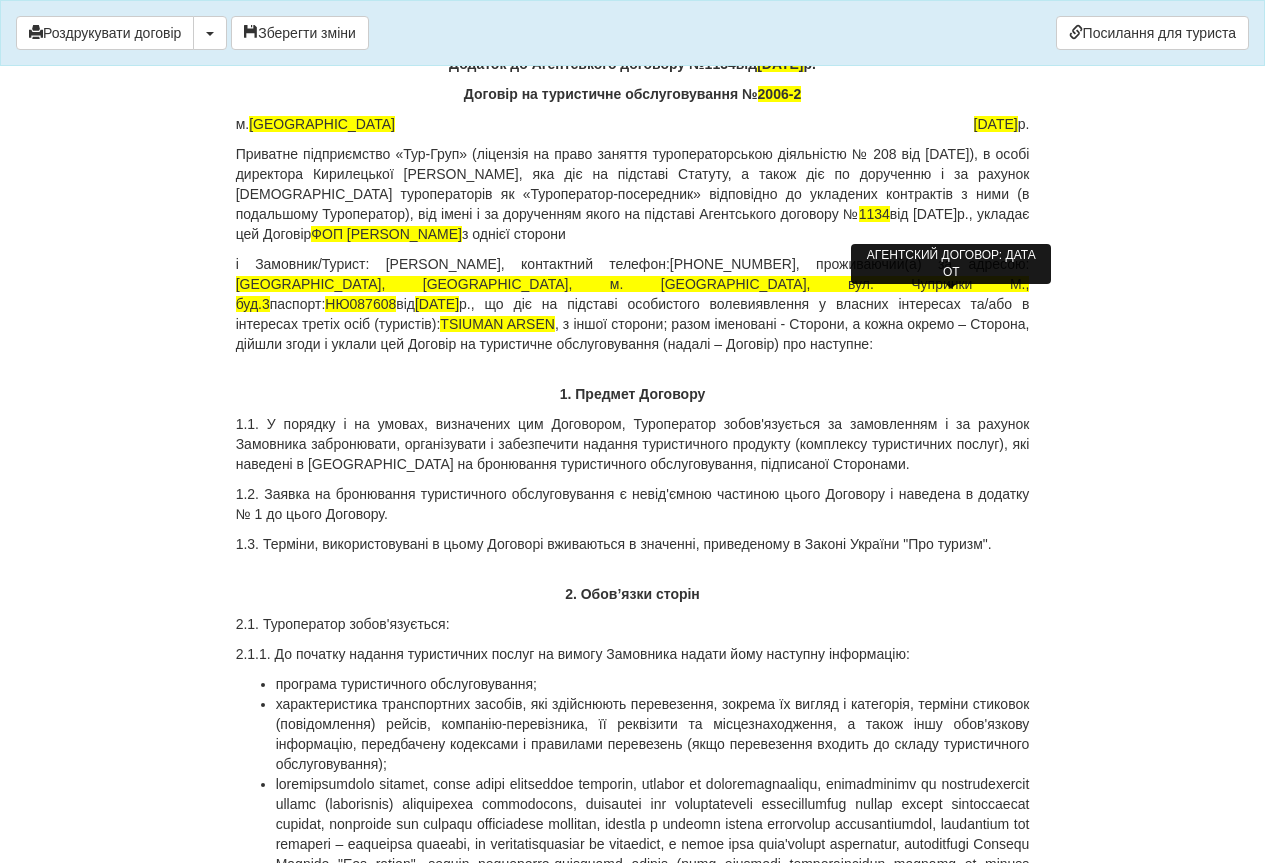 scroll, scrollTop: 0, scrollLeft: 0, axis: both 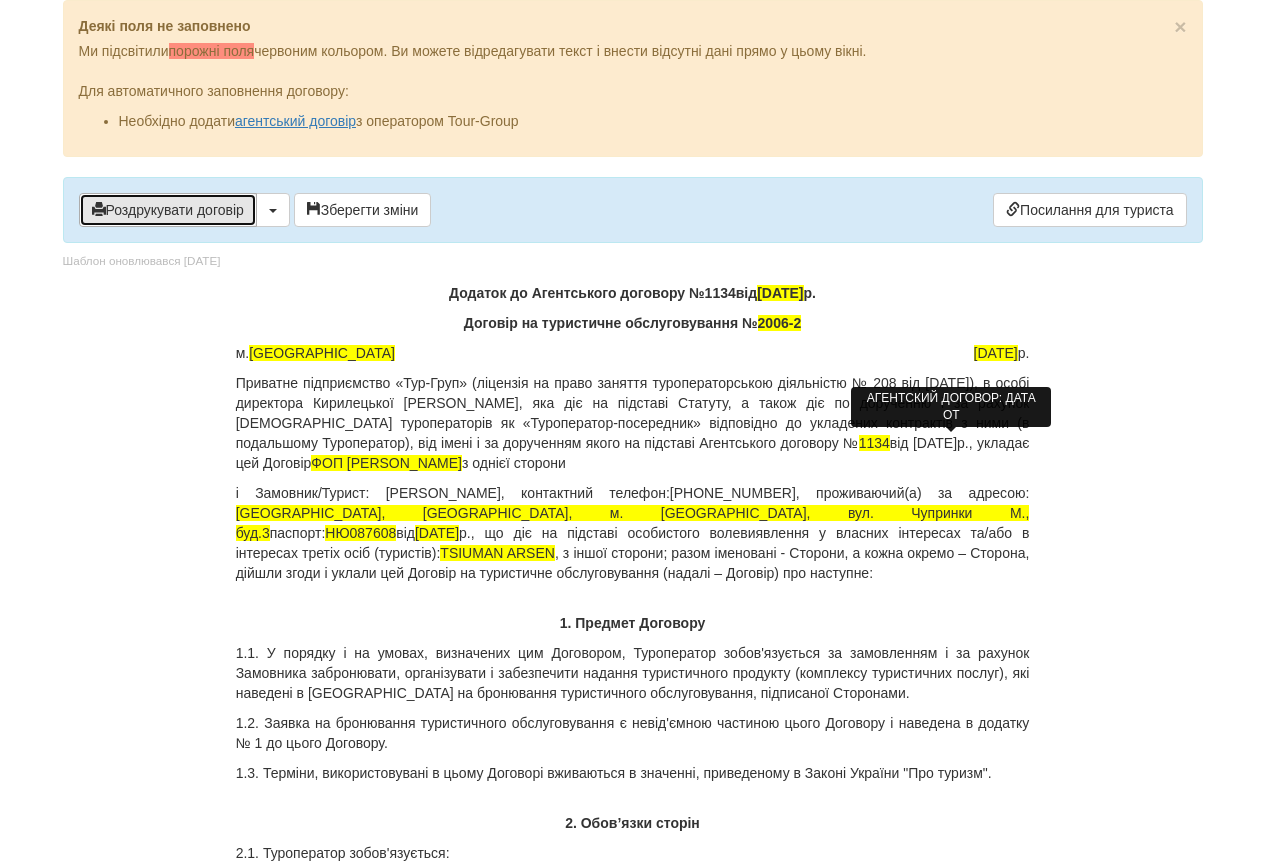 click on "Роздрукувати договір" at bounding box center [168, 210] 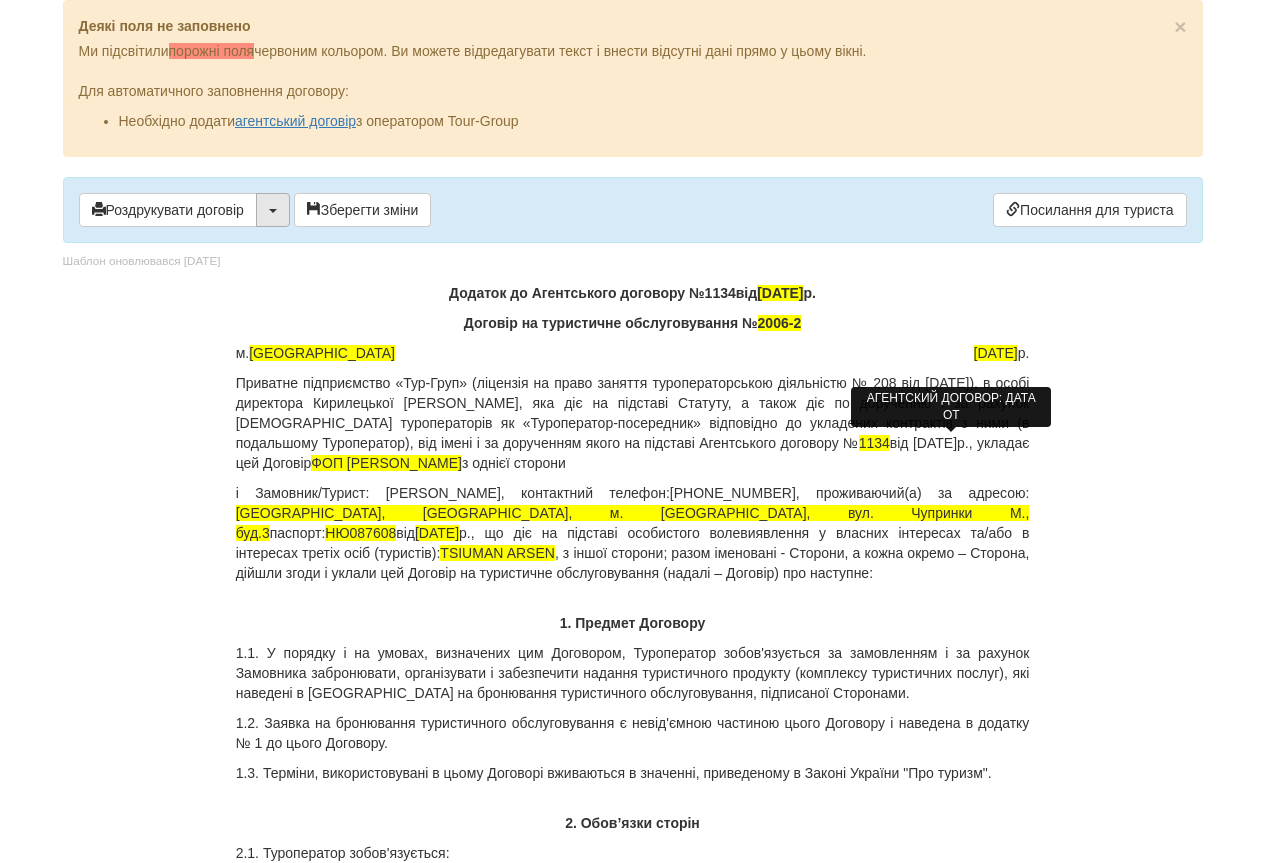 click at bounding box center [273, 210] 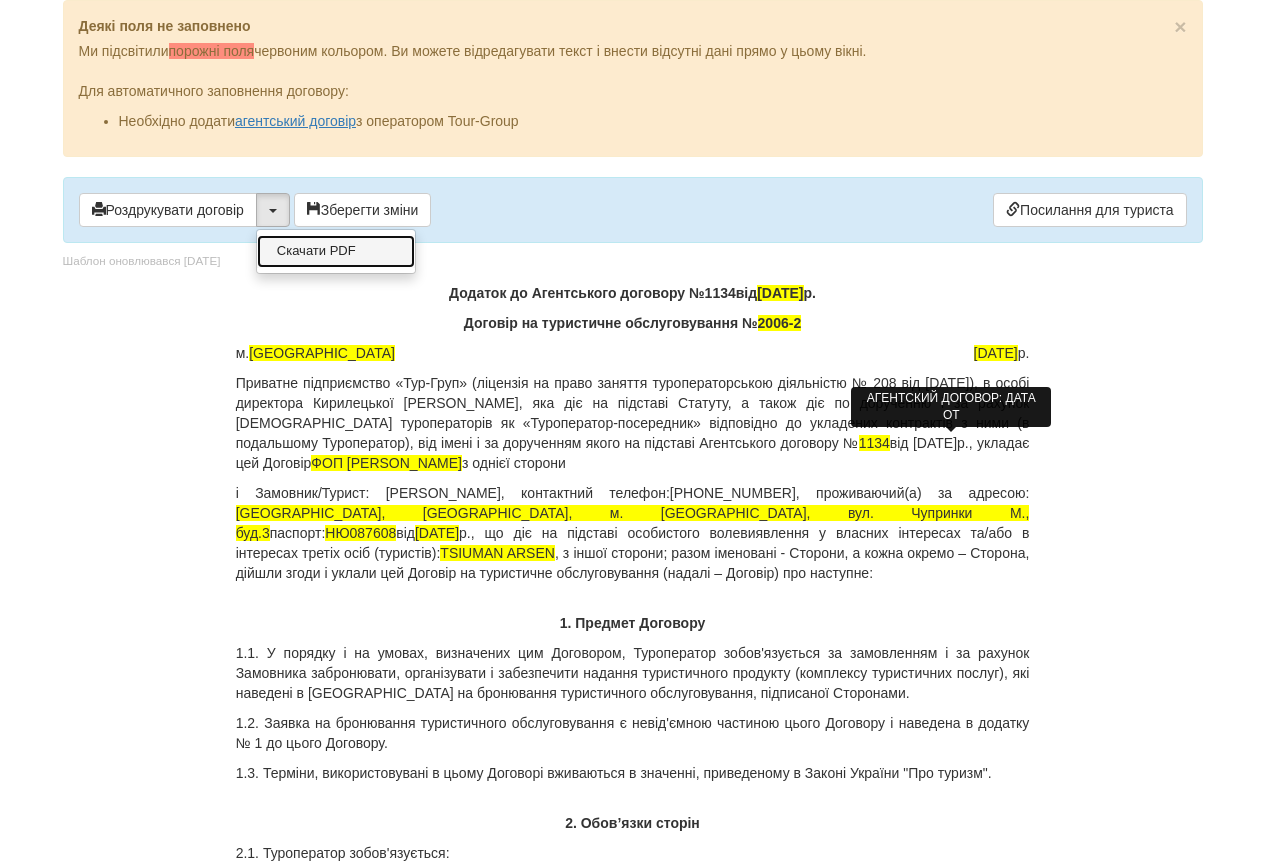 click on "Скачати PDF" at bounding box center (336, 251) 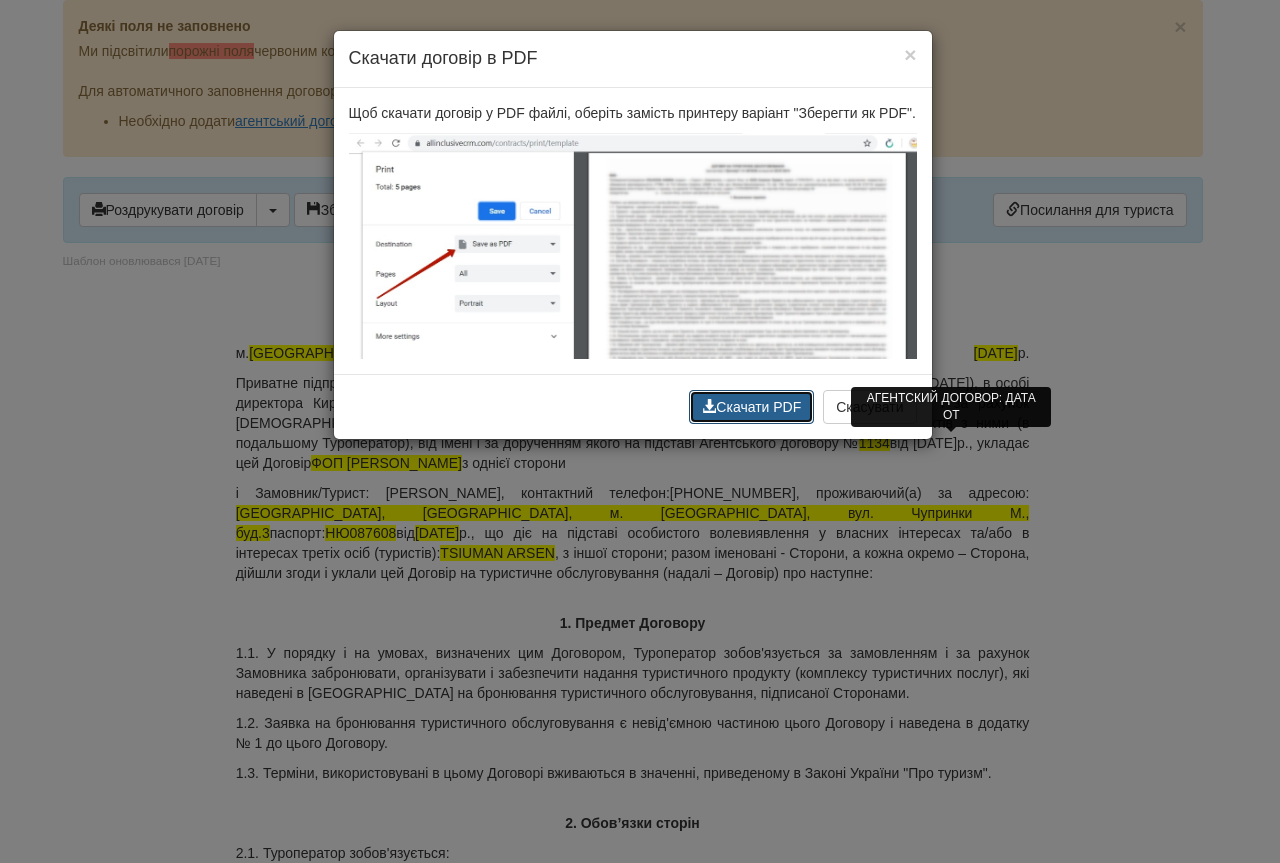 click on "Скачати PDF" at bounding box center (751, 407) 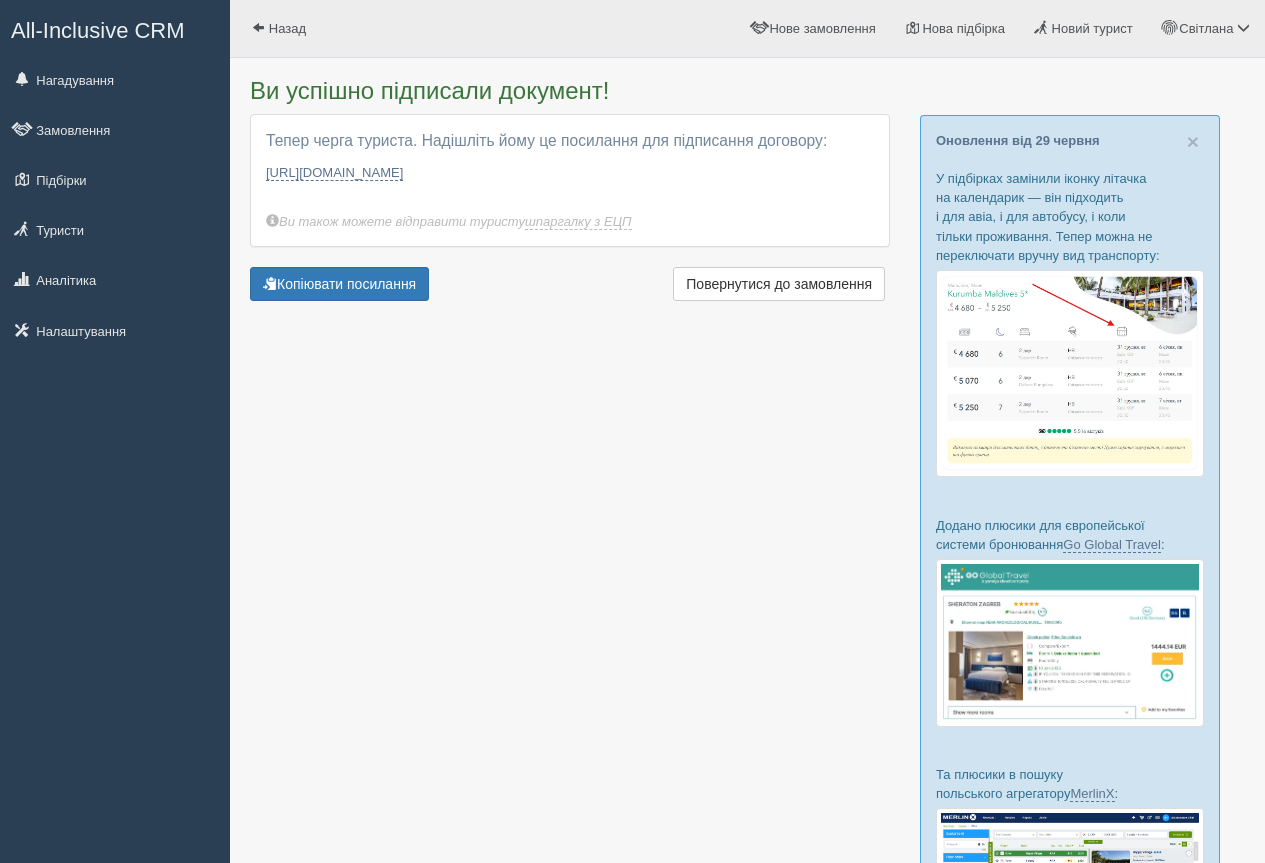 scroll, scrollTop: 0, scrollLeft: 0, axis: both 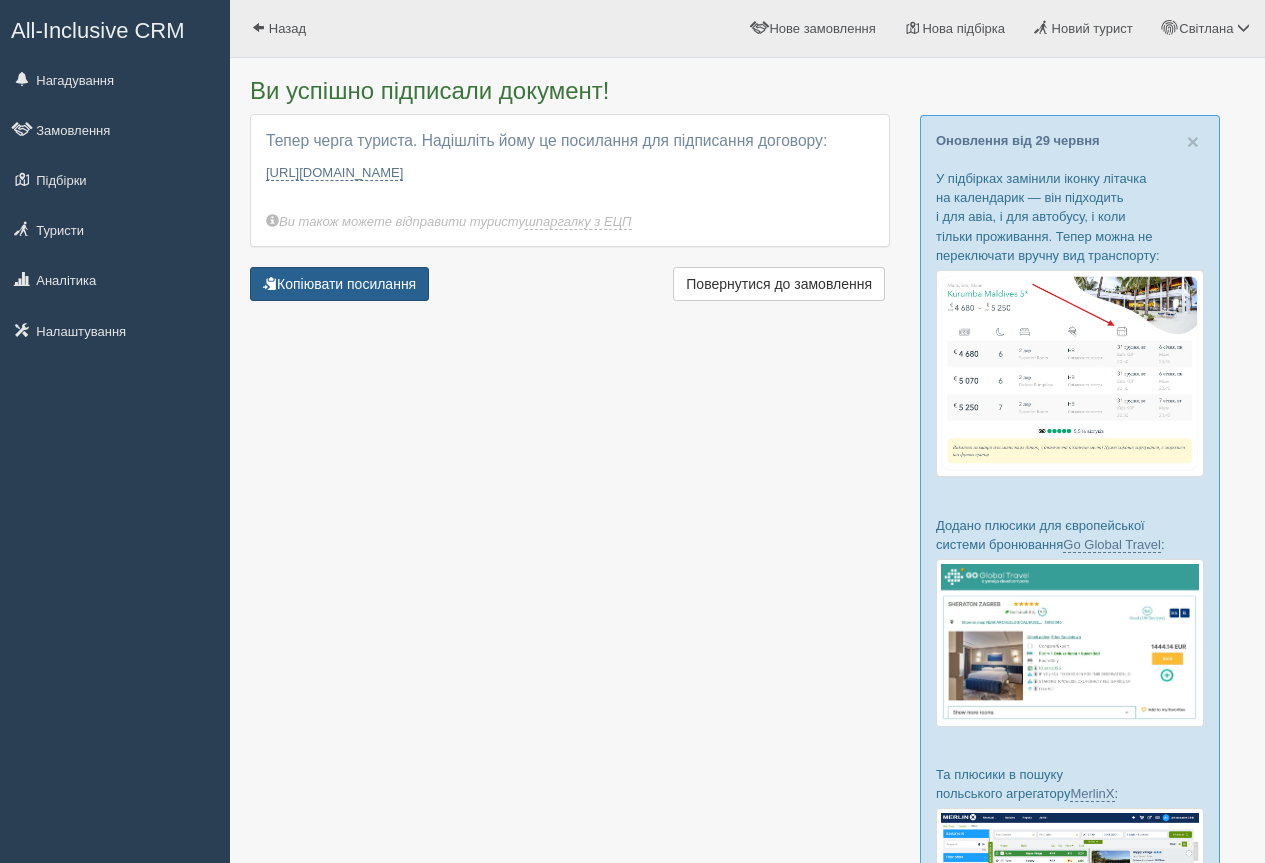 click on "Копіювати посилання" at bounding box center (339, 284) 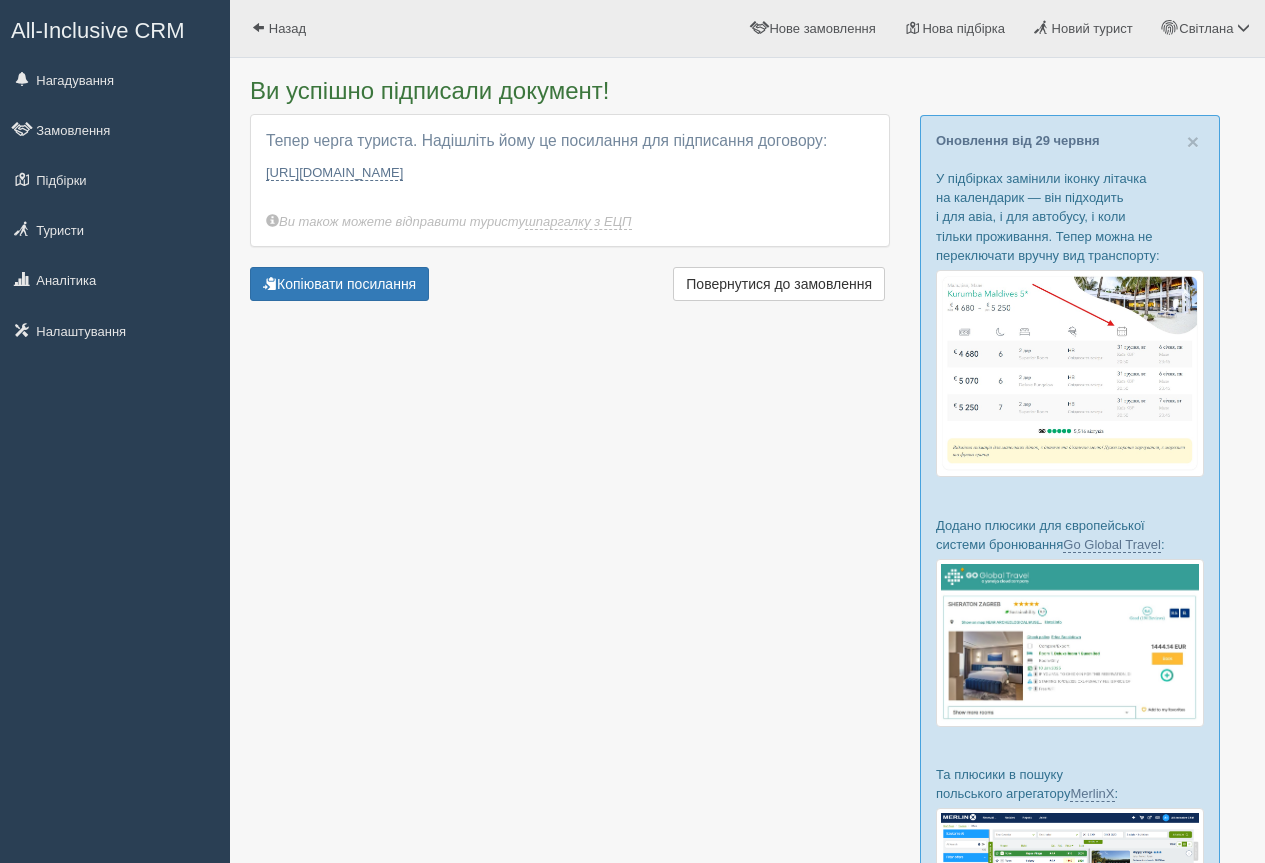 scroll, scrollTop: 0, scrollLeft: 0, axis: both 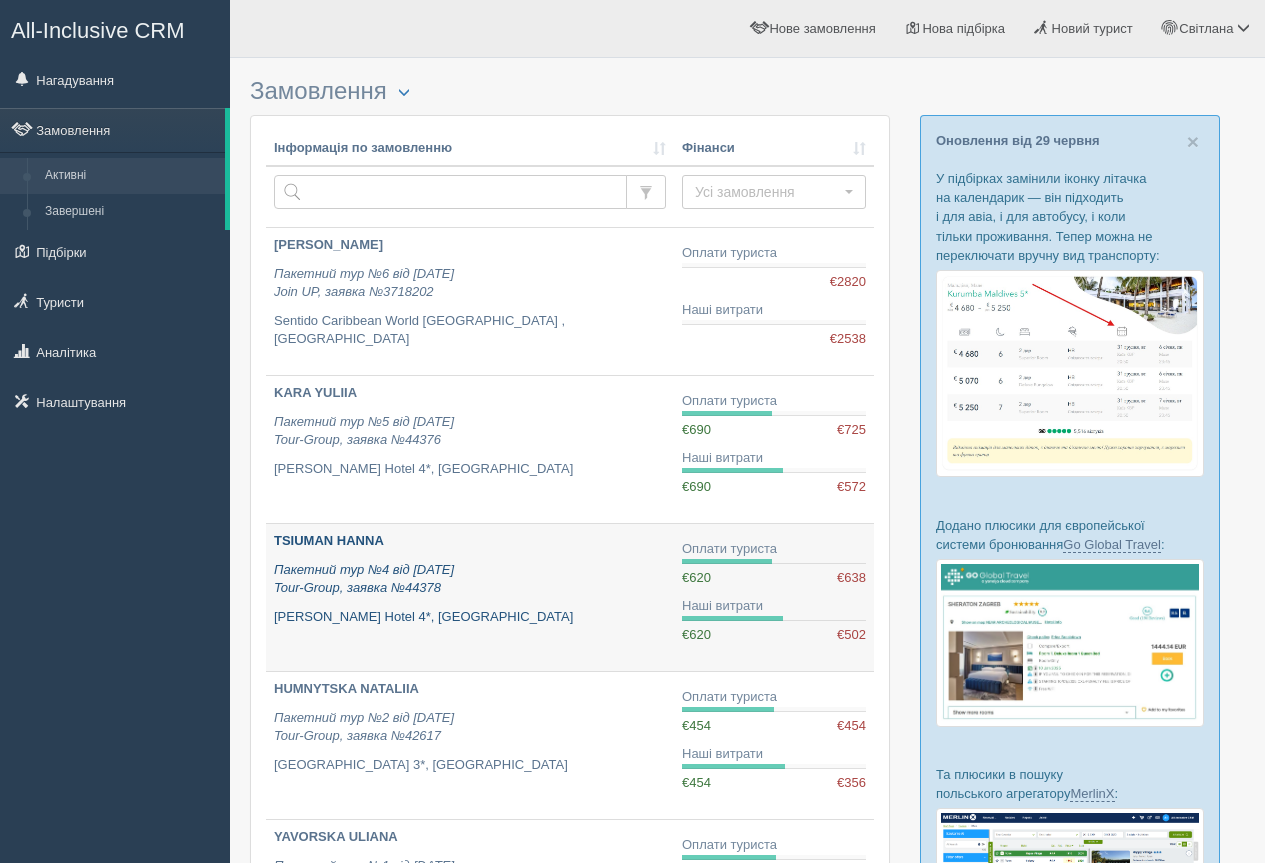 click on "TSIUMAN HANNA
Пакетний тур №4 від 20.06.2025
Tour-Group, заявка №44378
Luna Hotel 4*, Болгарія" at bounding box center (470, 579) 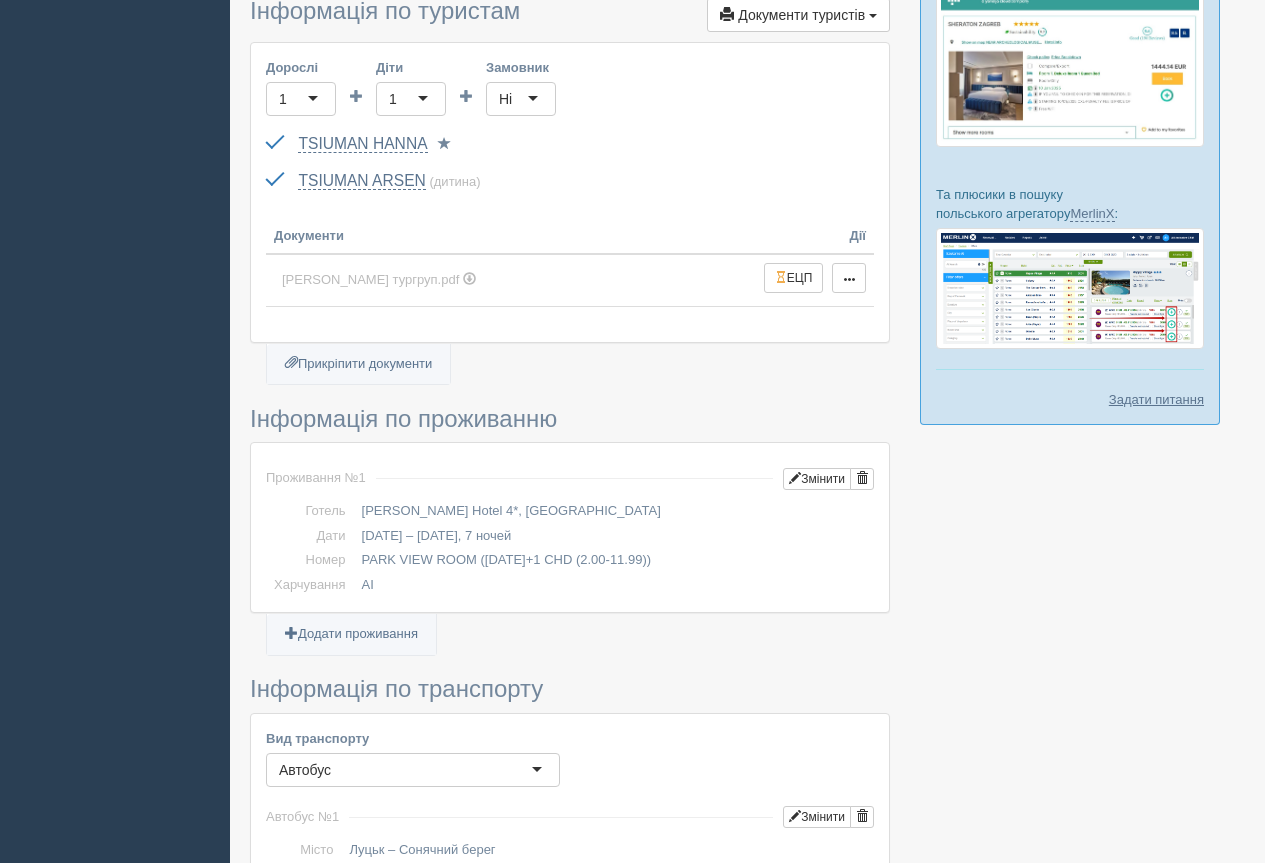 scroll, scrollTop: 600, scrollLeft: 0, axis: vertical 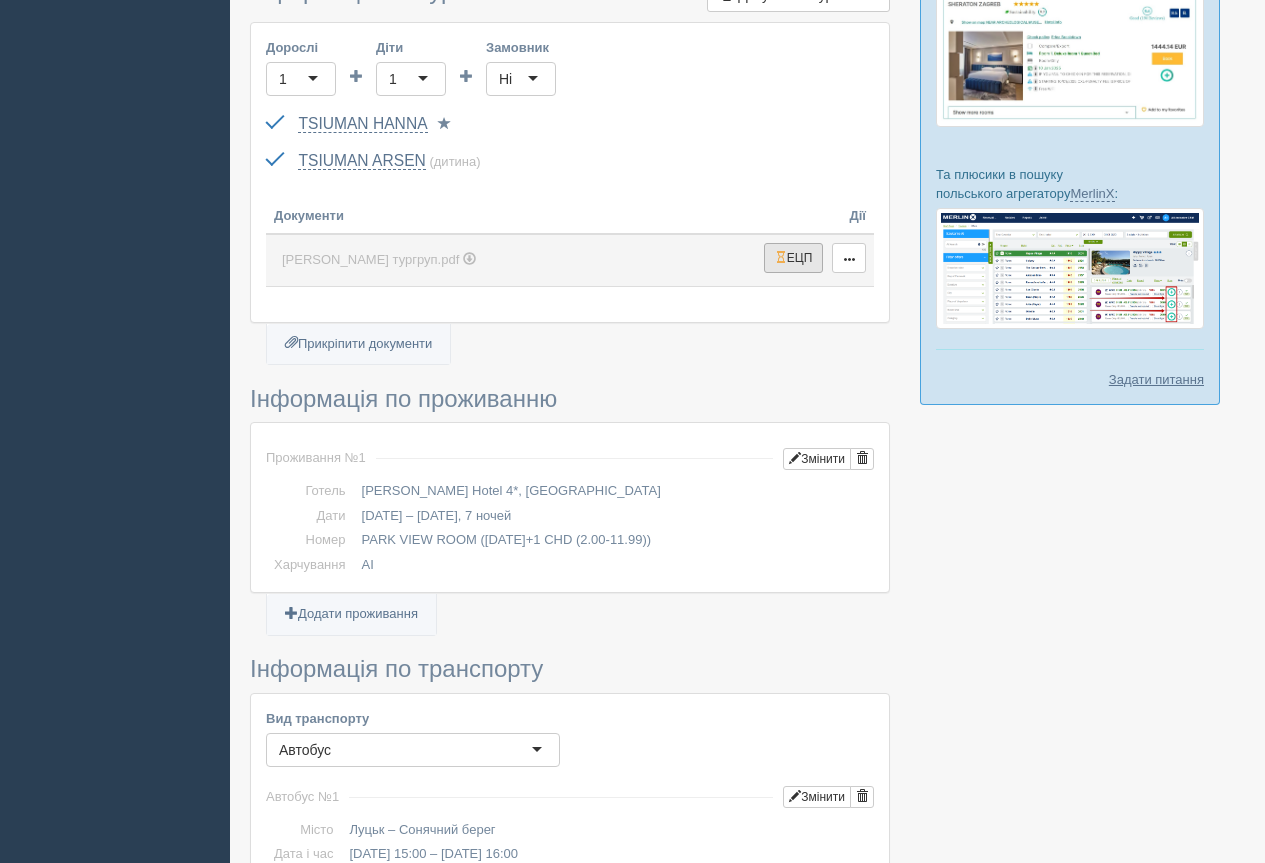 click on "ЕЦП" at bounding box center [794, 258] 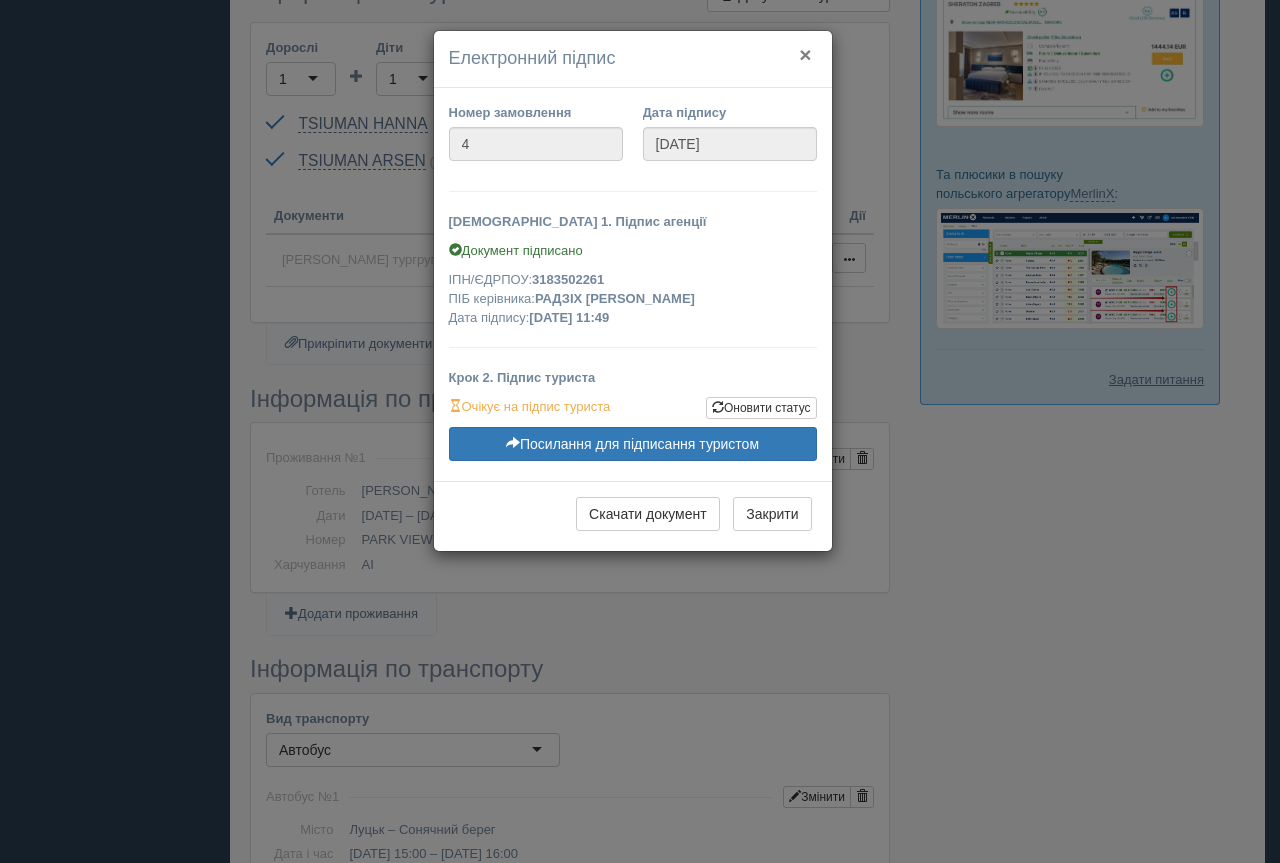 click on "×" at bounding box center [805, 54] 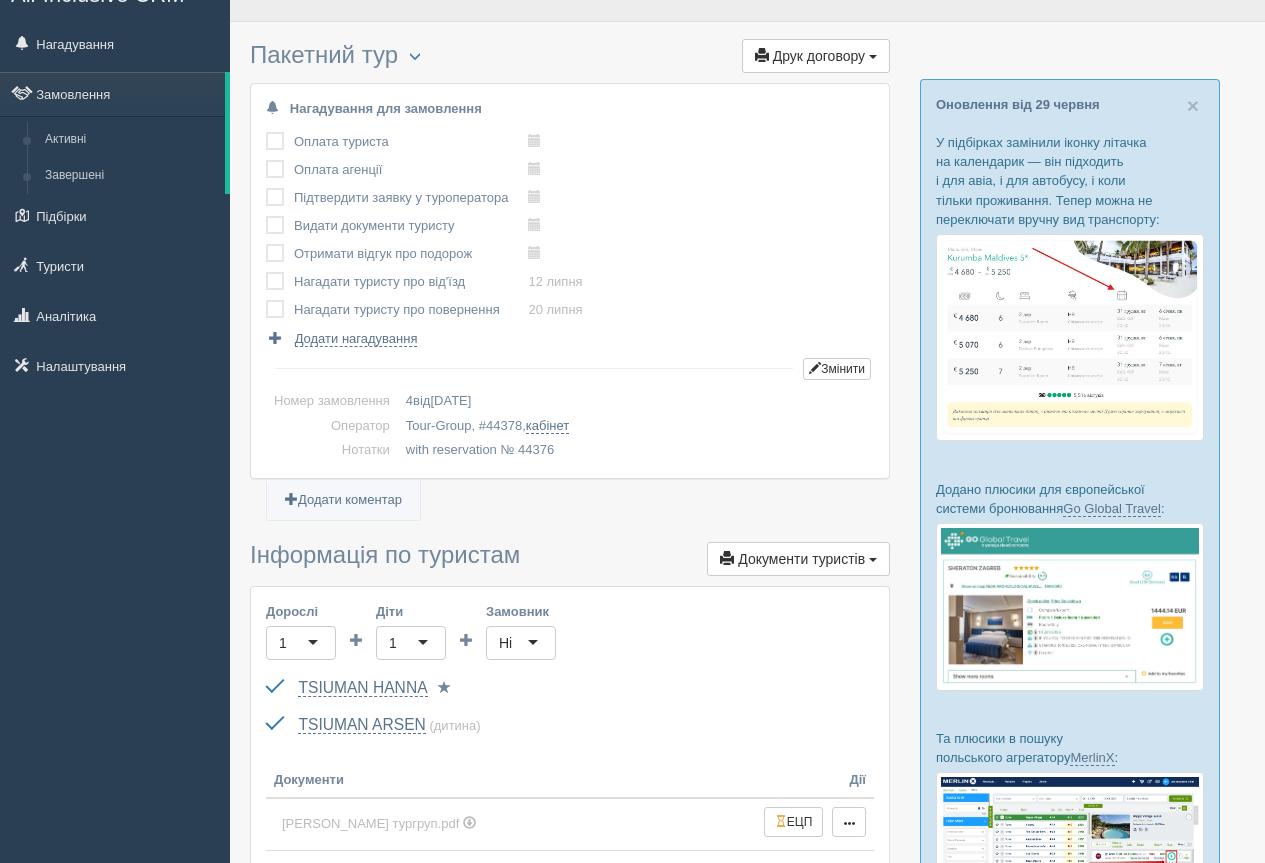 scroll, scrollTop: 0, scrollLeft: 0, axis: both 